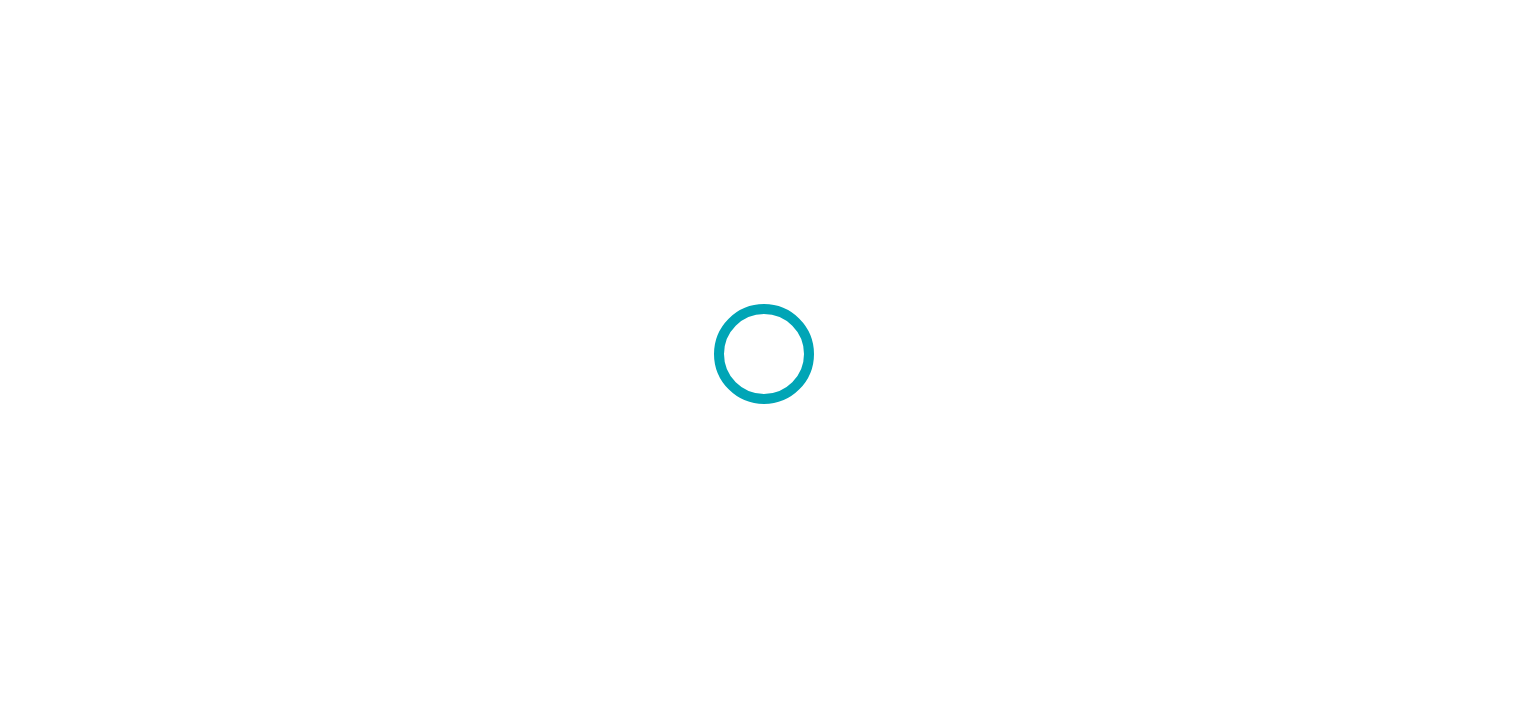 scroll, scrollTop: 0, scrollLeft: 0, axis: both 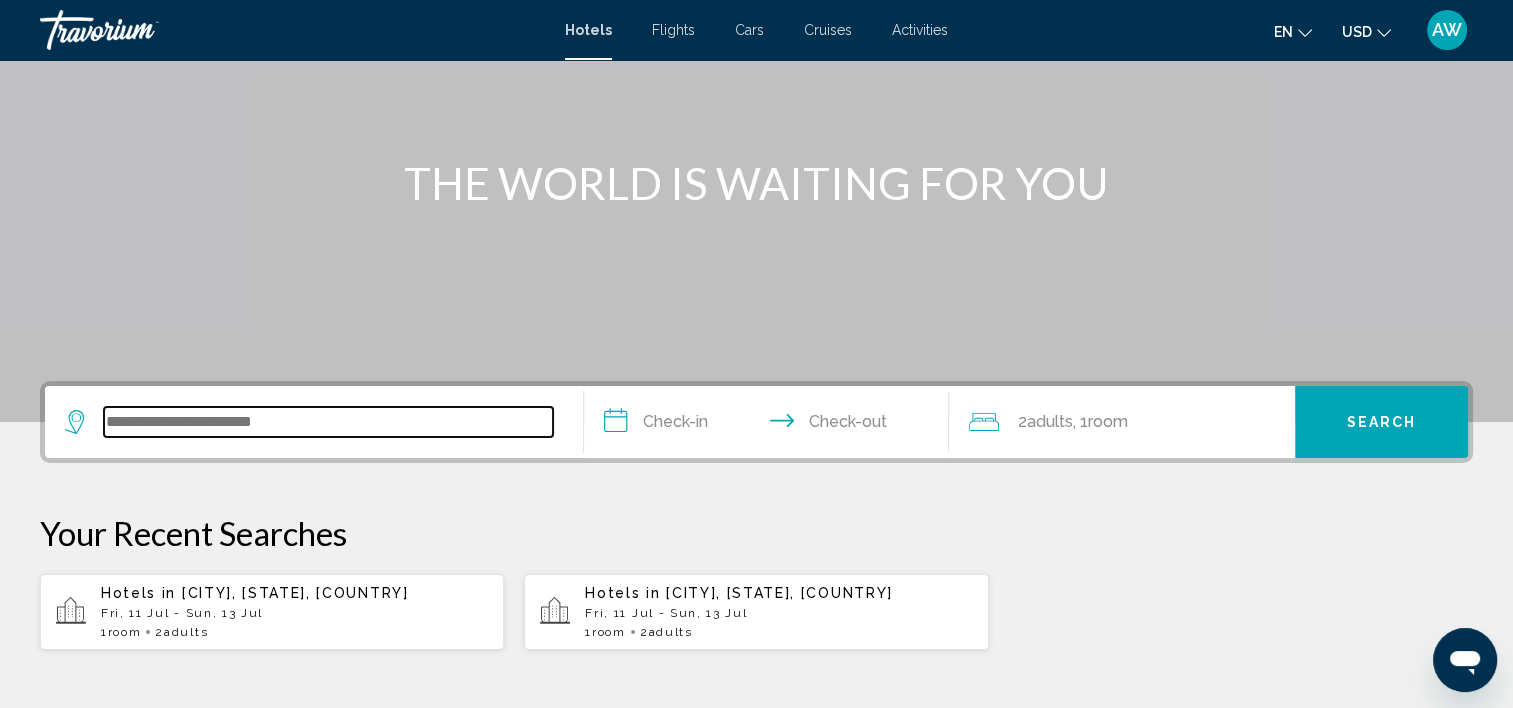 click at bounding box center [328, 422] 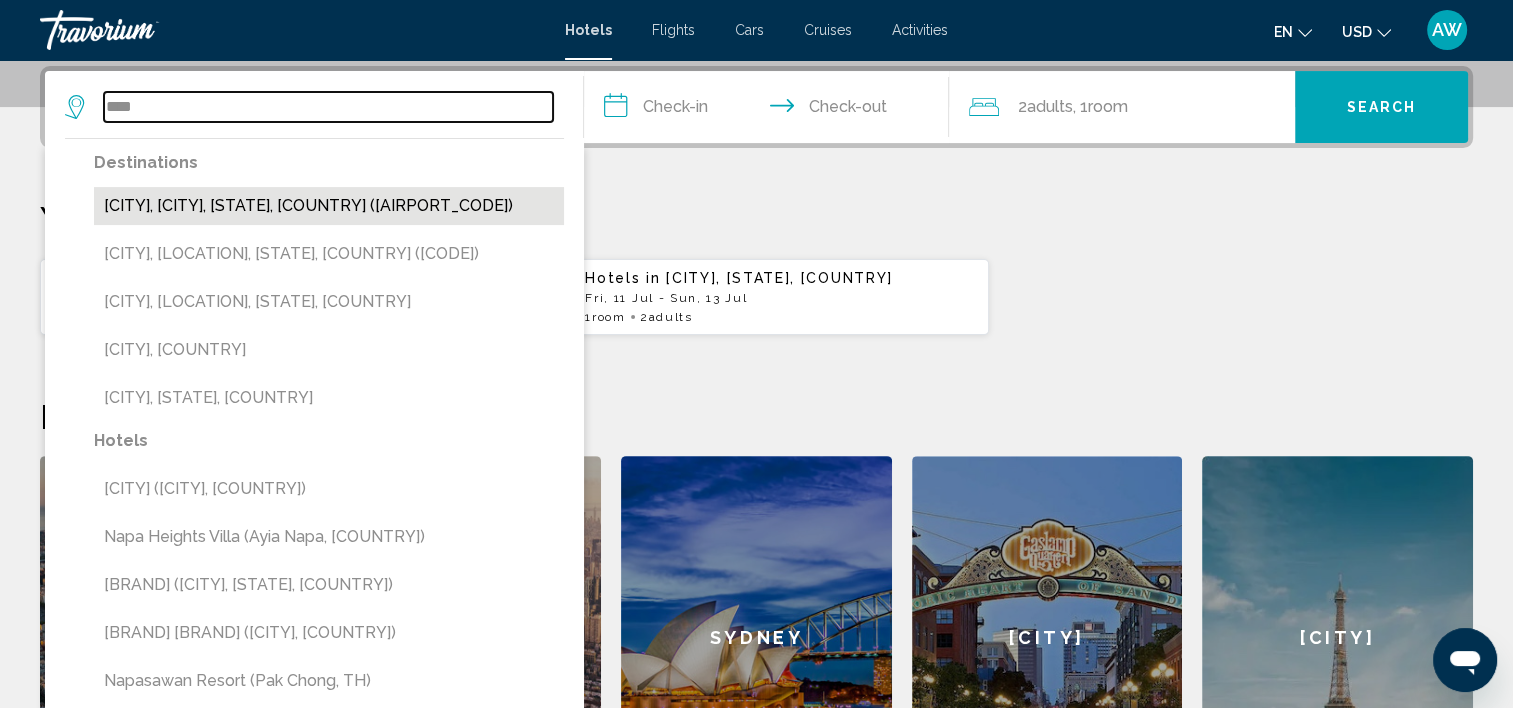 type on "****" 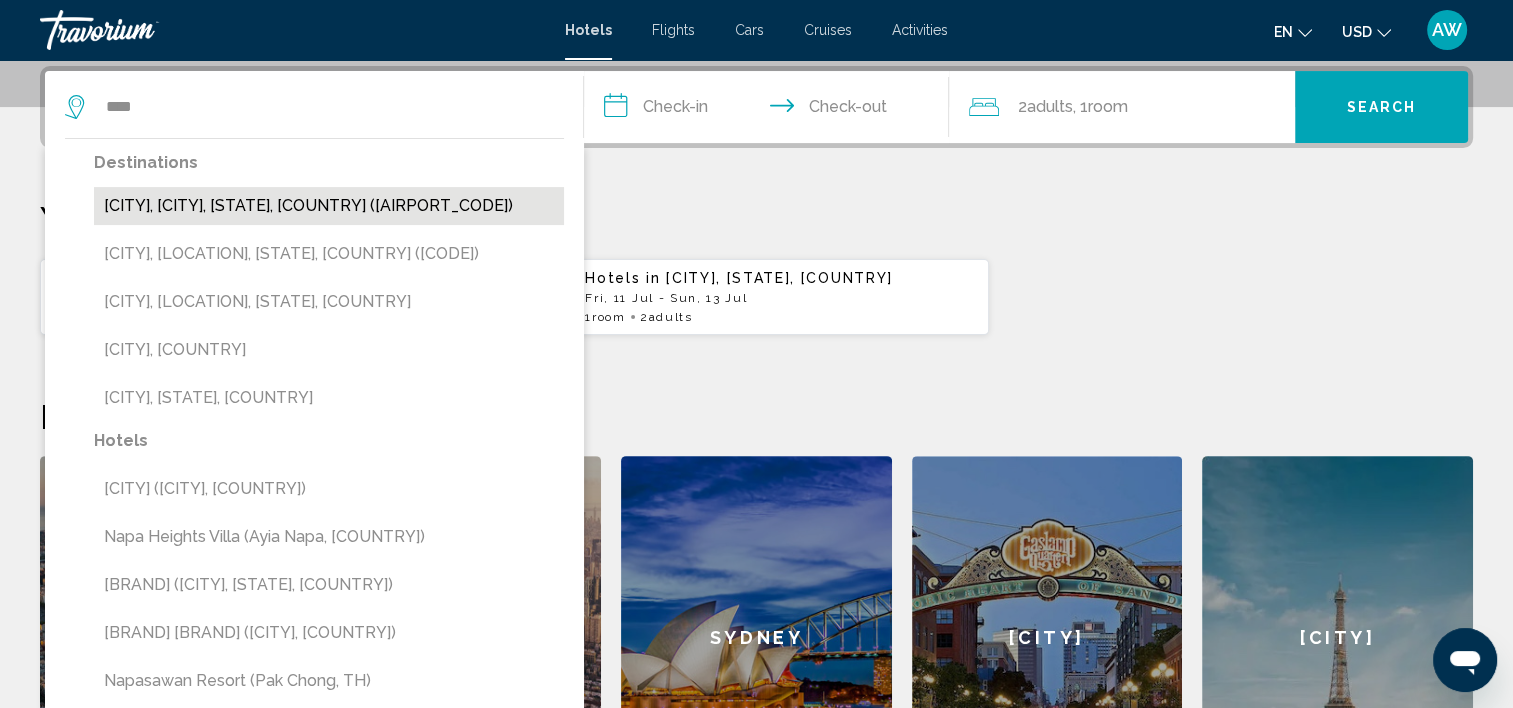 click on "[CITY], [CITY], [STATE], [COUNTRY] ([AIRPORT_CODE])" at bounding box center [329, 206] 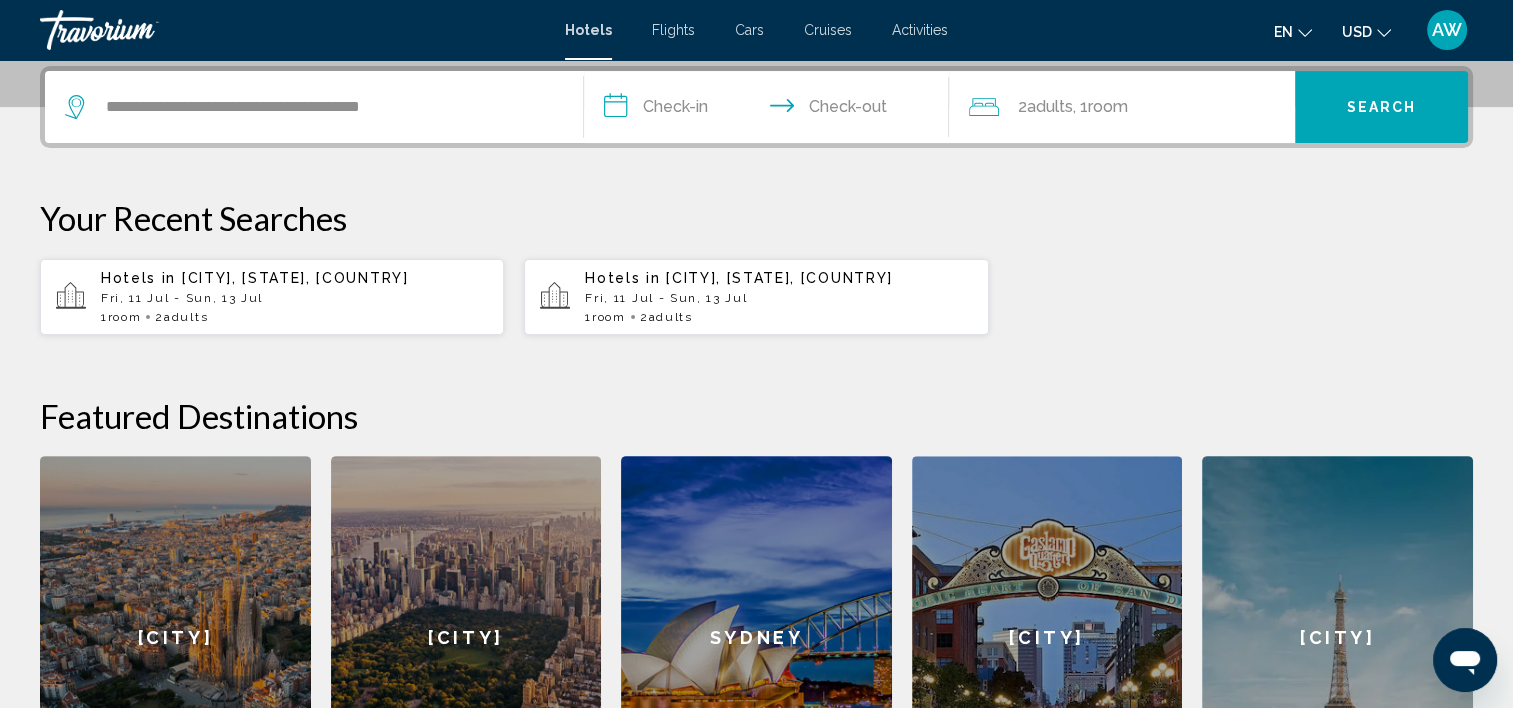 click on "**********" at bounding box center [771, 110] 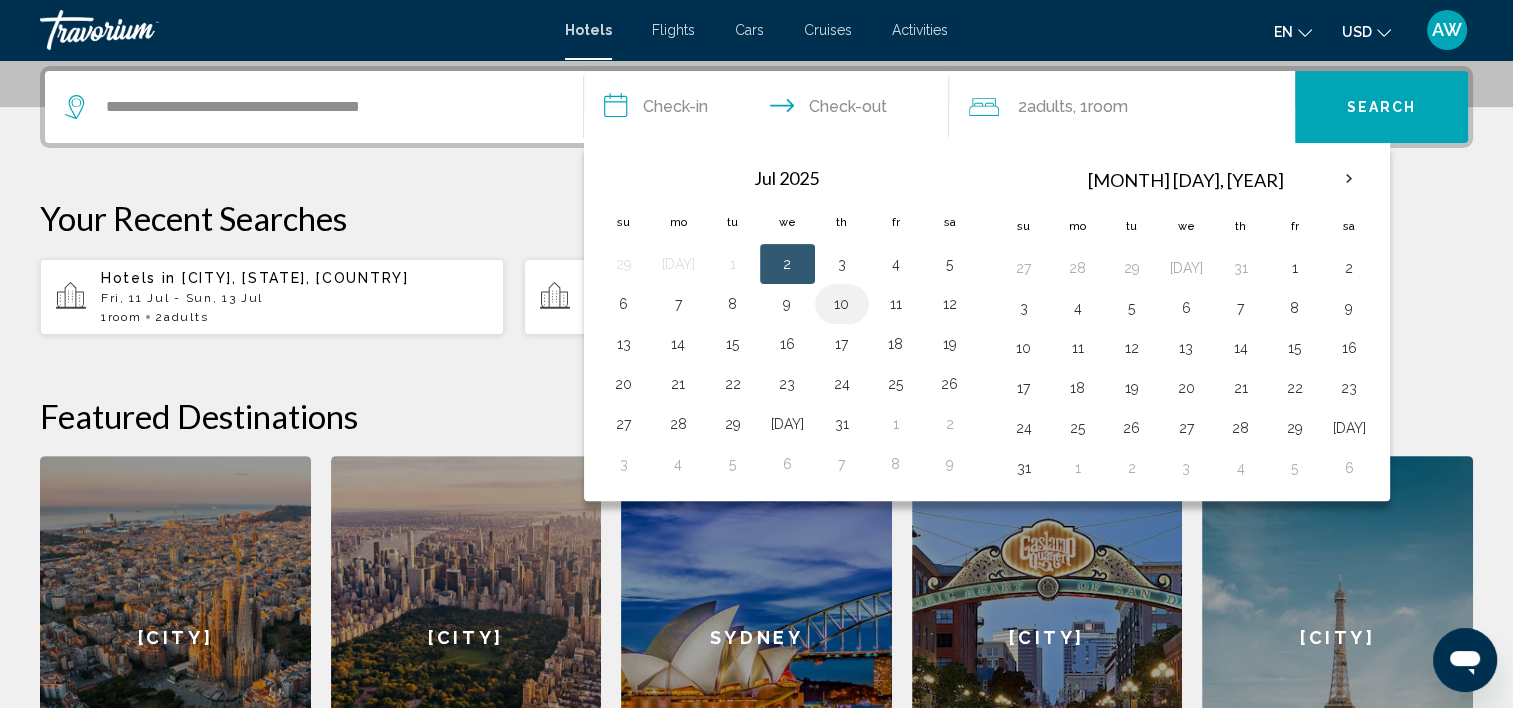 click on "10" at bounding box center (842, 304) 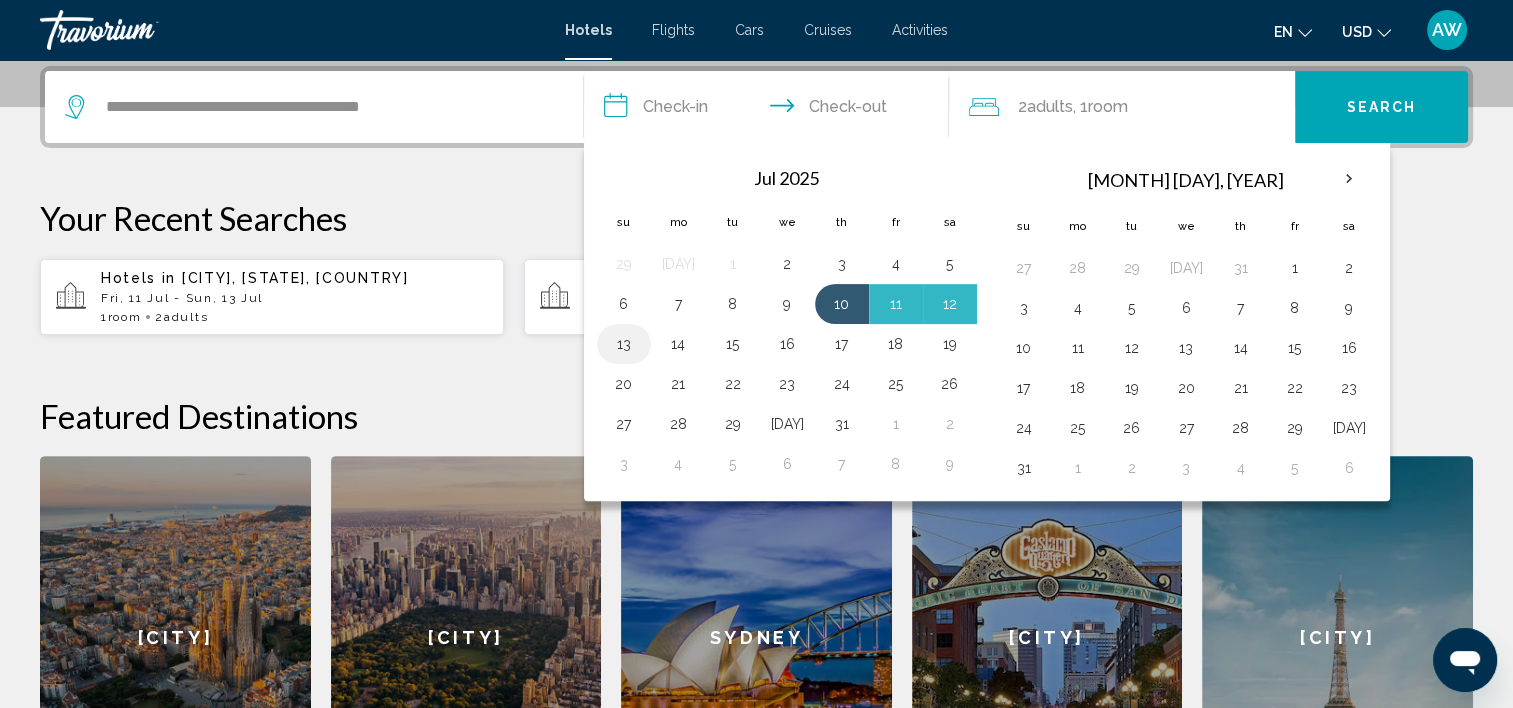click on "13" at bounding box center [624, 344] 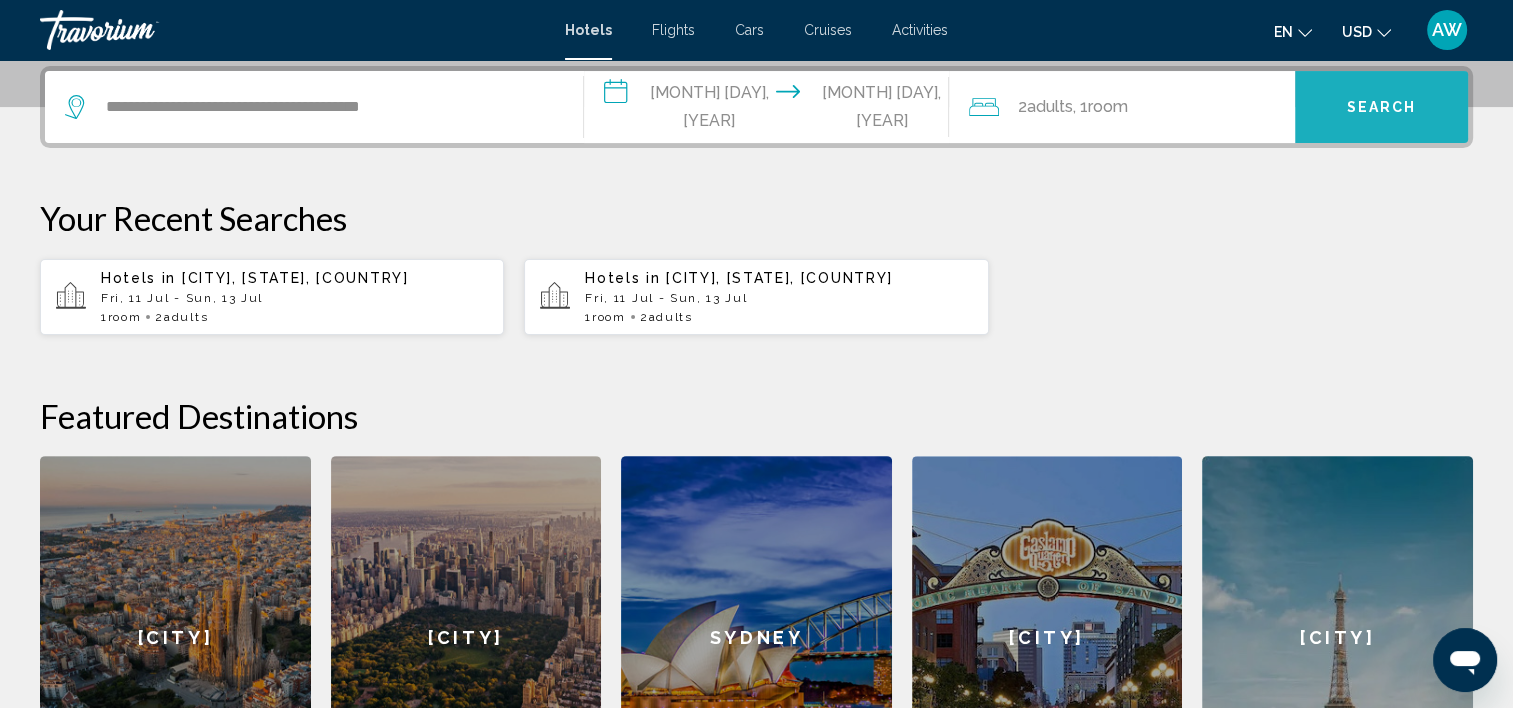 click on "Search" at bounding box center [1381, 107] 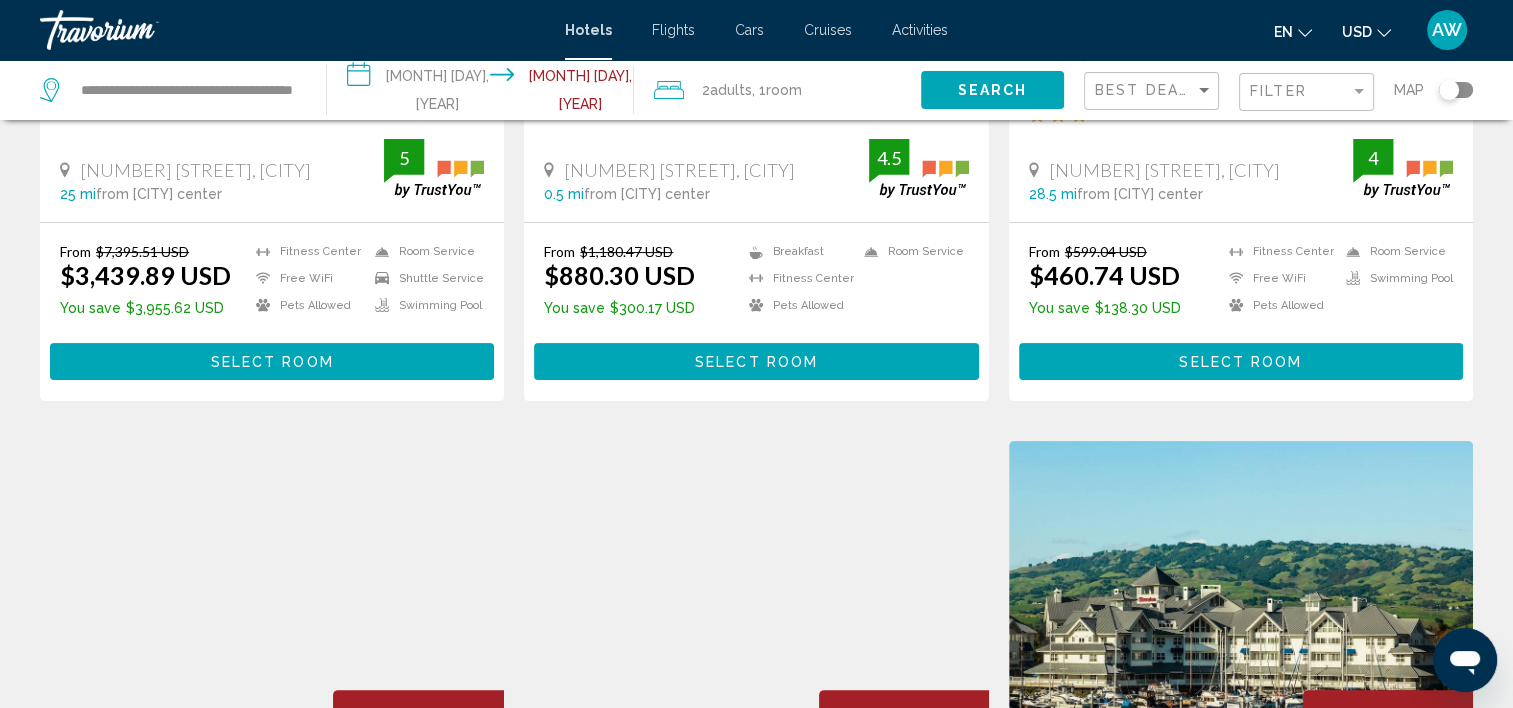 scroll, scrollTop: 0, scrollLeft: 0, axis: both 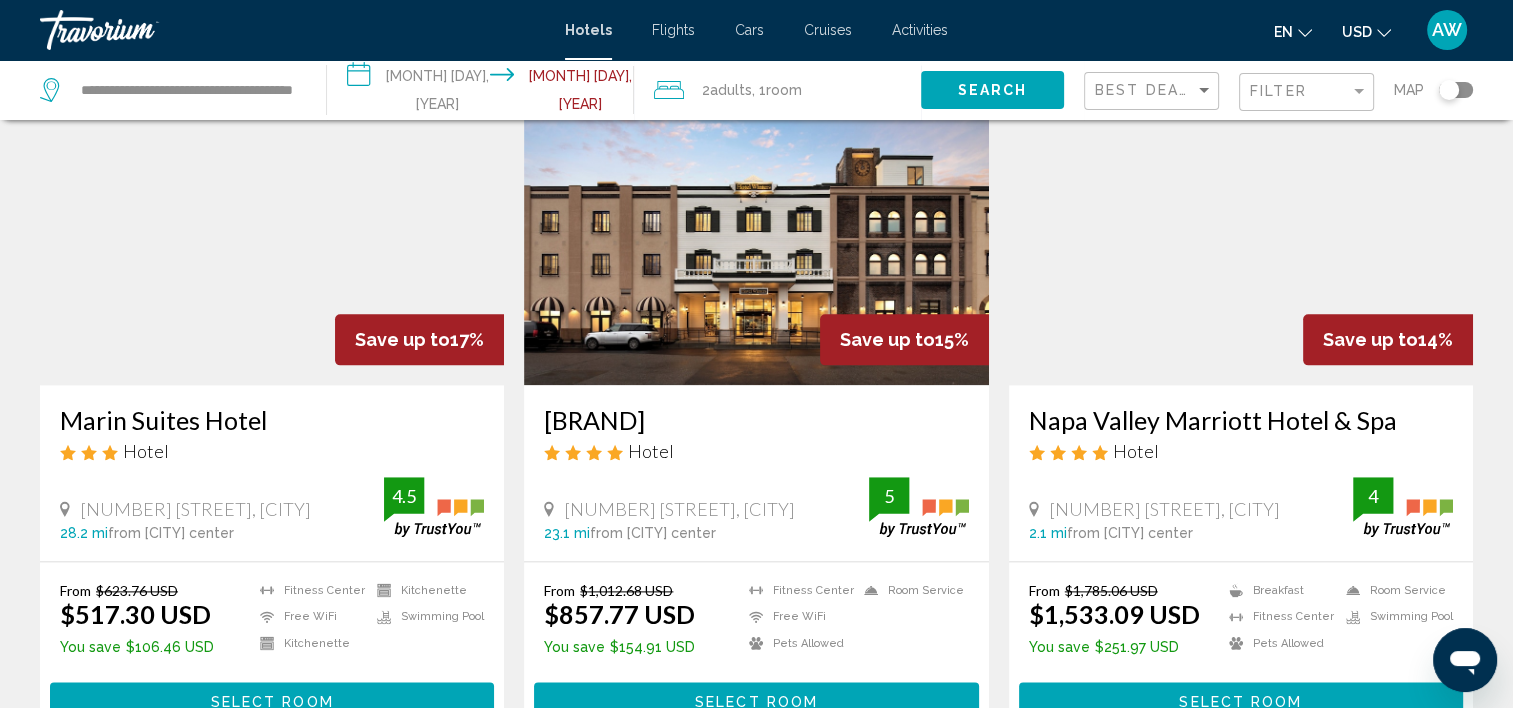 click on "**********" at bounding box center (484, 93) 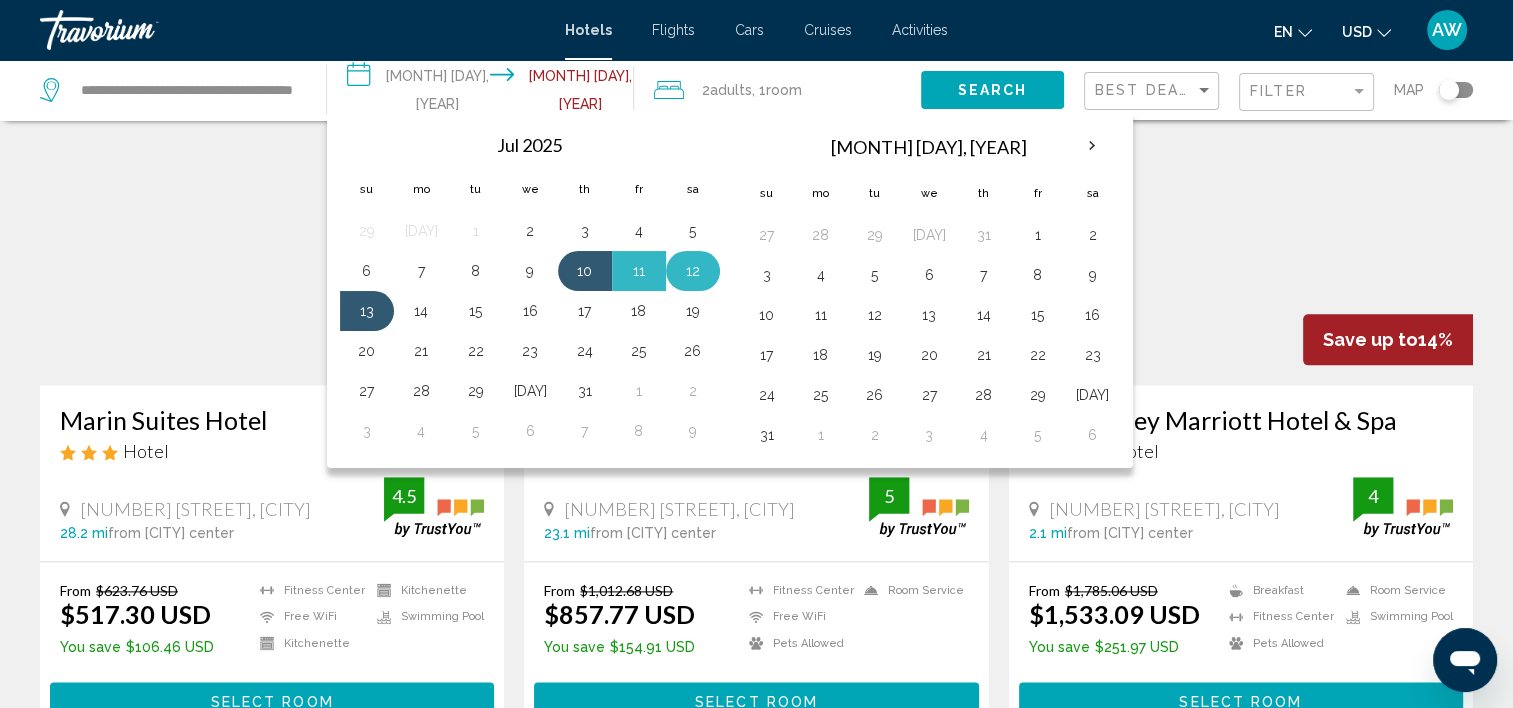click on "12" at bounding box center (693, 271) 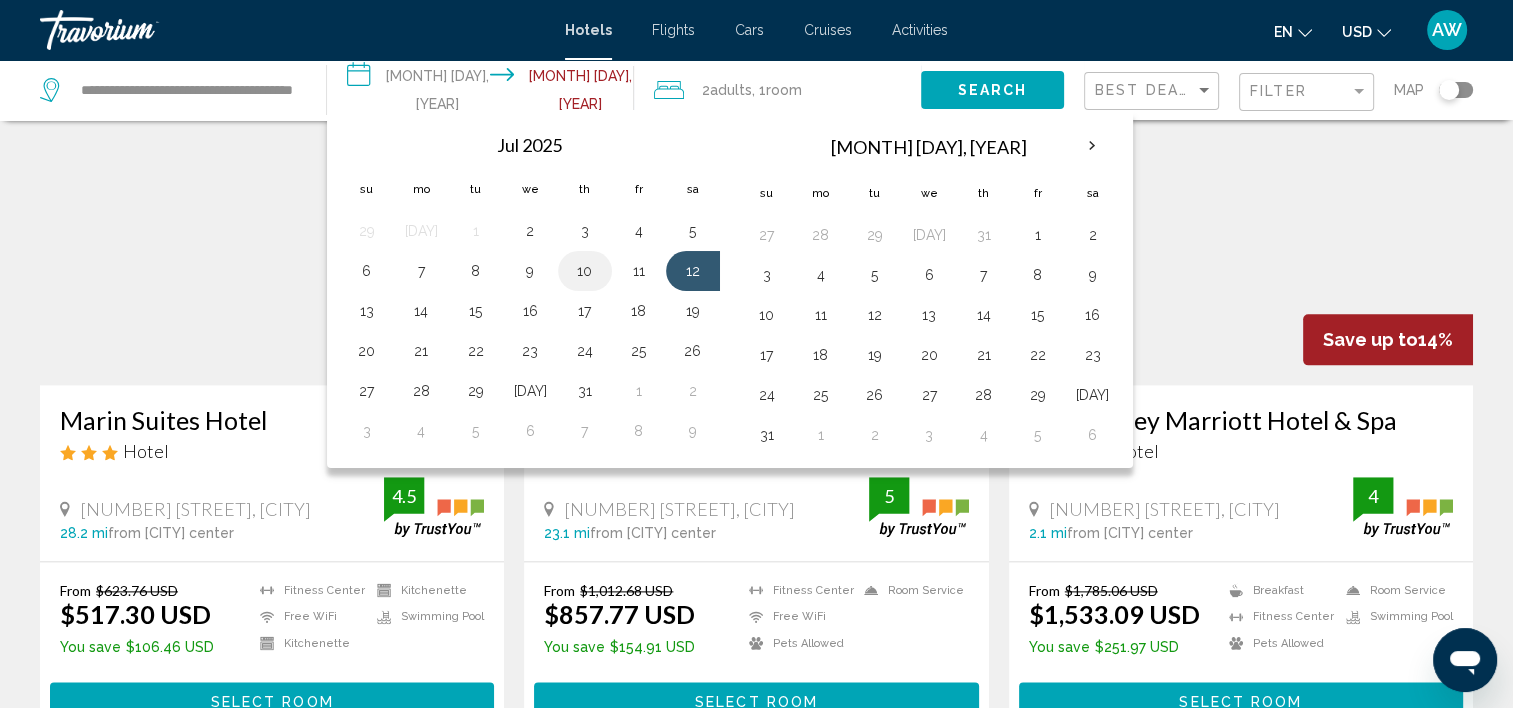 click on "10" at bounding box center (585, 271) 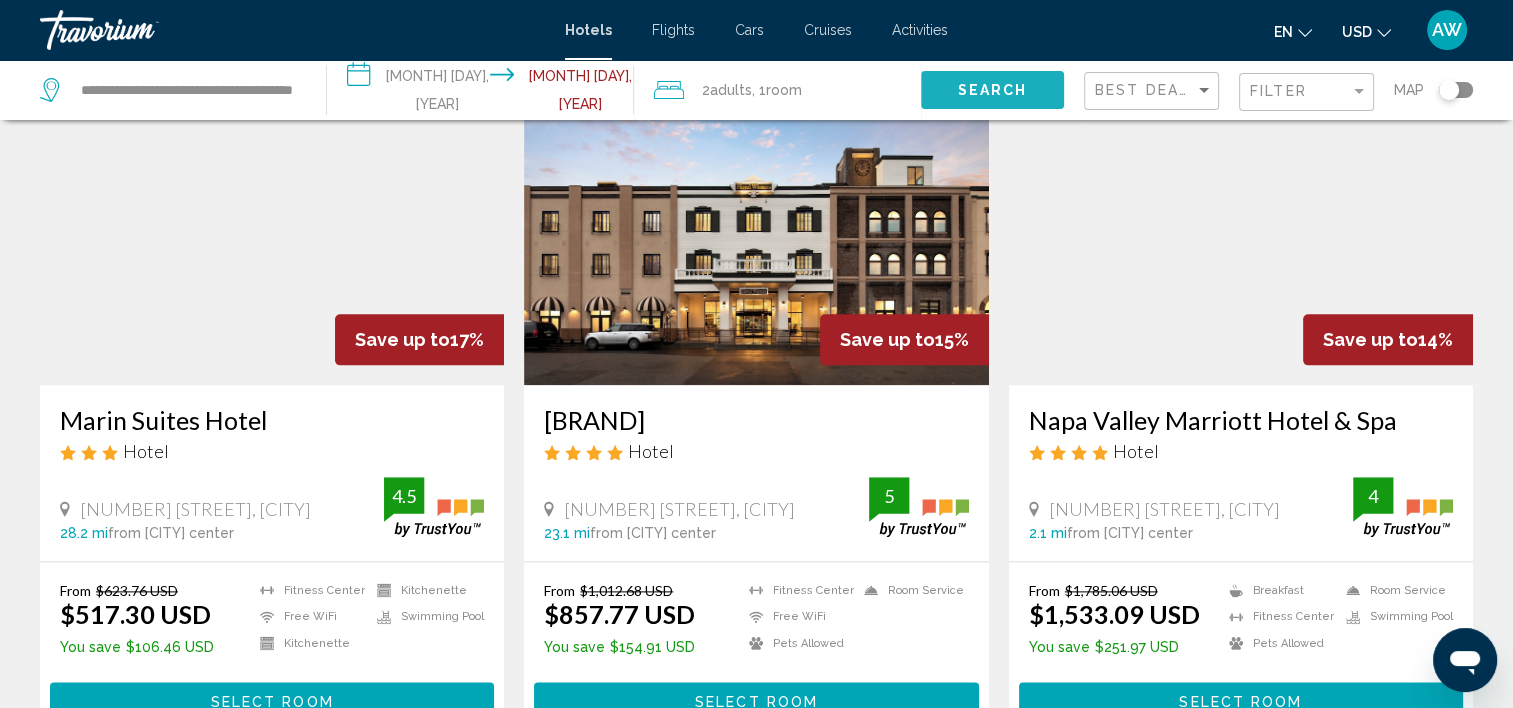 click on "Search" at bounding box center (992, 91) 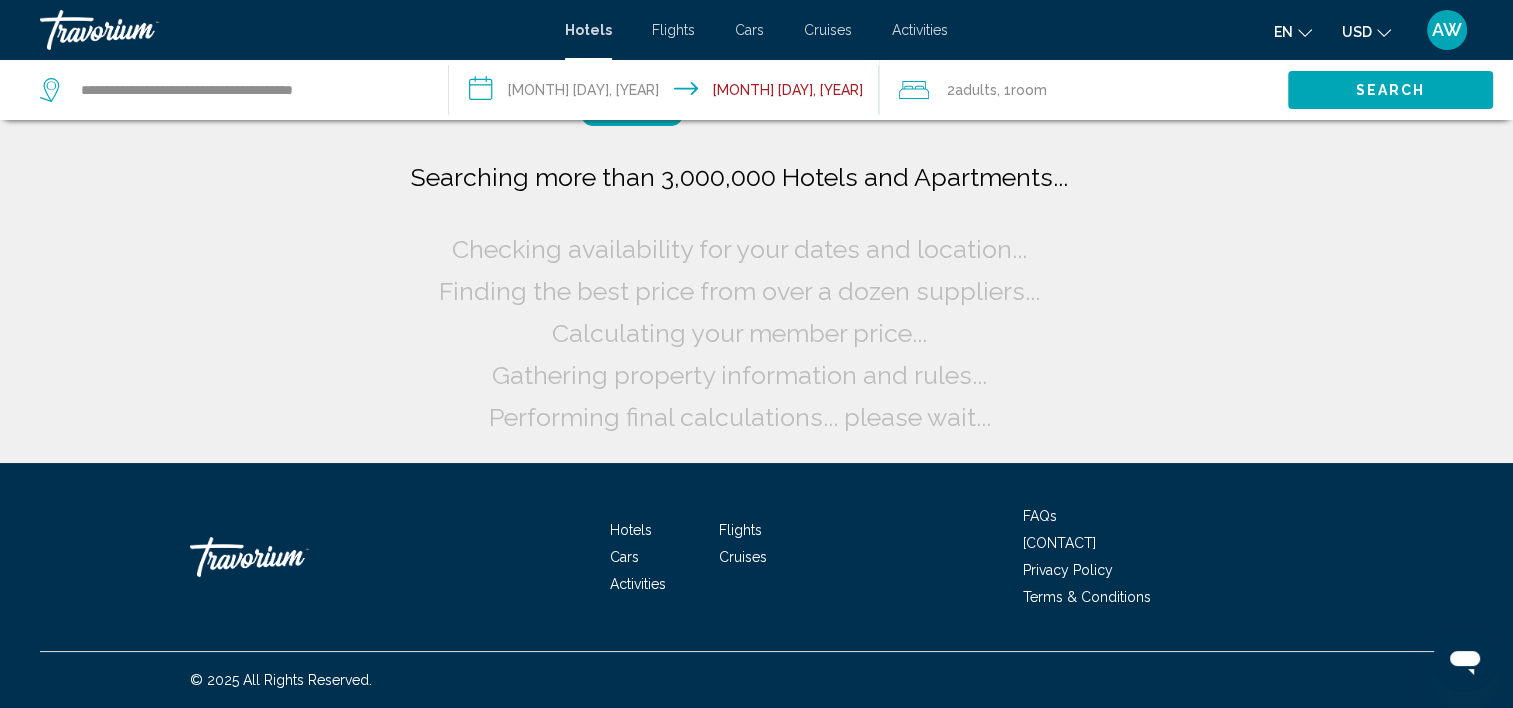 scroll, scrollTop: 0, scrollLeft: 0, axis: both 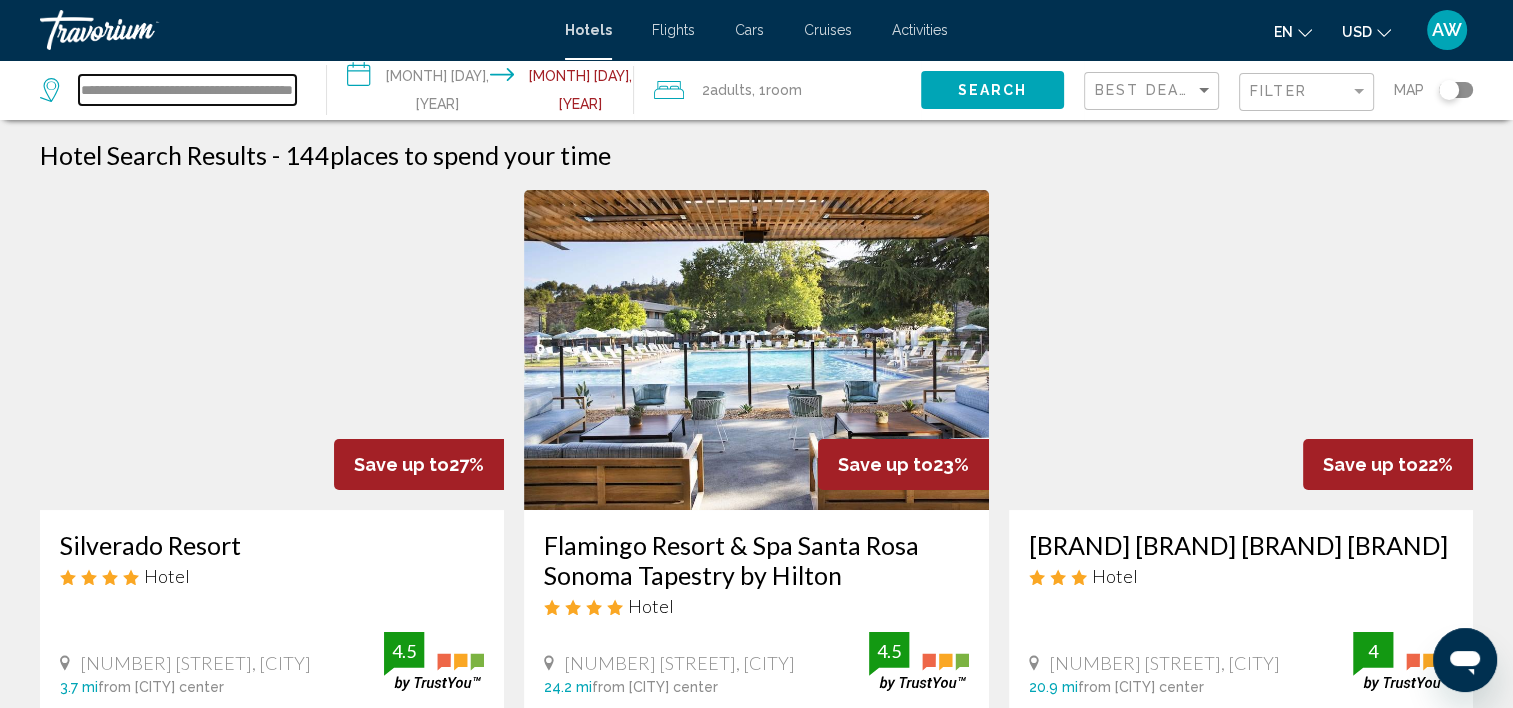 click on "**********" at bounding box center [187, 90] 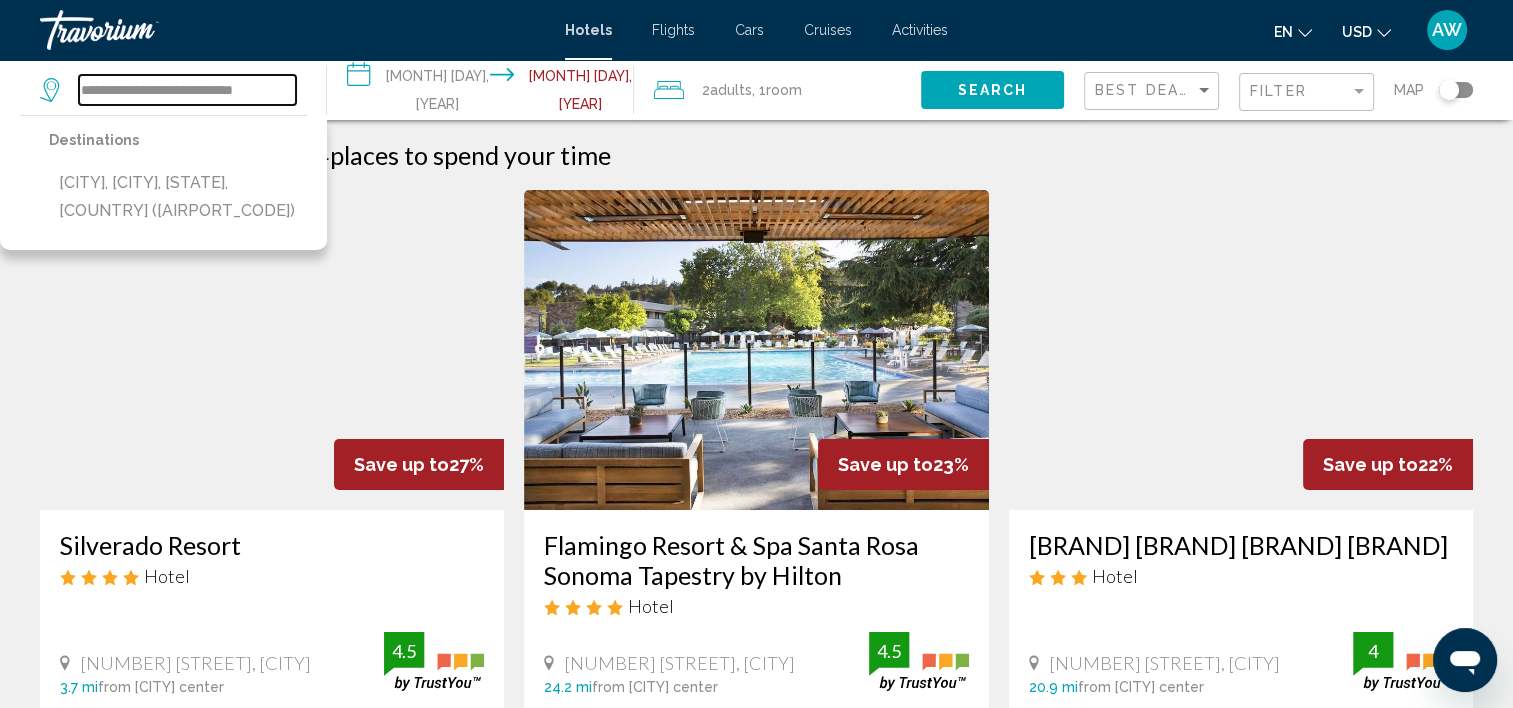 scroll, scrollTop: 0, scrollLeft: 0, axis: both 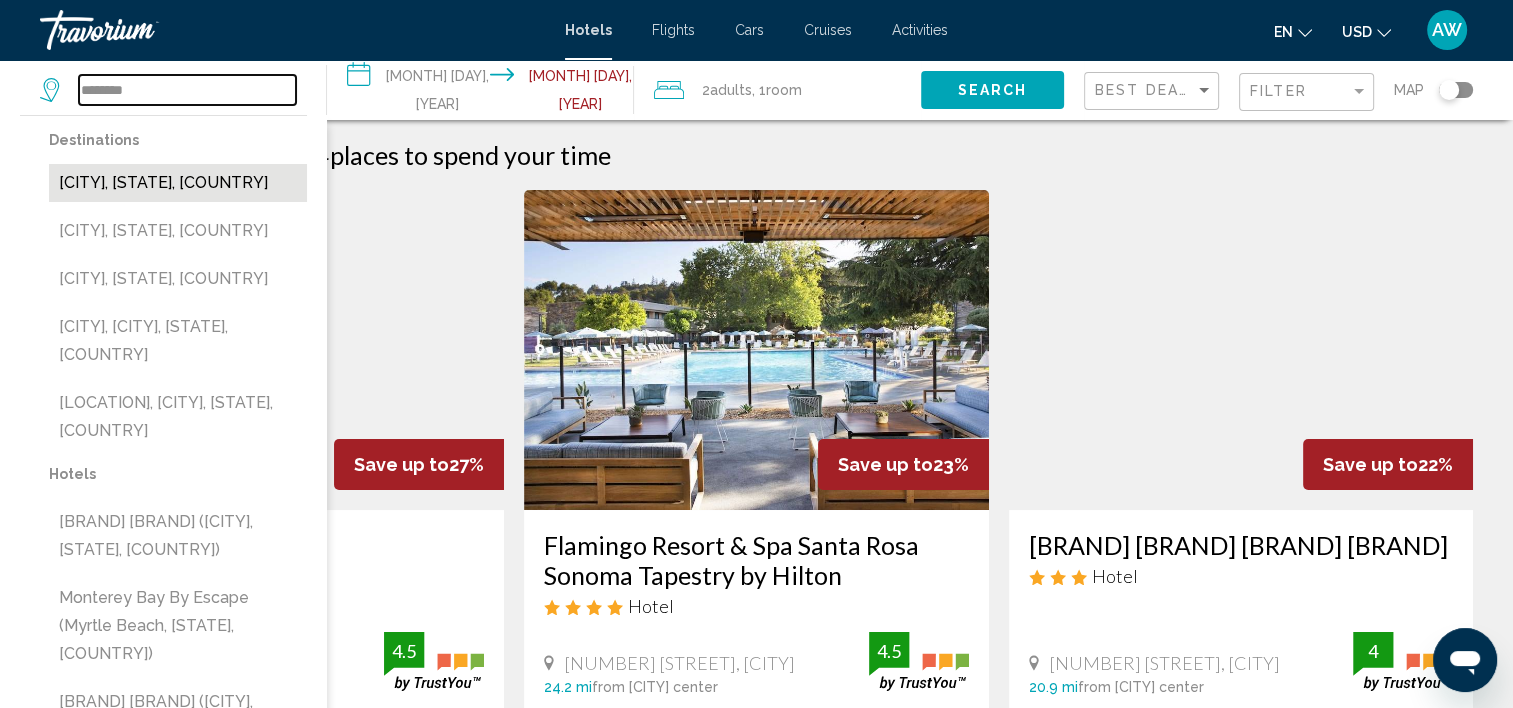 type on "********" 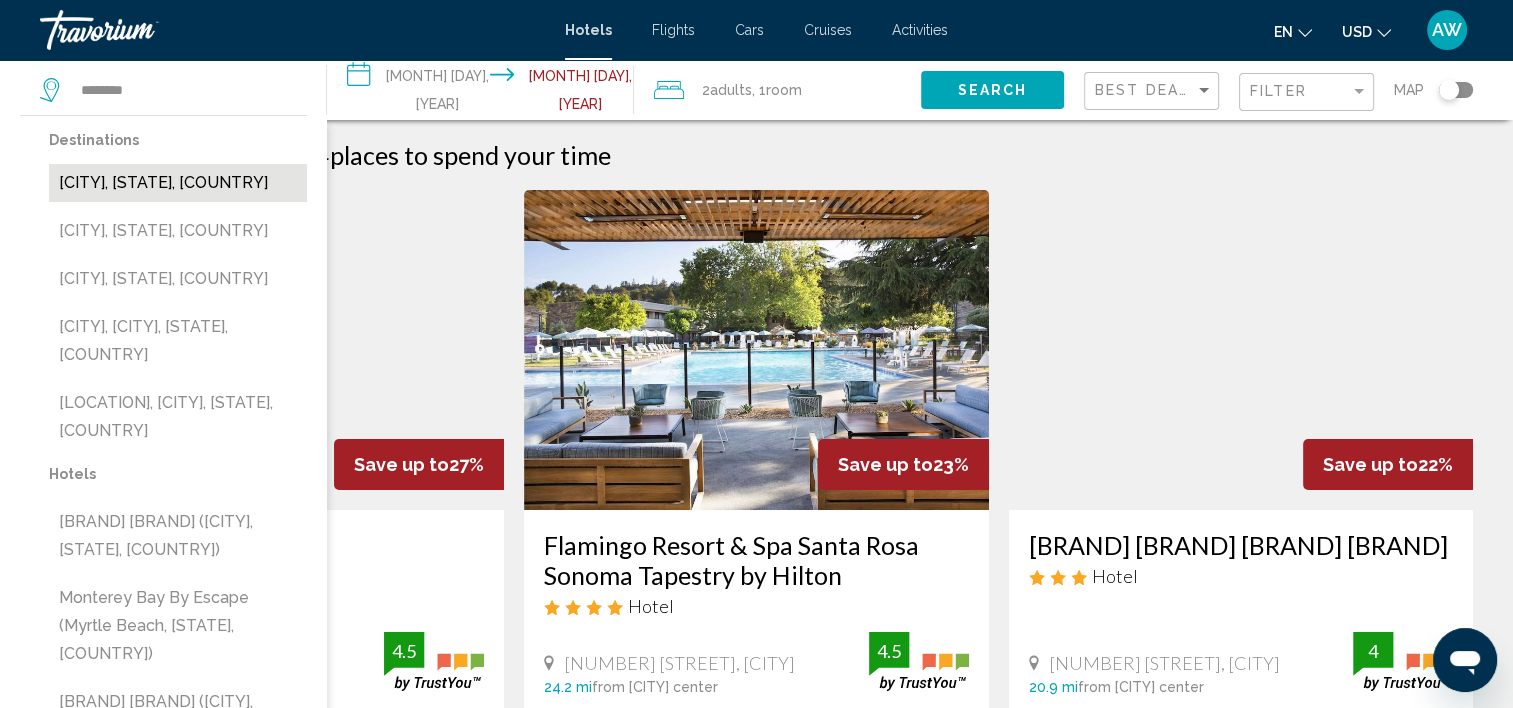 click on "[CITY], [STATE], [COUNTRY]" at bounding box center (178, 183) 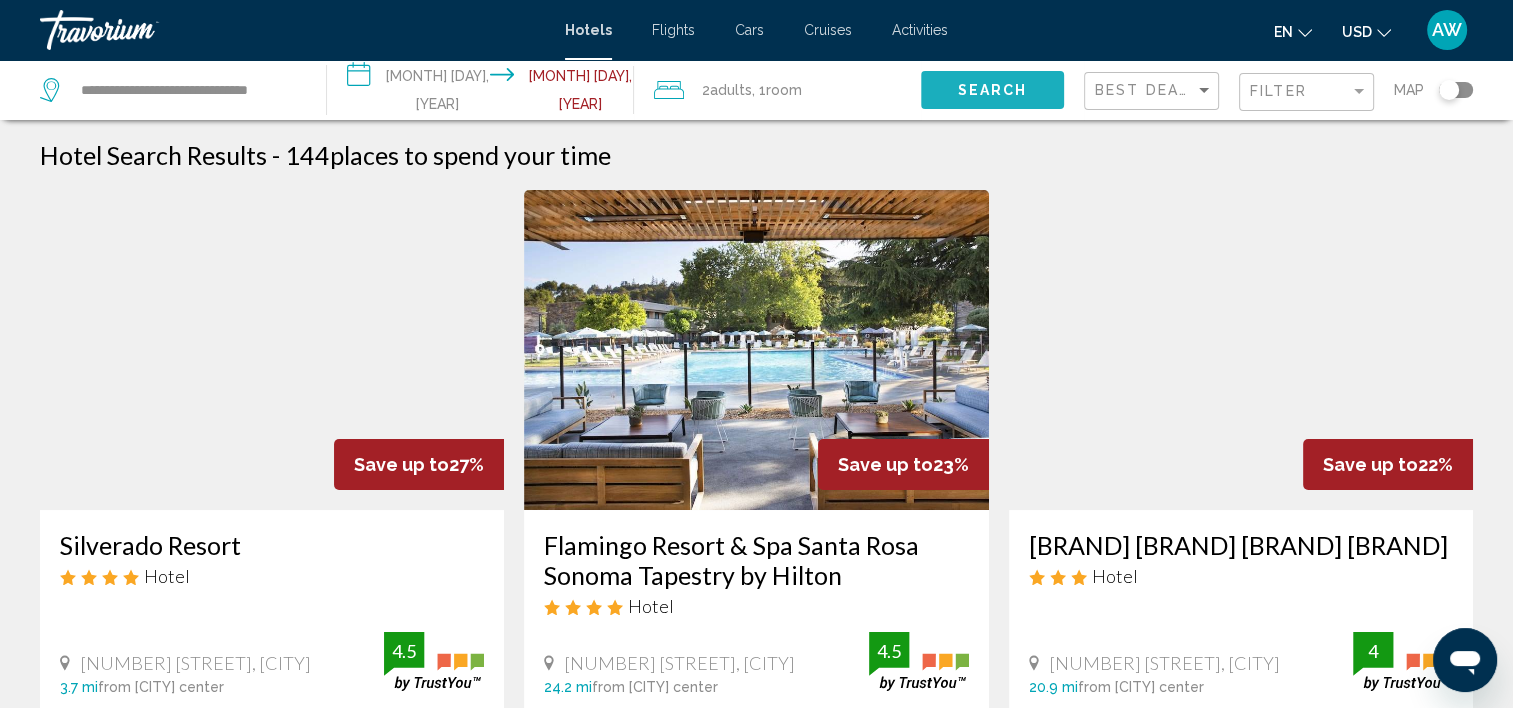 click on "Search" at bounding box center [992, 91] 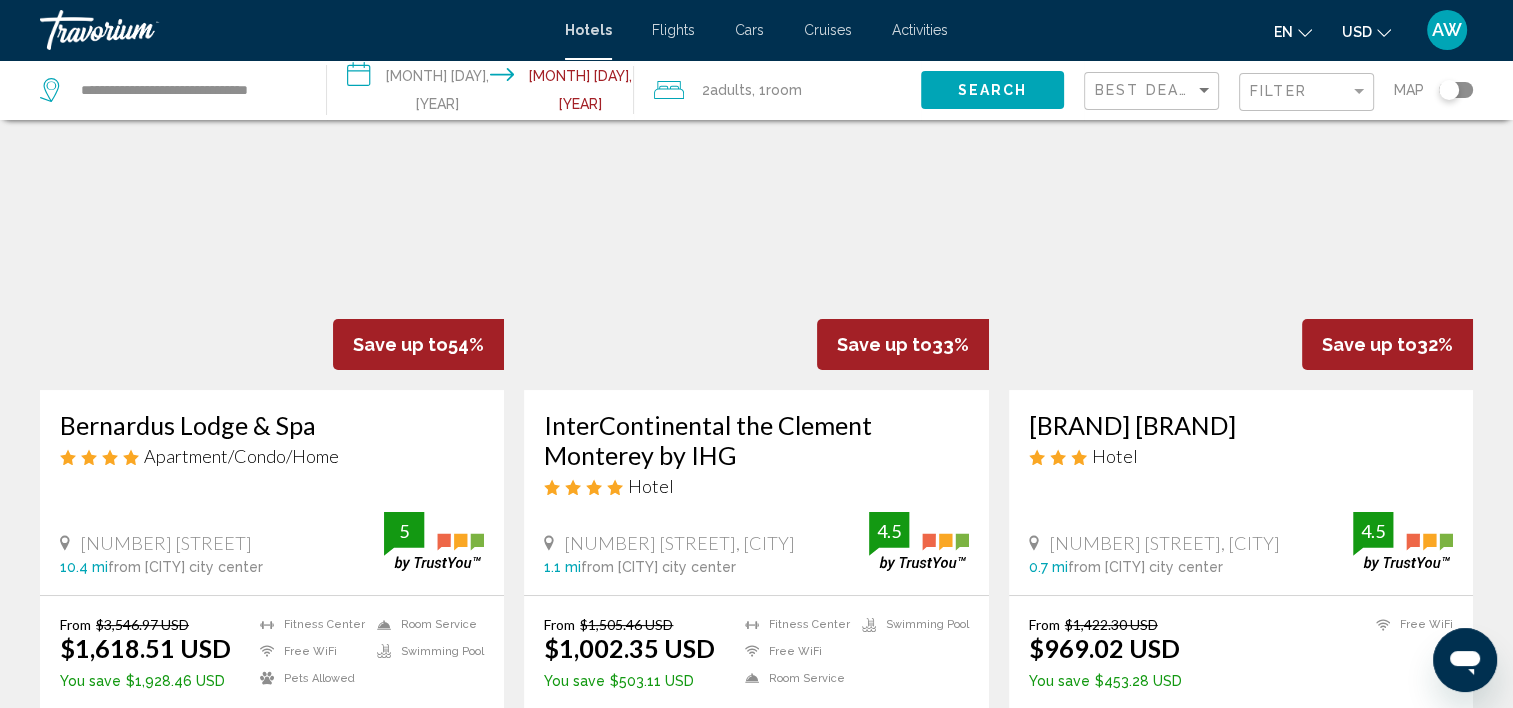 scroll, scrollTop: 160, scrollLeft: 0, axis: vertical 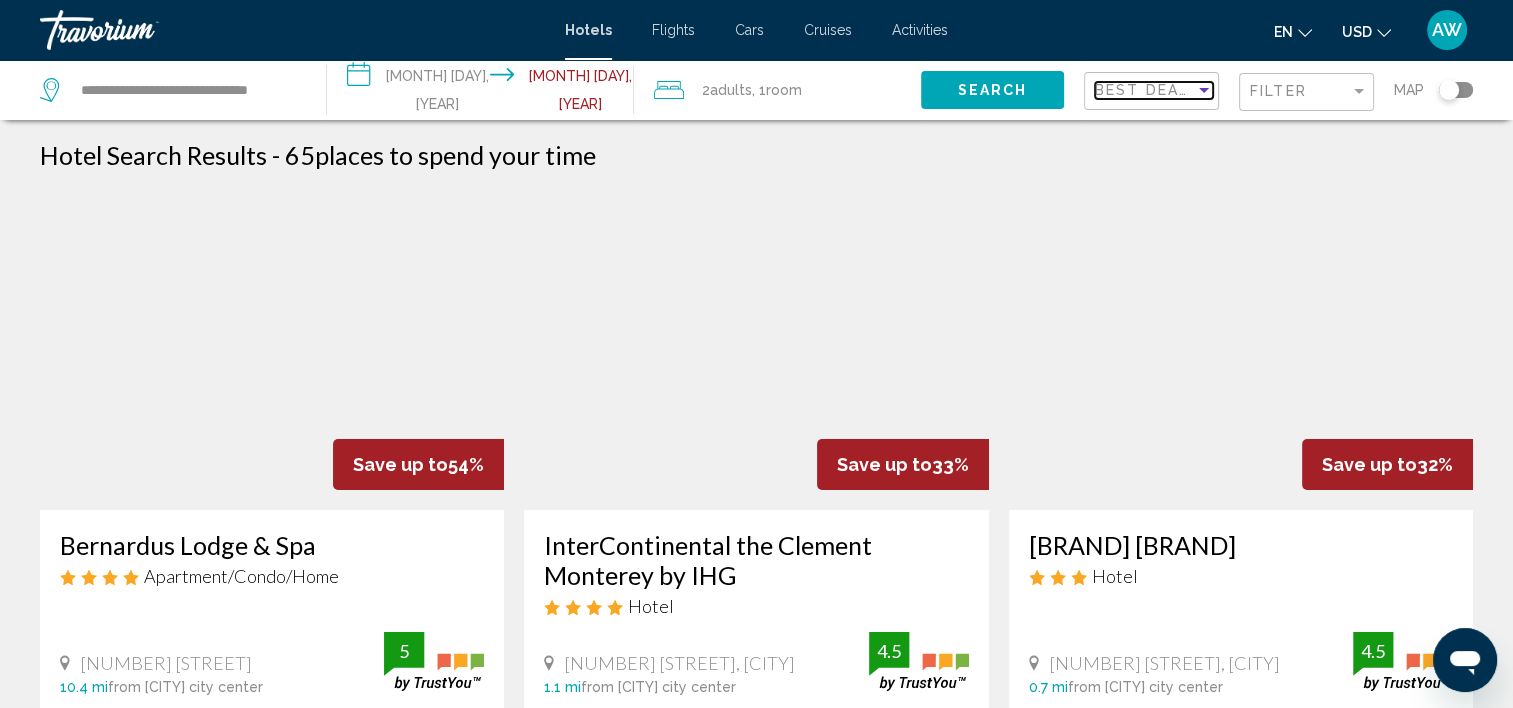 click at bounding box center (1204, 90) 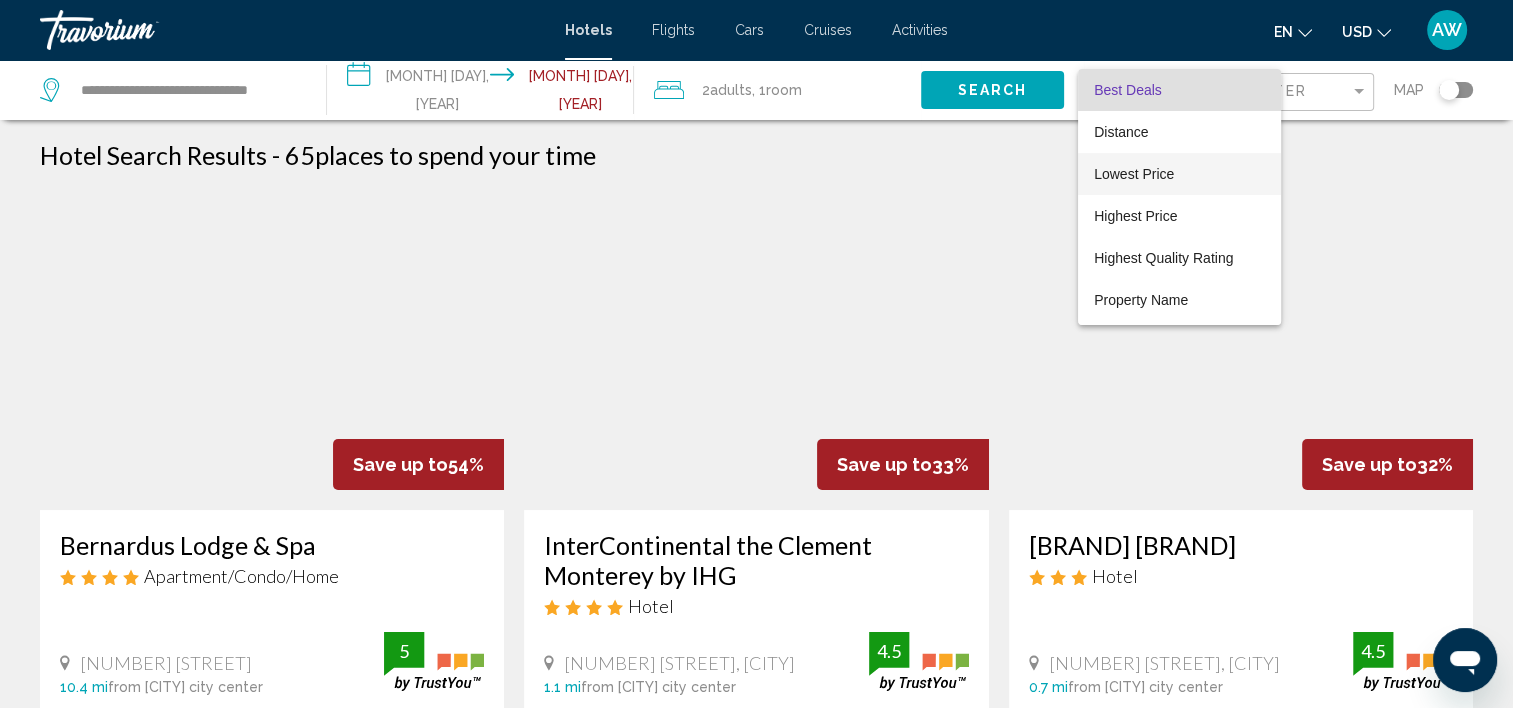 click on "Lowest Price" at bounding box center (1134, 174) 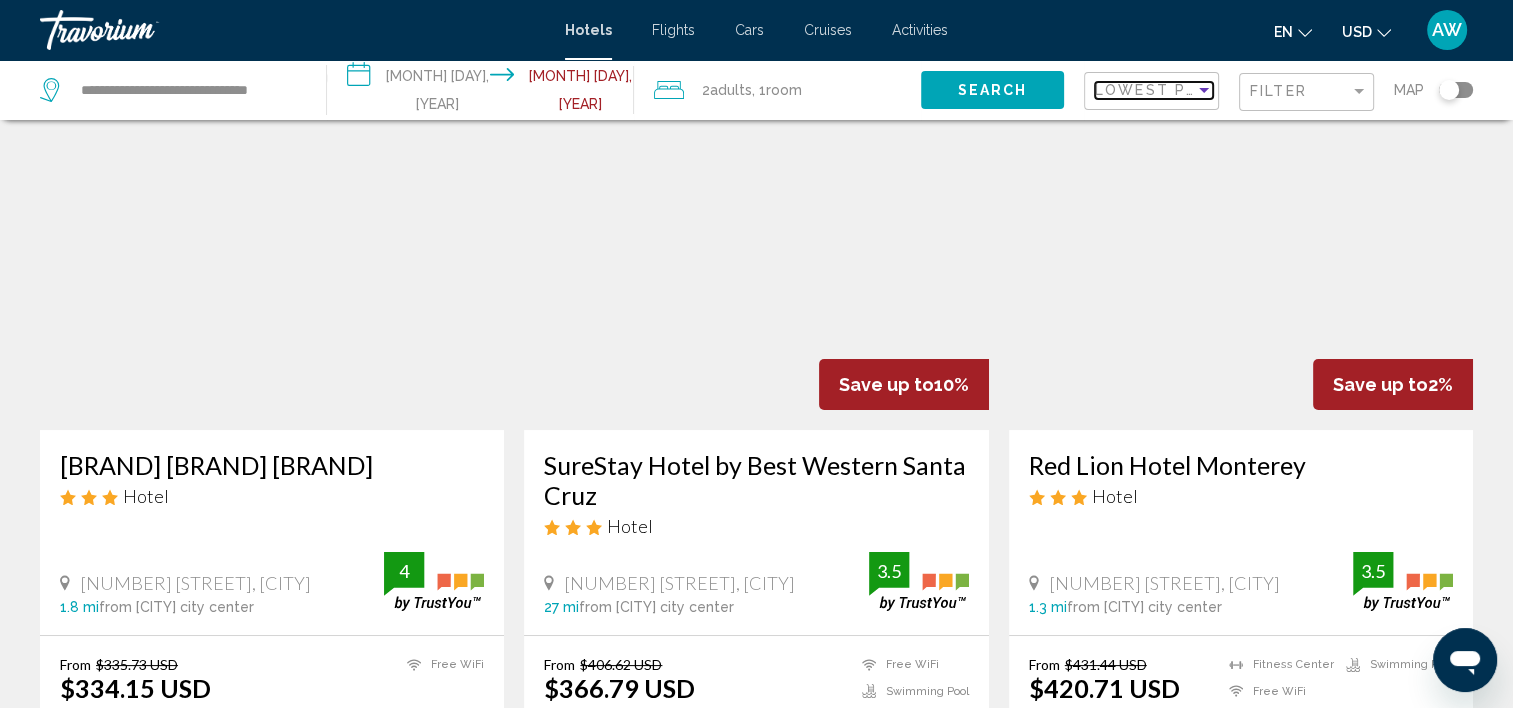 scroll, scrollTop: 120, scrollLeft: 0, axis: vertical 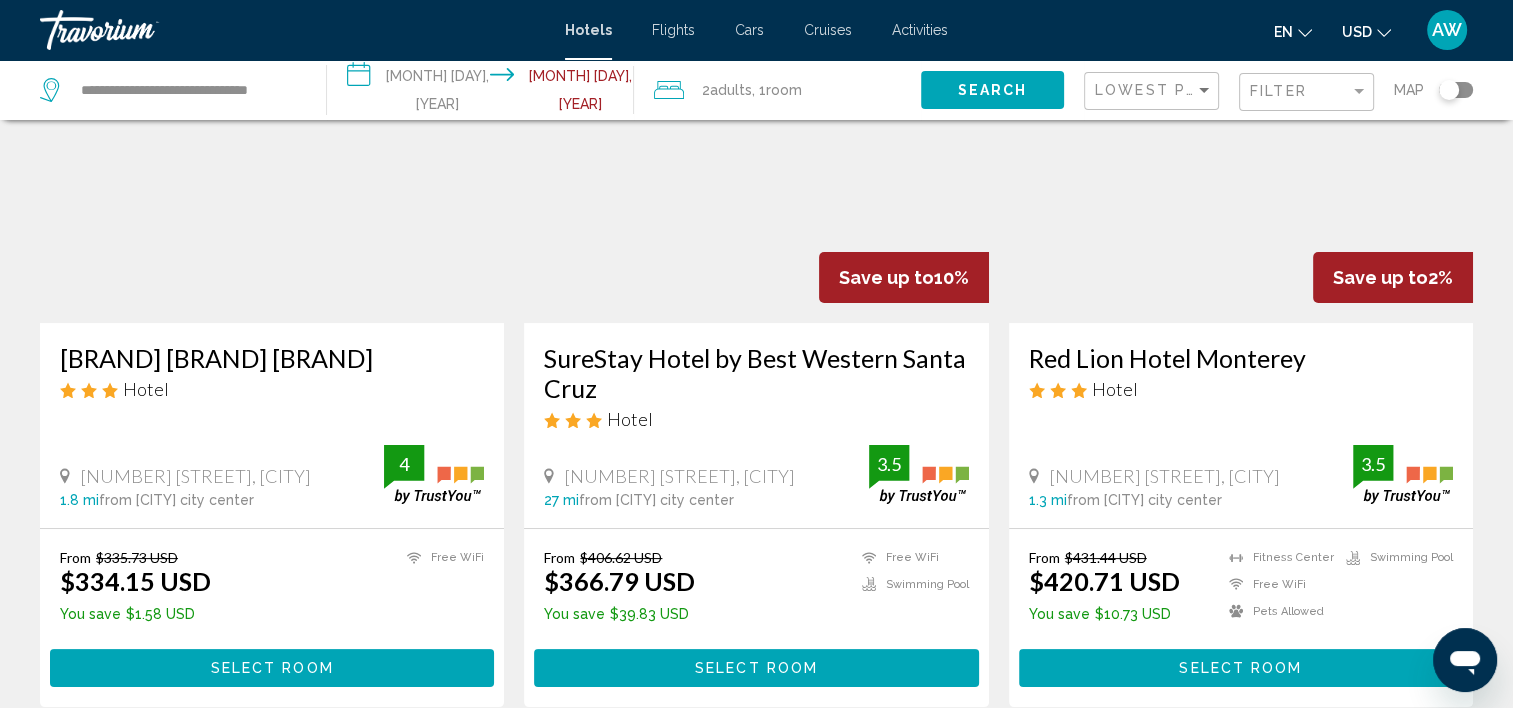click at bounding box center (1241, 163) 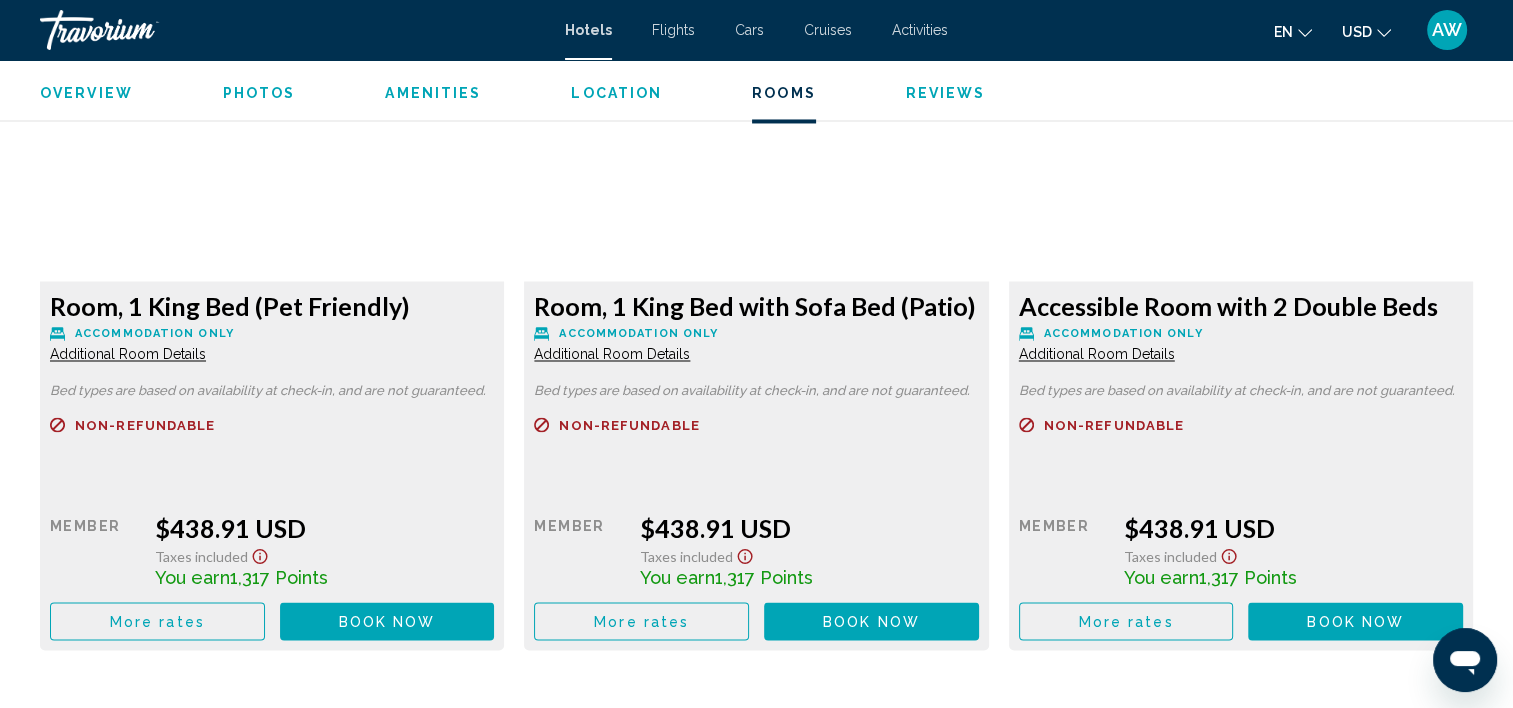 scroll, scrollTop: 3445, scrollLeft: 0, axis: vertical 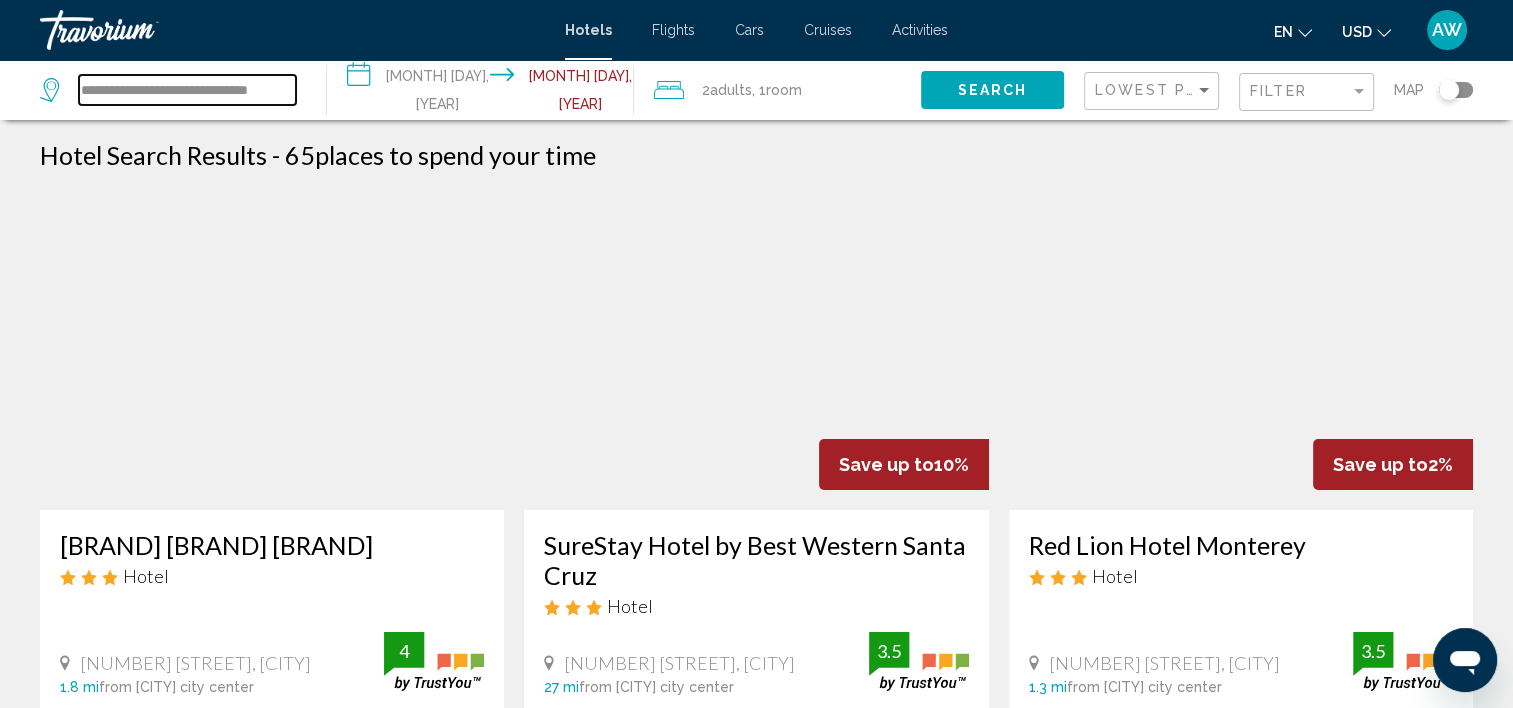 click on "**********" at bounding box center [187, 90] 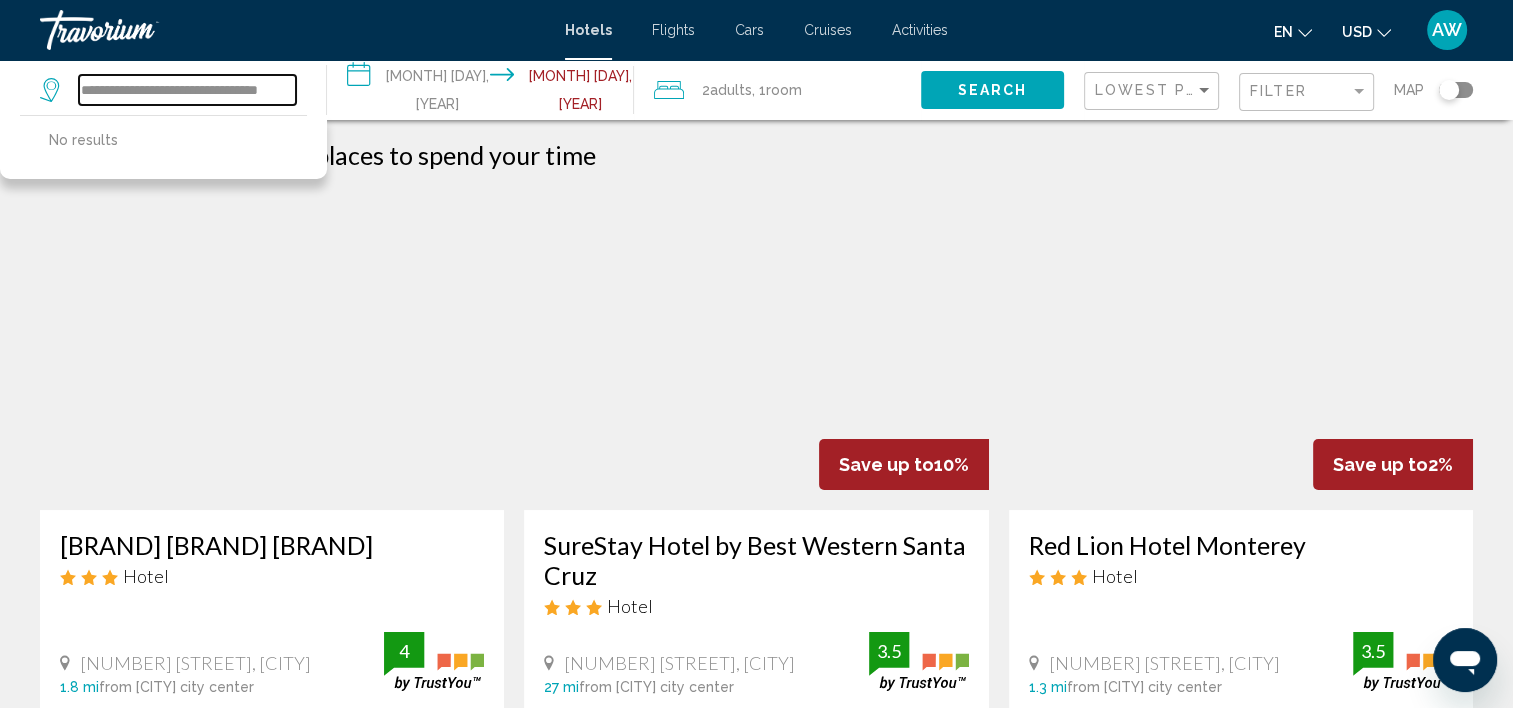 click on "**********" at bounding box center (187, 90) 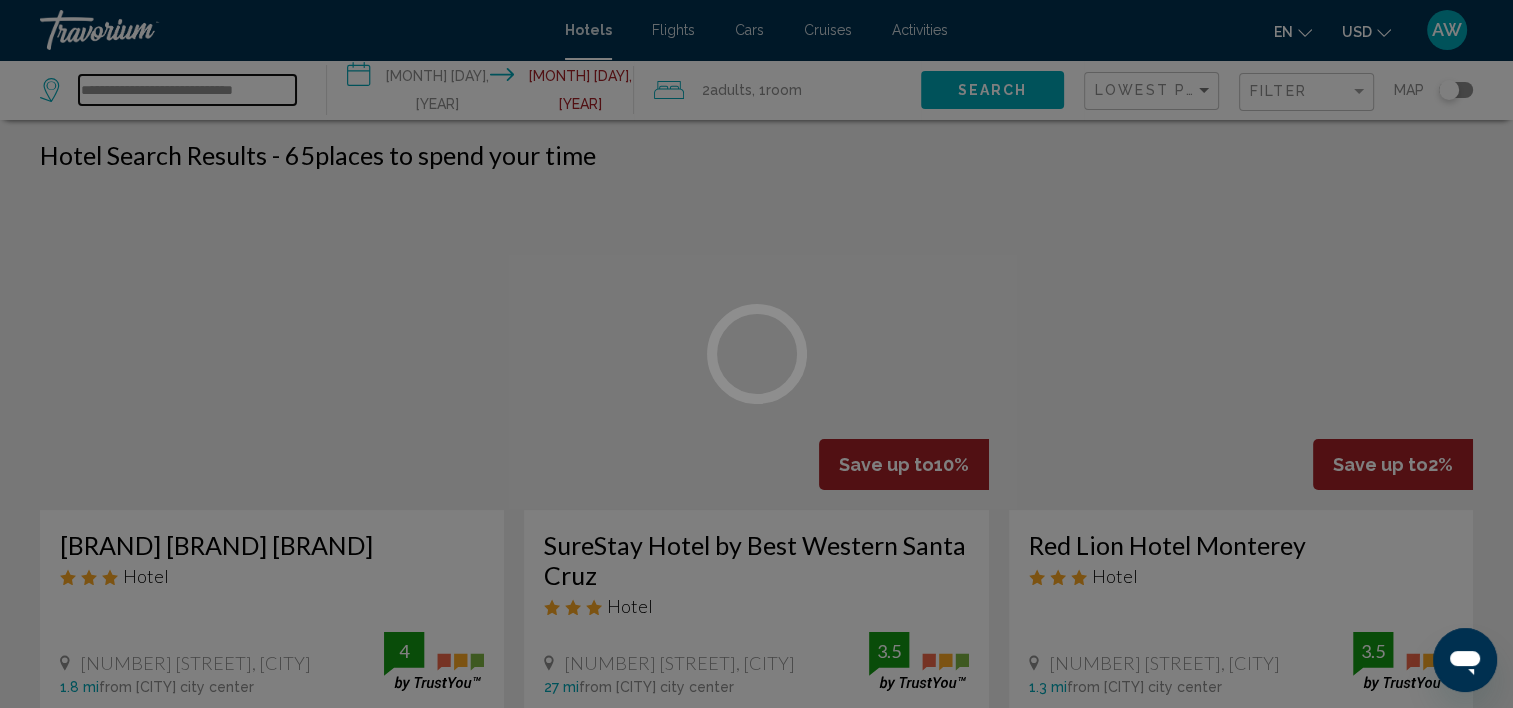 scroll, scrollTop: 0, scrollLeft: 0, axis: both 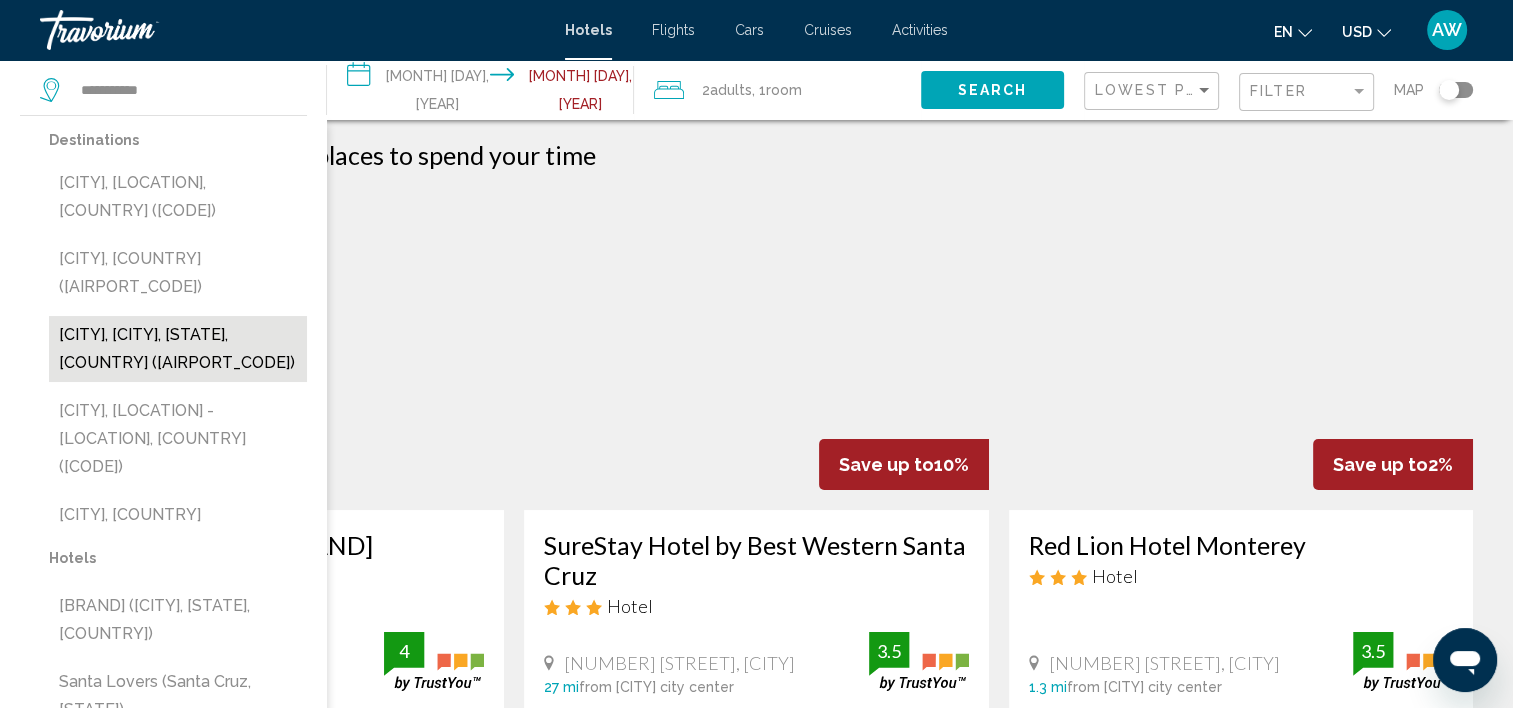 click on "[CITY], [CITY], [STATE], [COUNTRY] ([AIRPORT_CODE])" at bounding box center (178, 349) 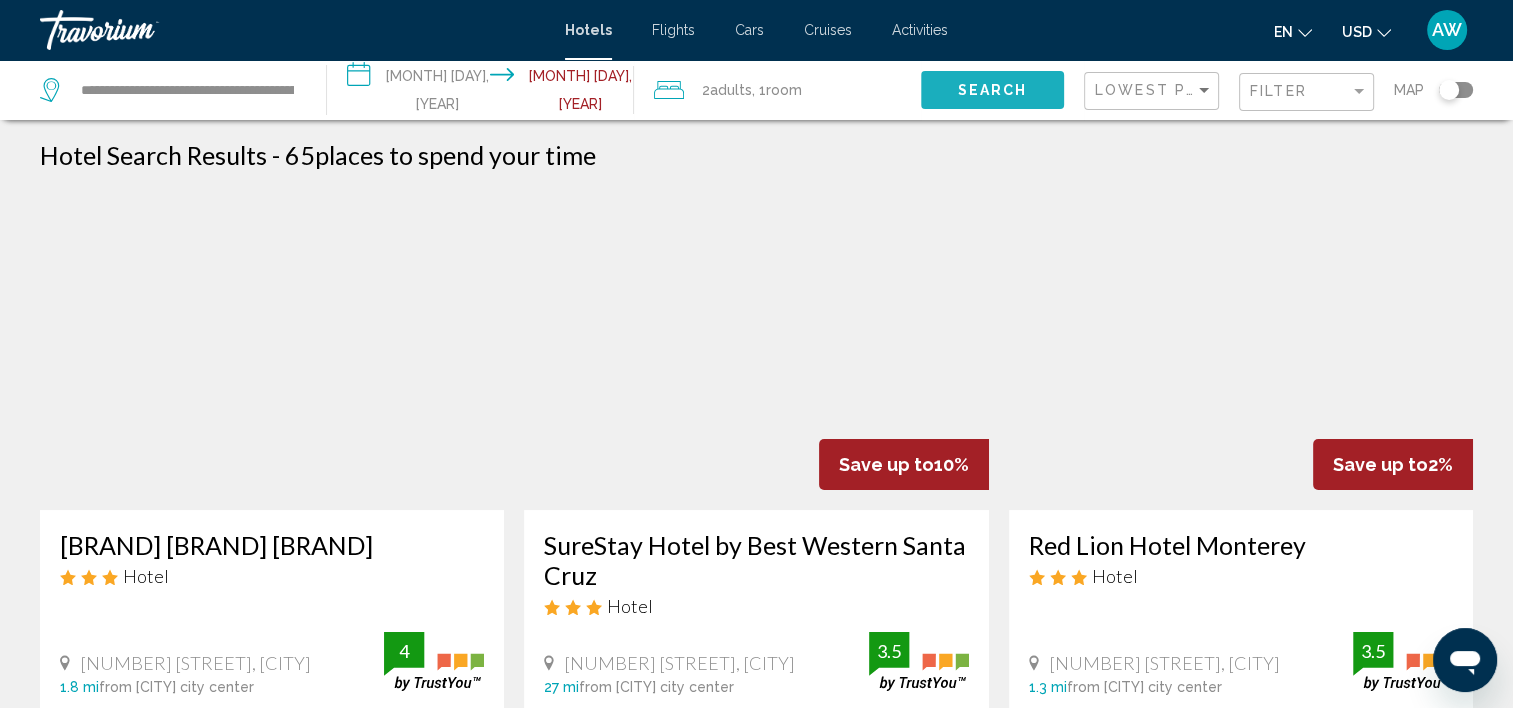 click on "Search" at bounding box center [992, 91] 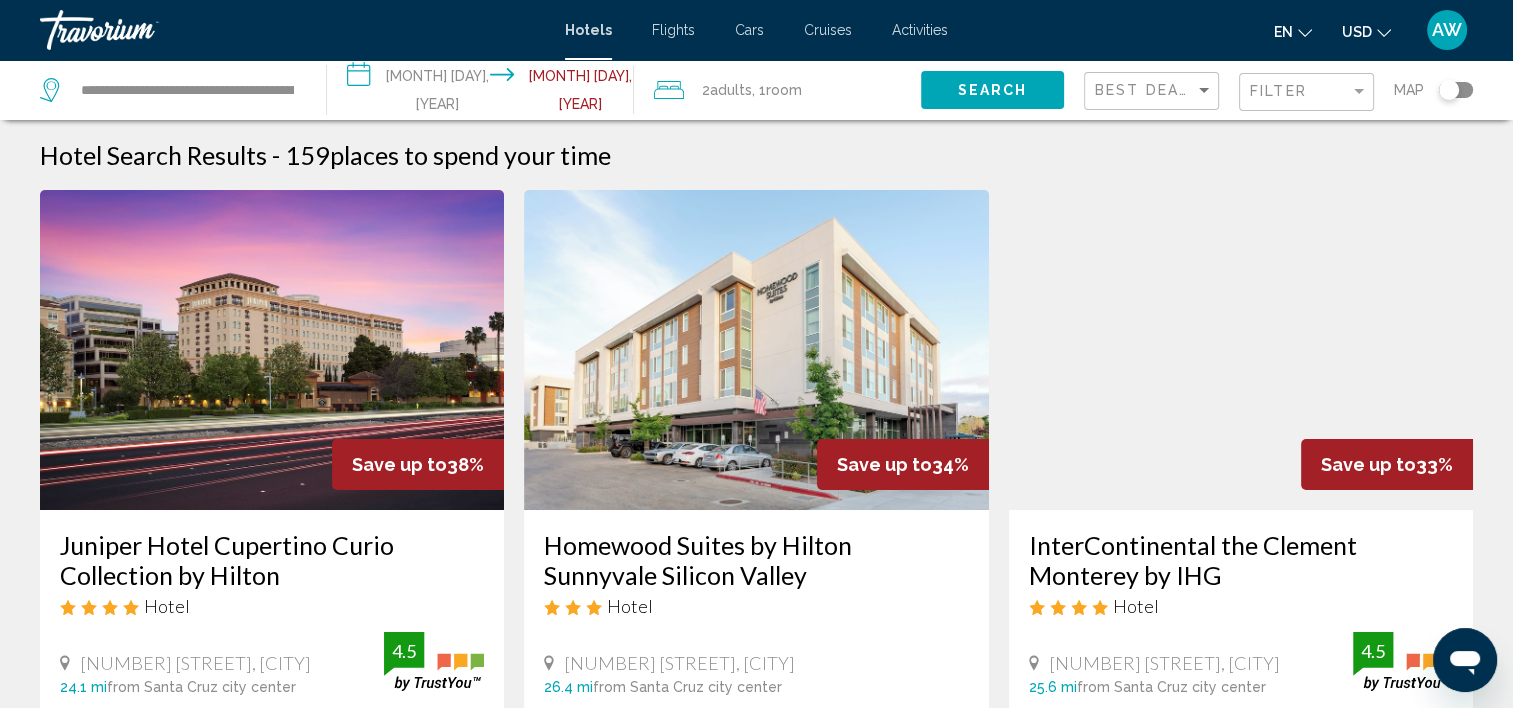 scroll, scrollTop: 40, scrollLeft: 0, axis: vertical 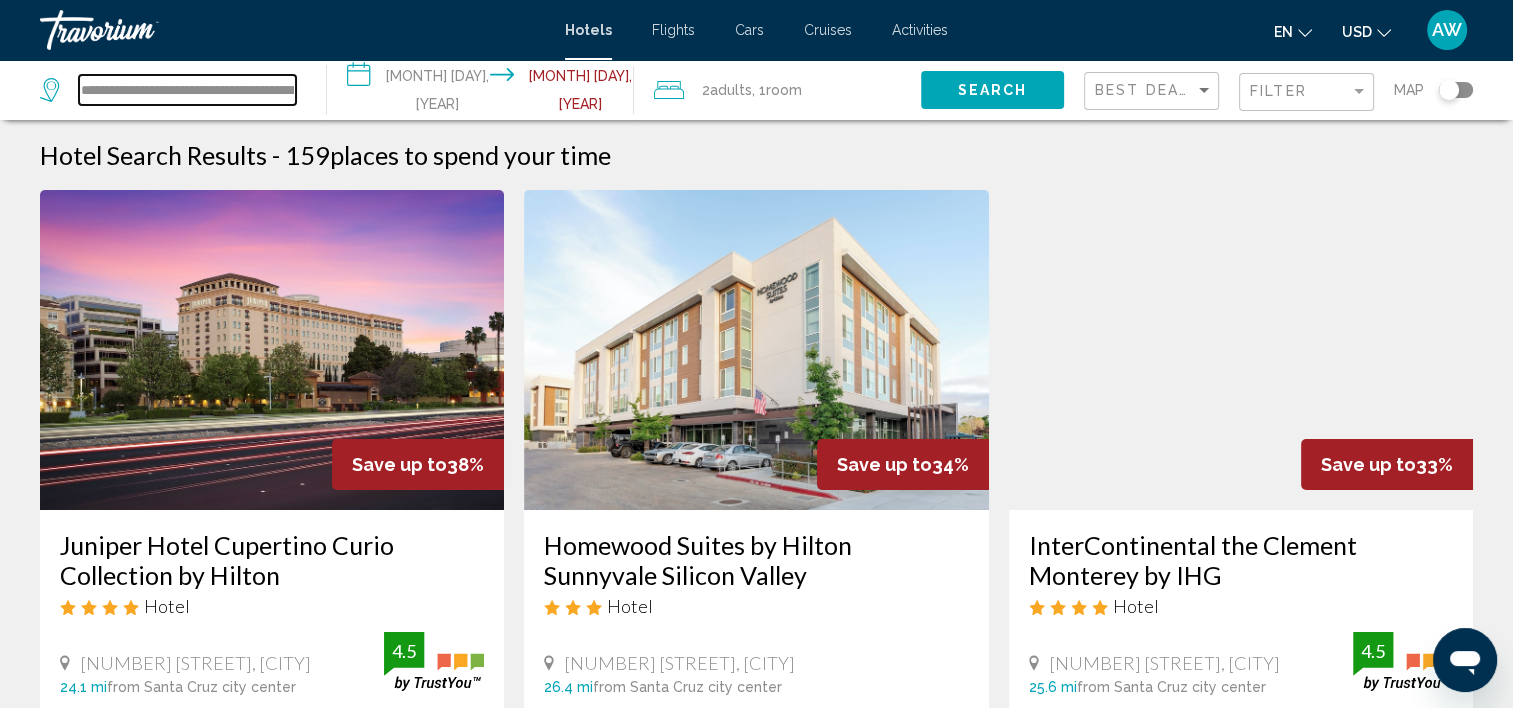 click on "**********" at bounding box center (187, 90) 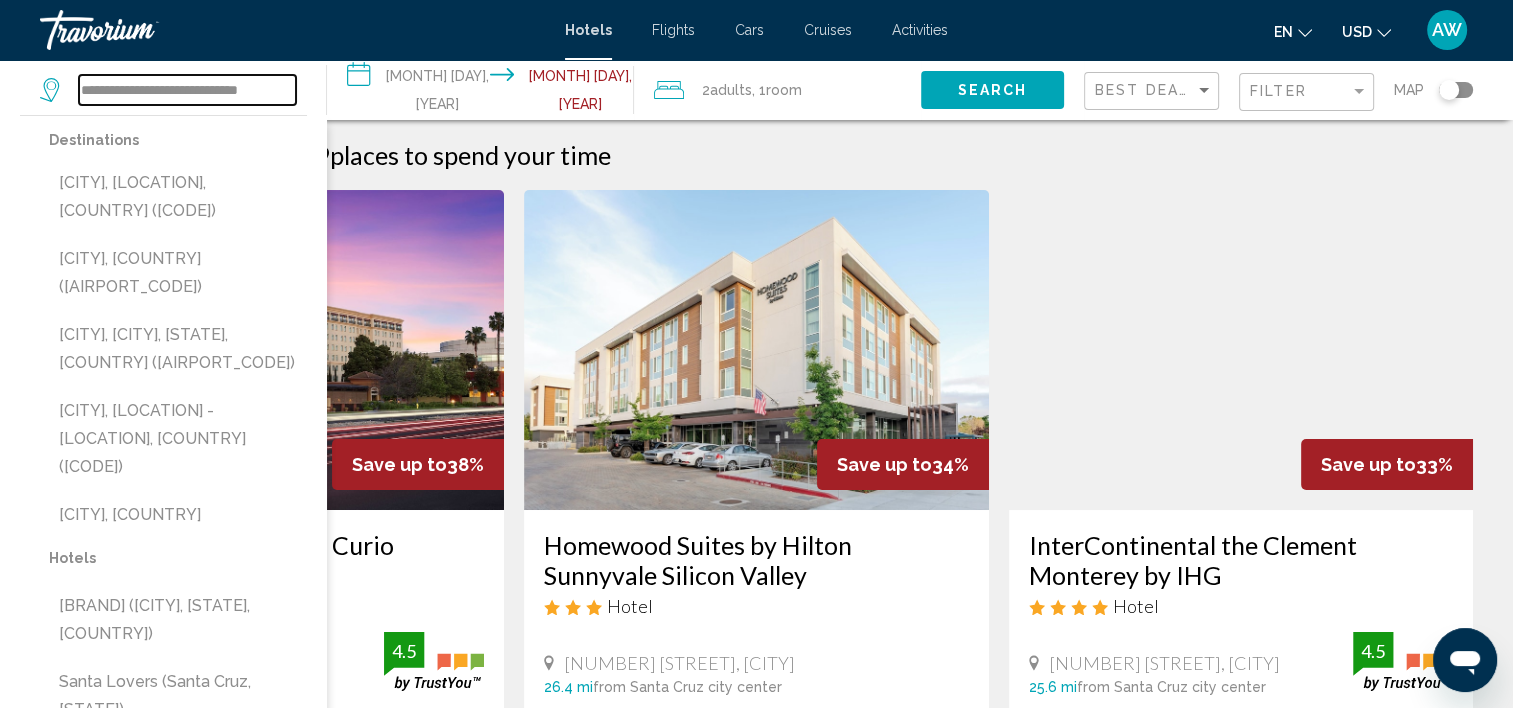 scroll, scrollTop: 0, scrollLeft: 0, axis: both 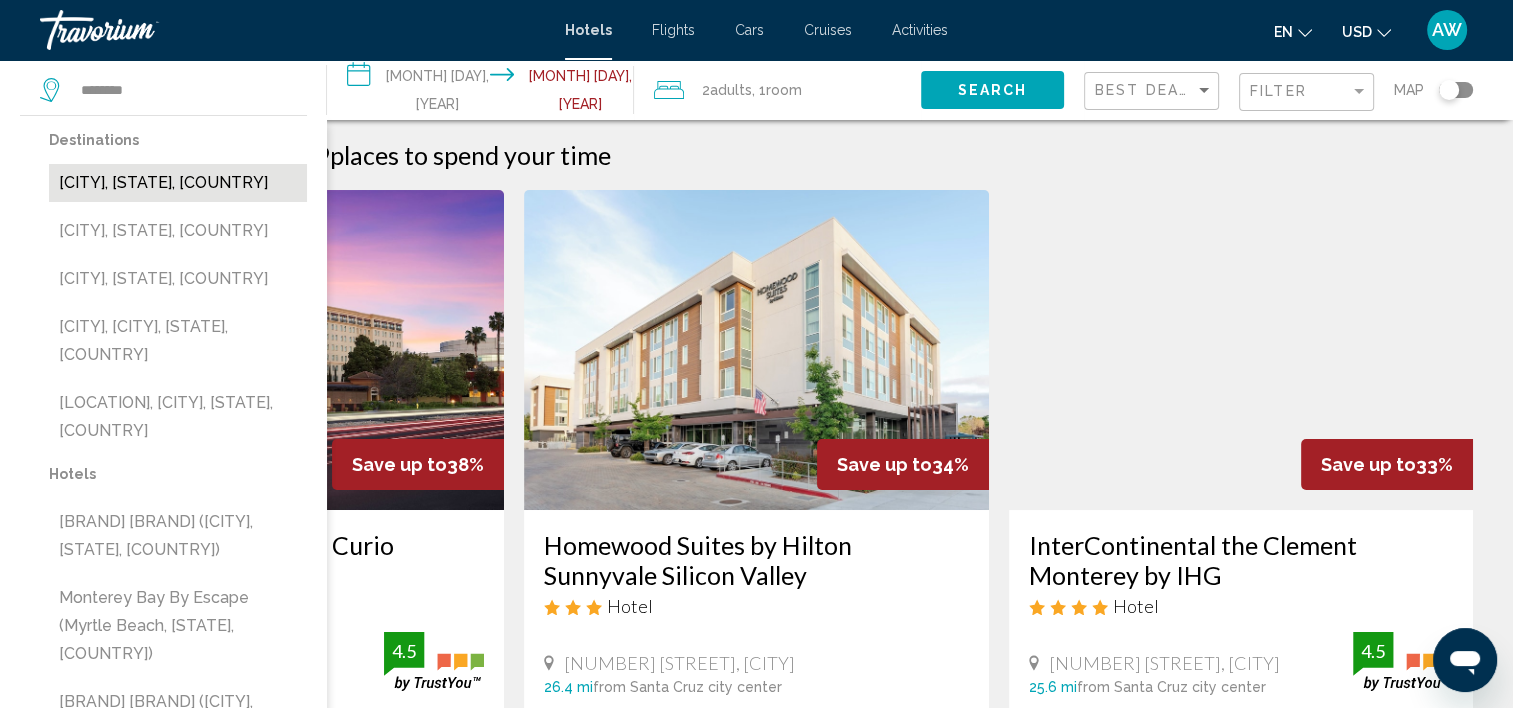 click on "[CITY], [STATE], [COUNTRY]" at bounding box center [178, 183] 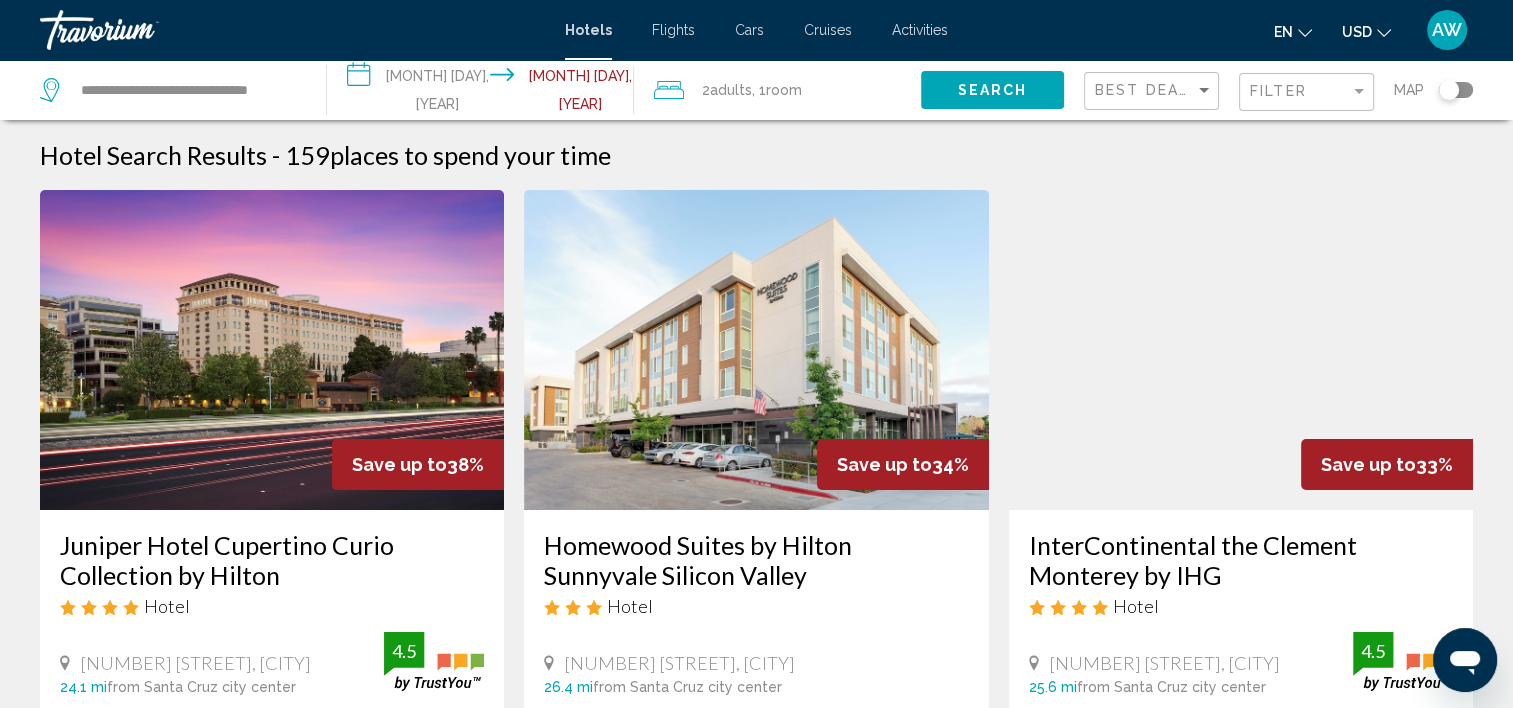 click on "**********" at bounding box center (484, 93) 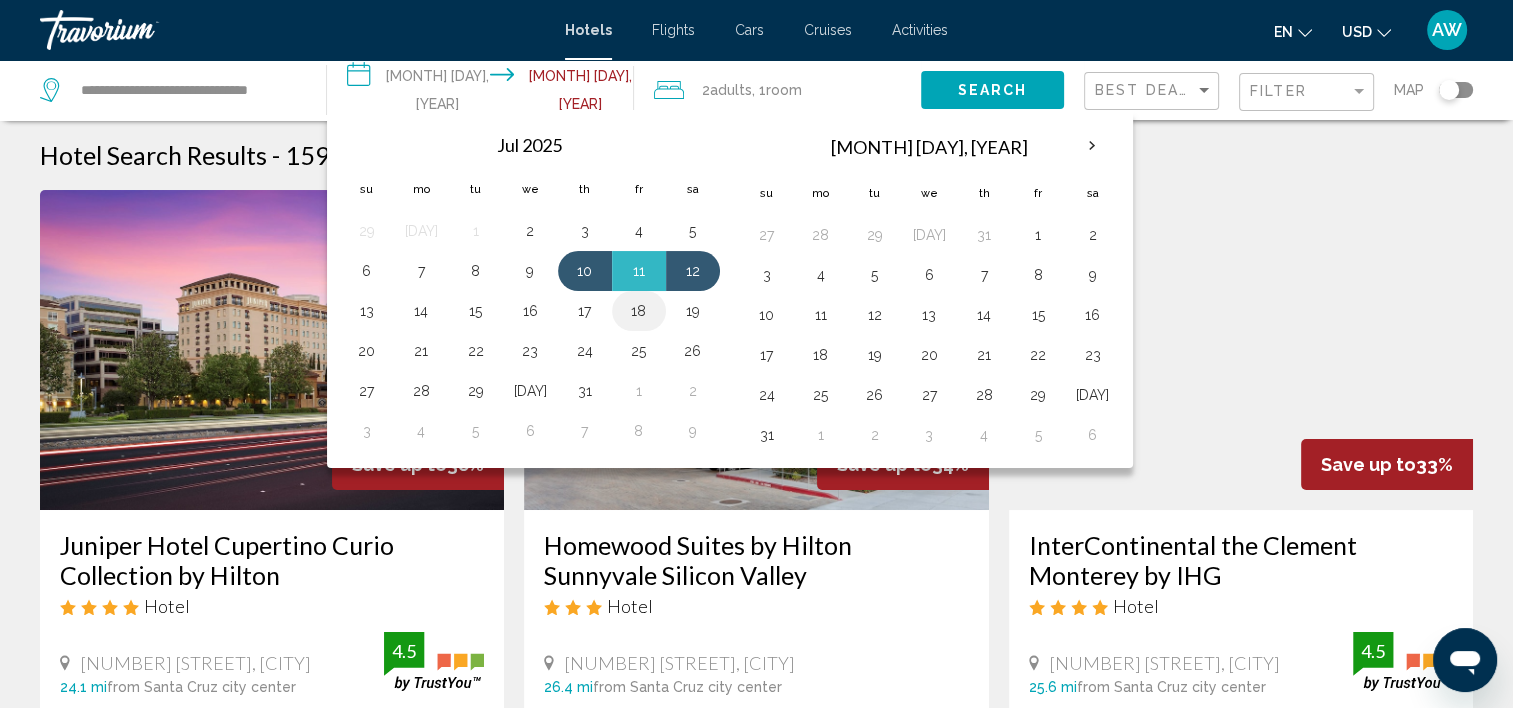 click on "18" at bounding box center [639, 311] 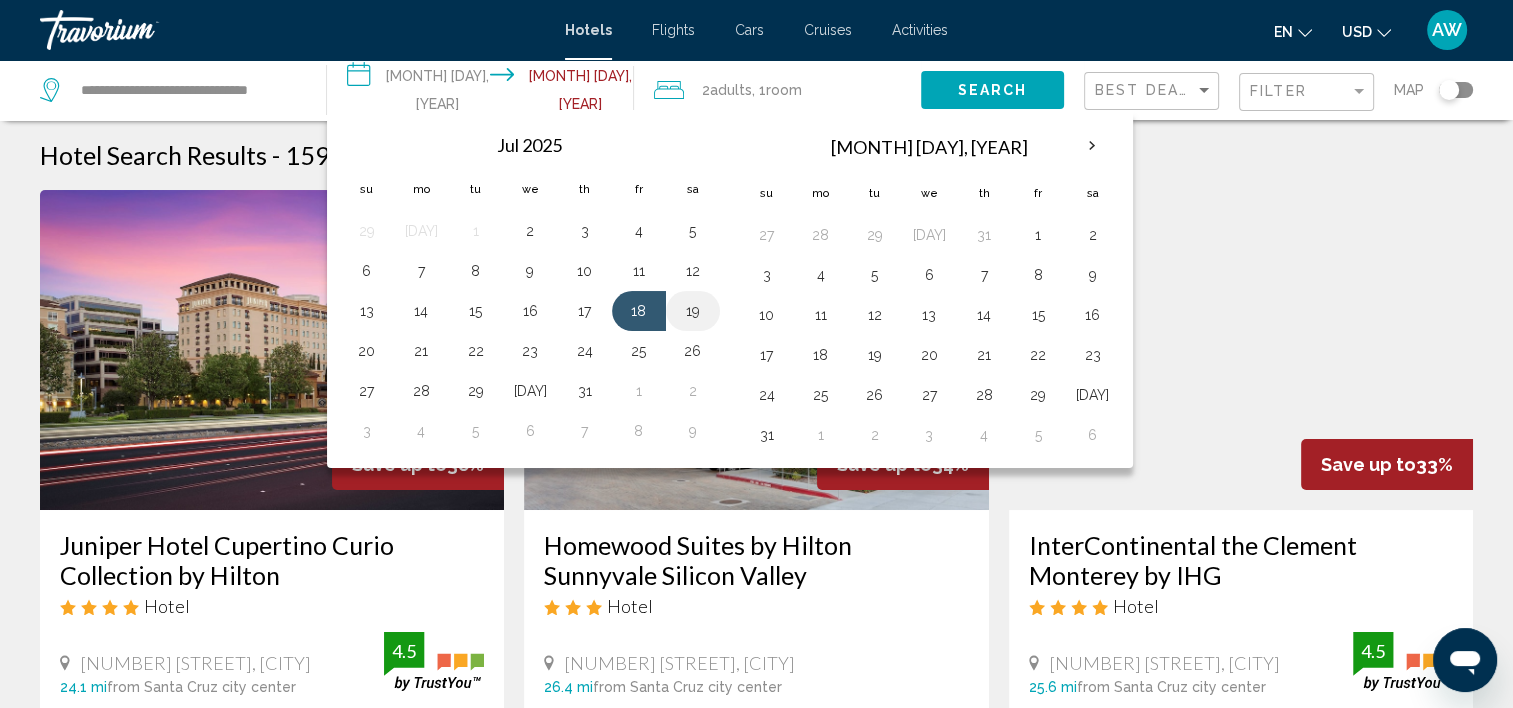 click on "19" at bounding box center [693, 311] 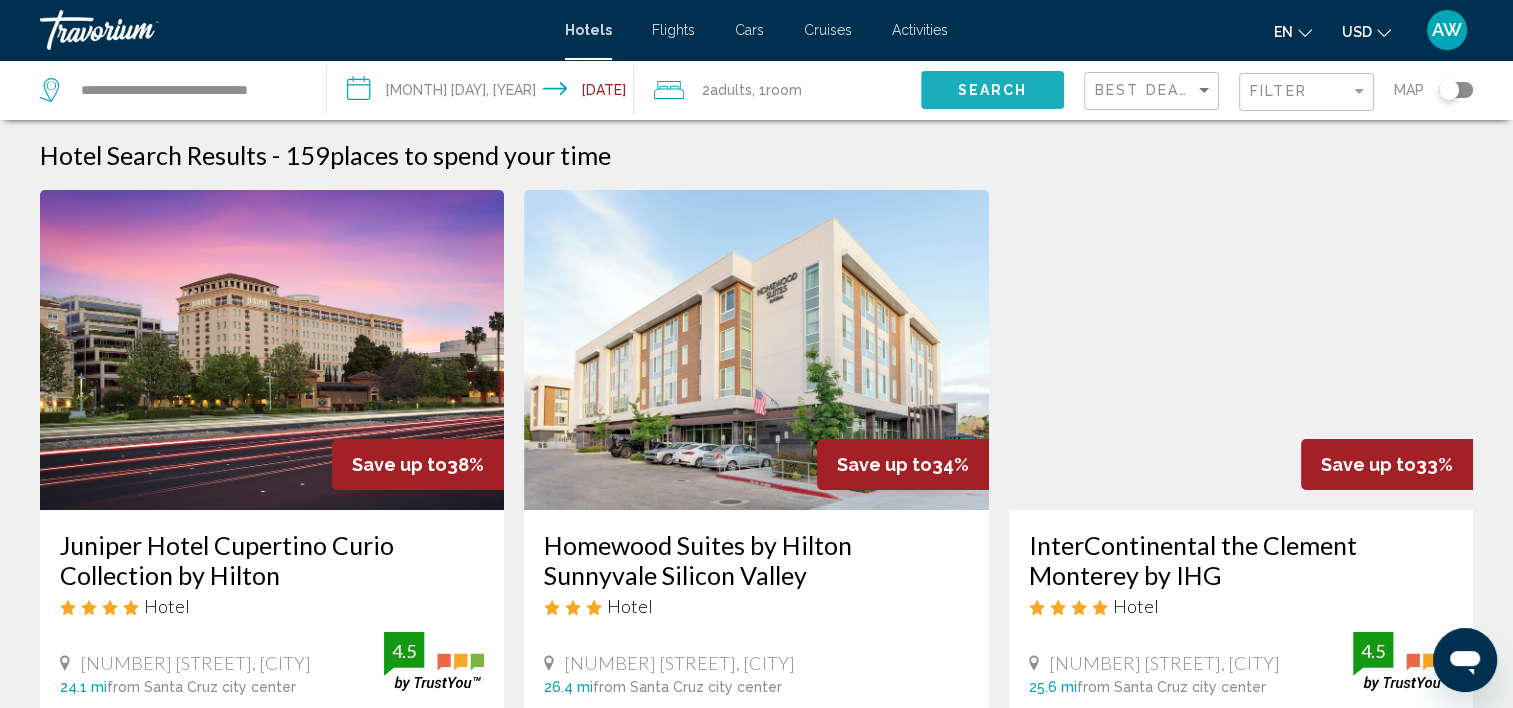 click on "Search" at bounding box center (992, 91) 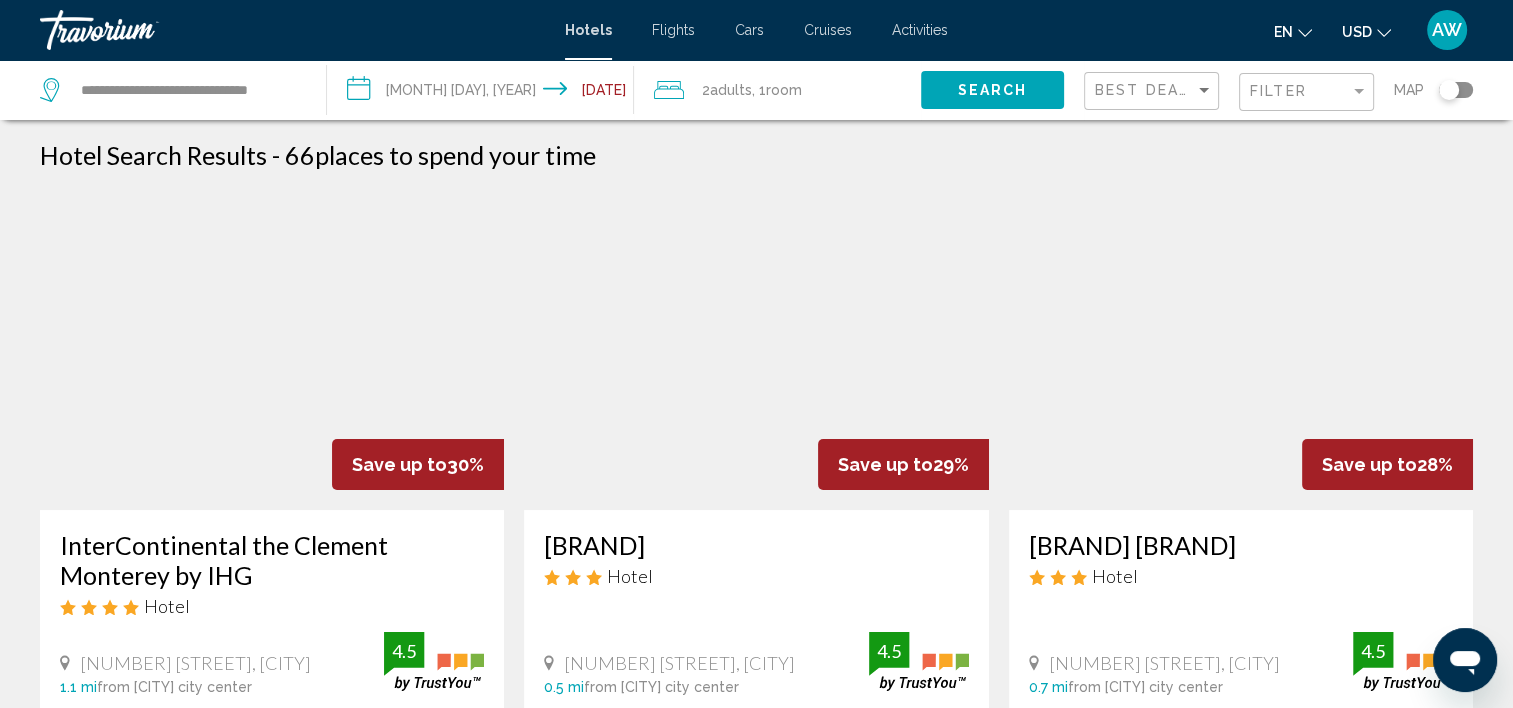 click on "**********" at bounding box center (484, 93) 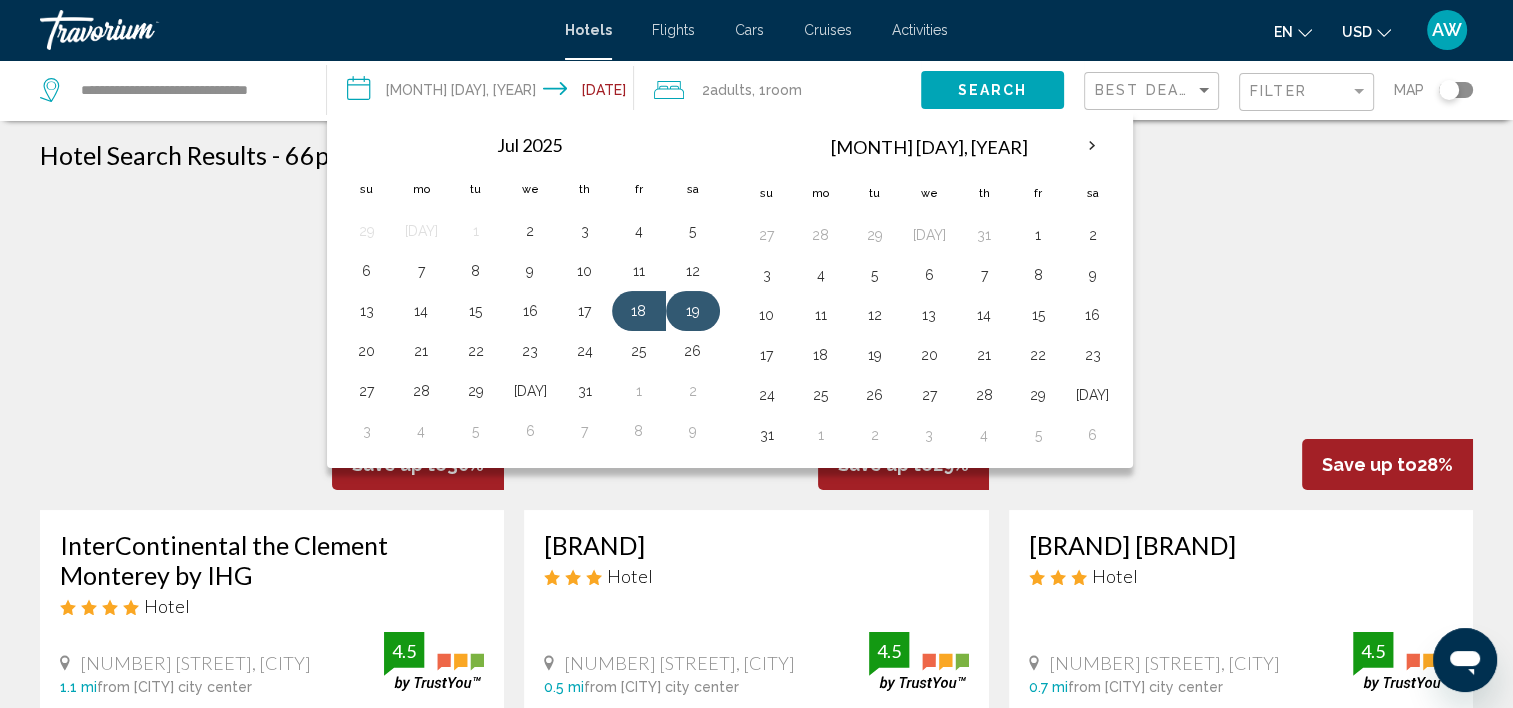 click on "19" at bounding box center (693, 311) 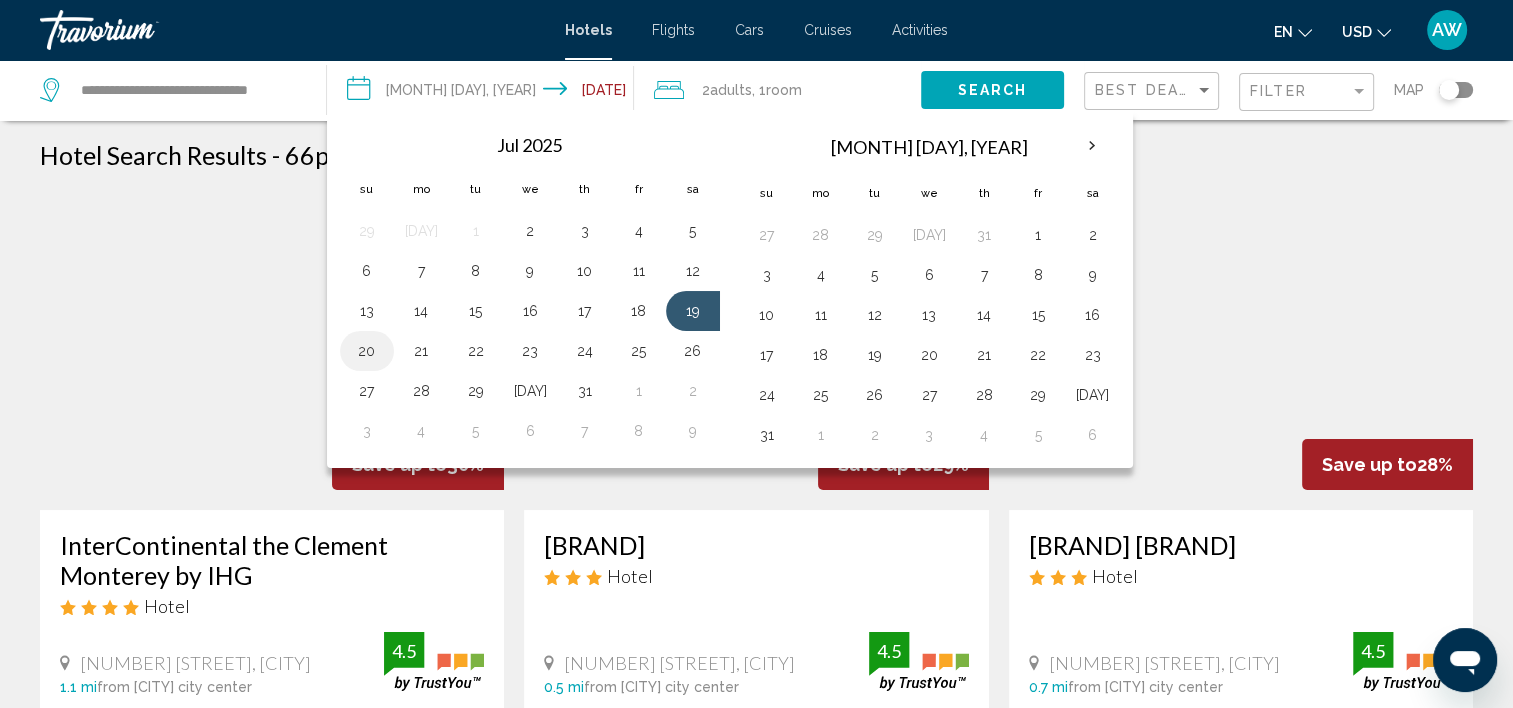 click on "20" at bounding box center [367, 351] 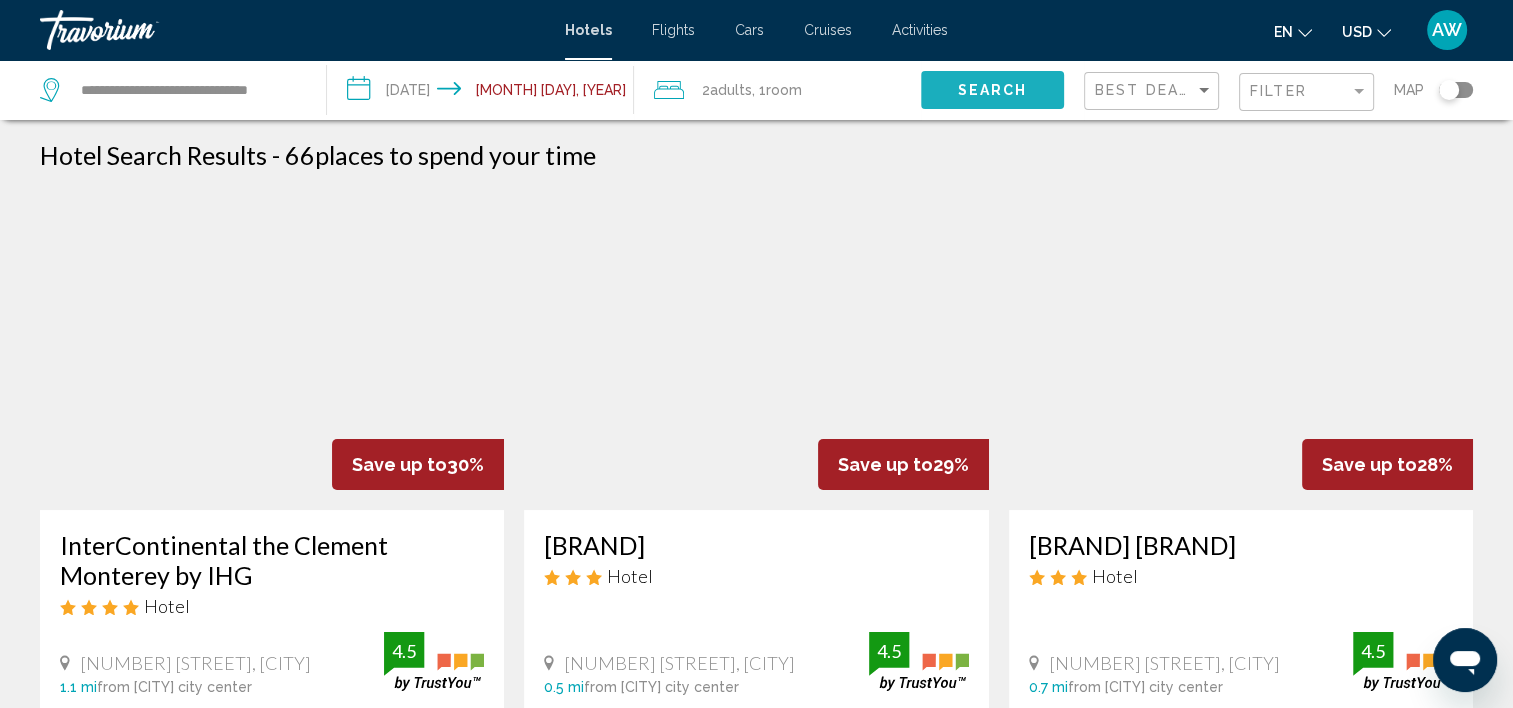 click on "Search" at bounding box center (992, 91) 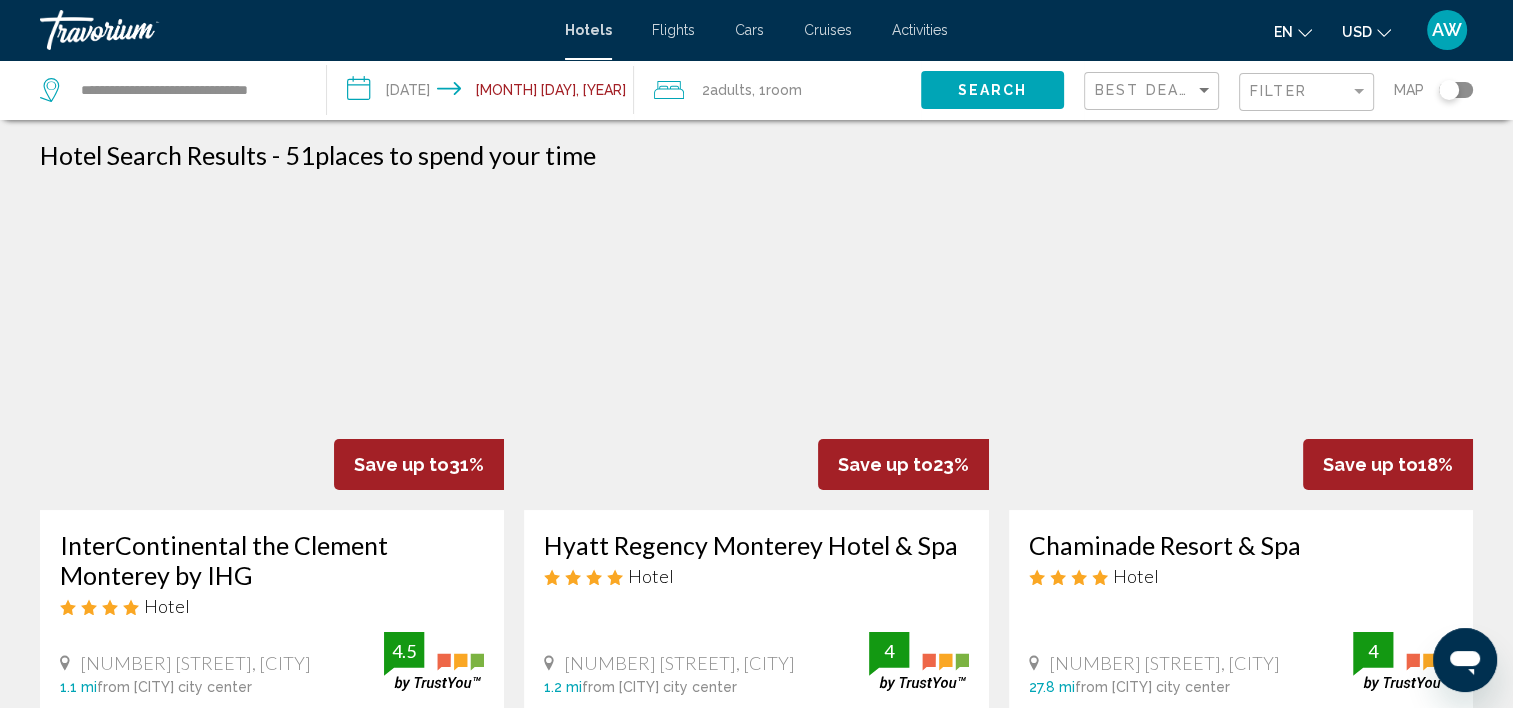 scroll, scrollTop: 40, scrollLeft: 0, axis: vertical 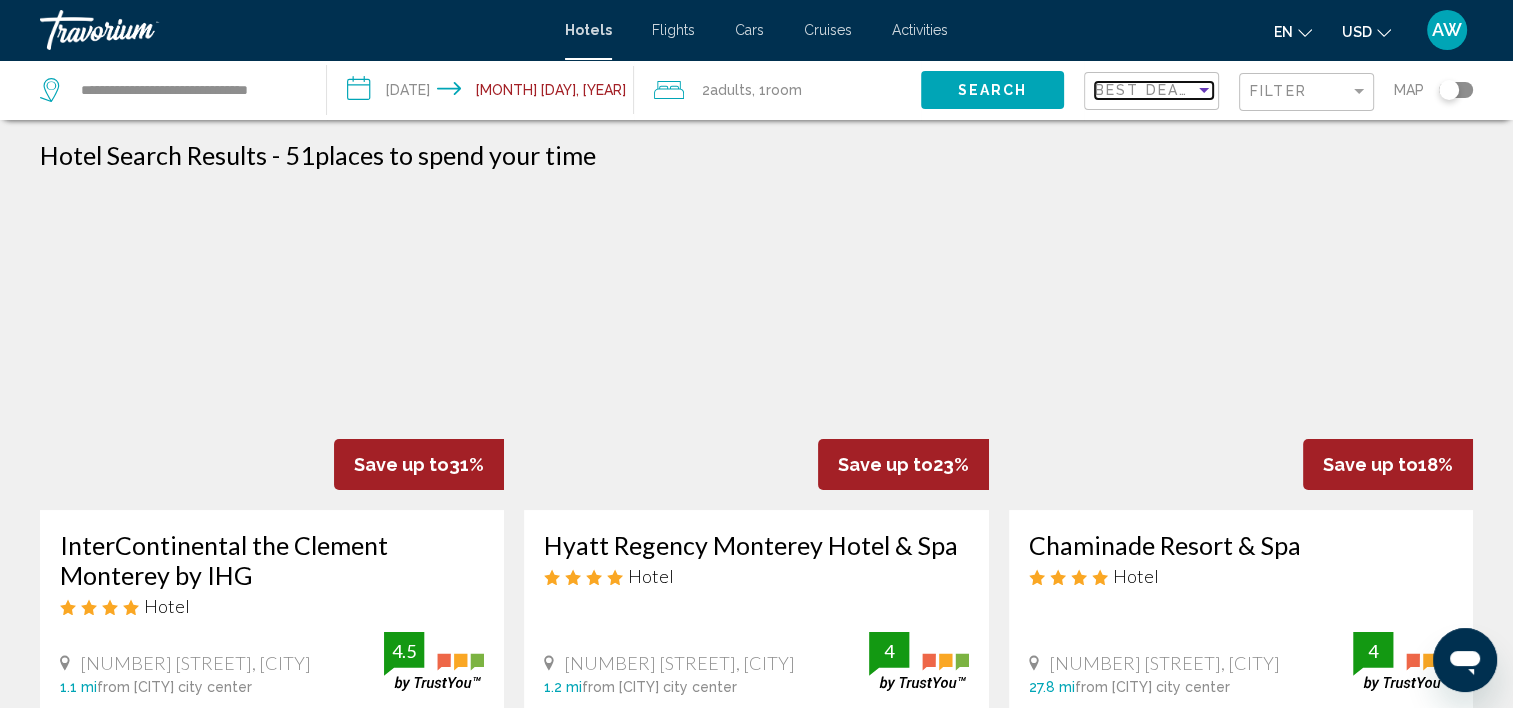 click on "Best Deals" at bounding box center [1147, 90] 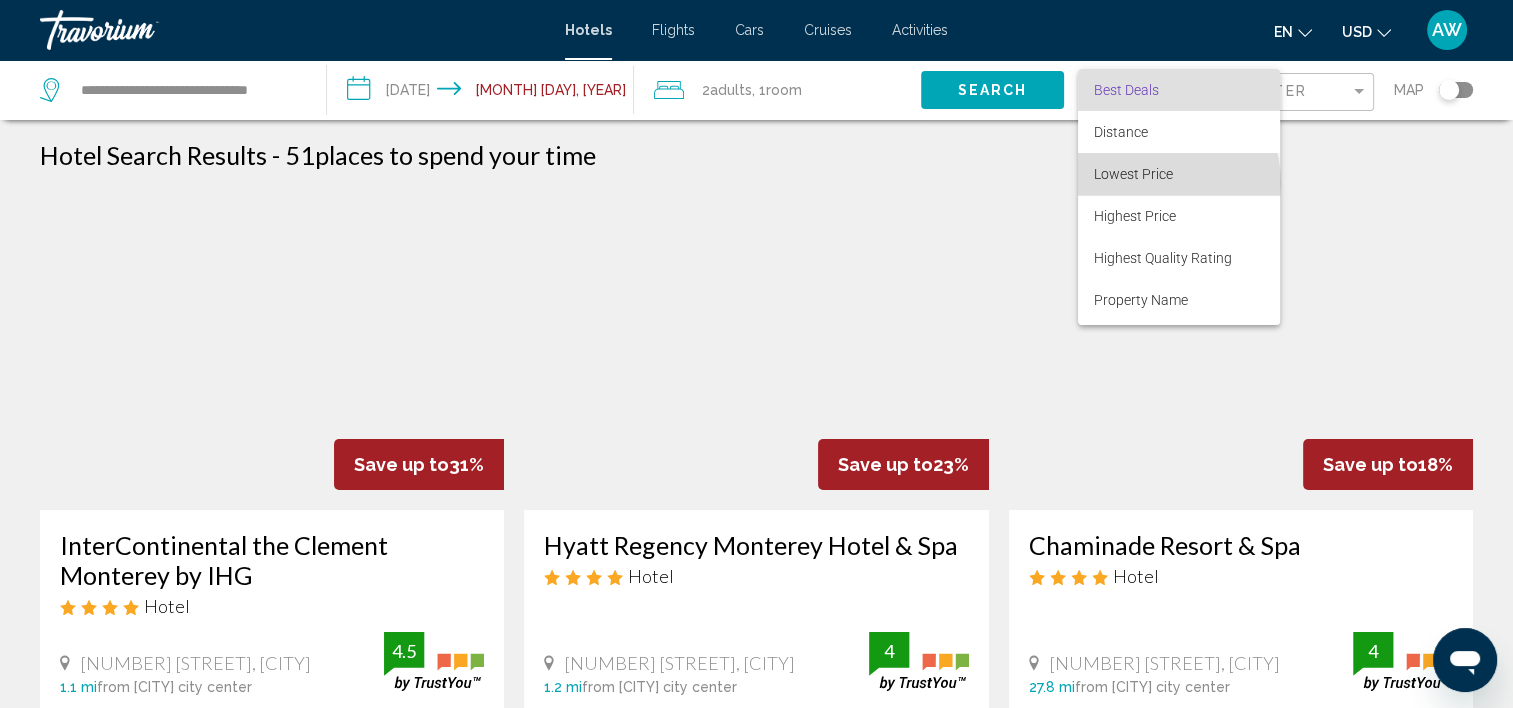 click on "Lowest Price" at bounding box center (1179, 174) 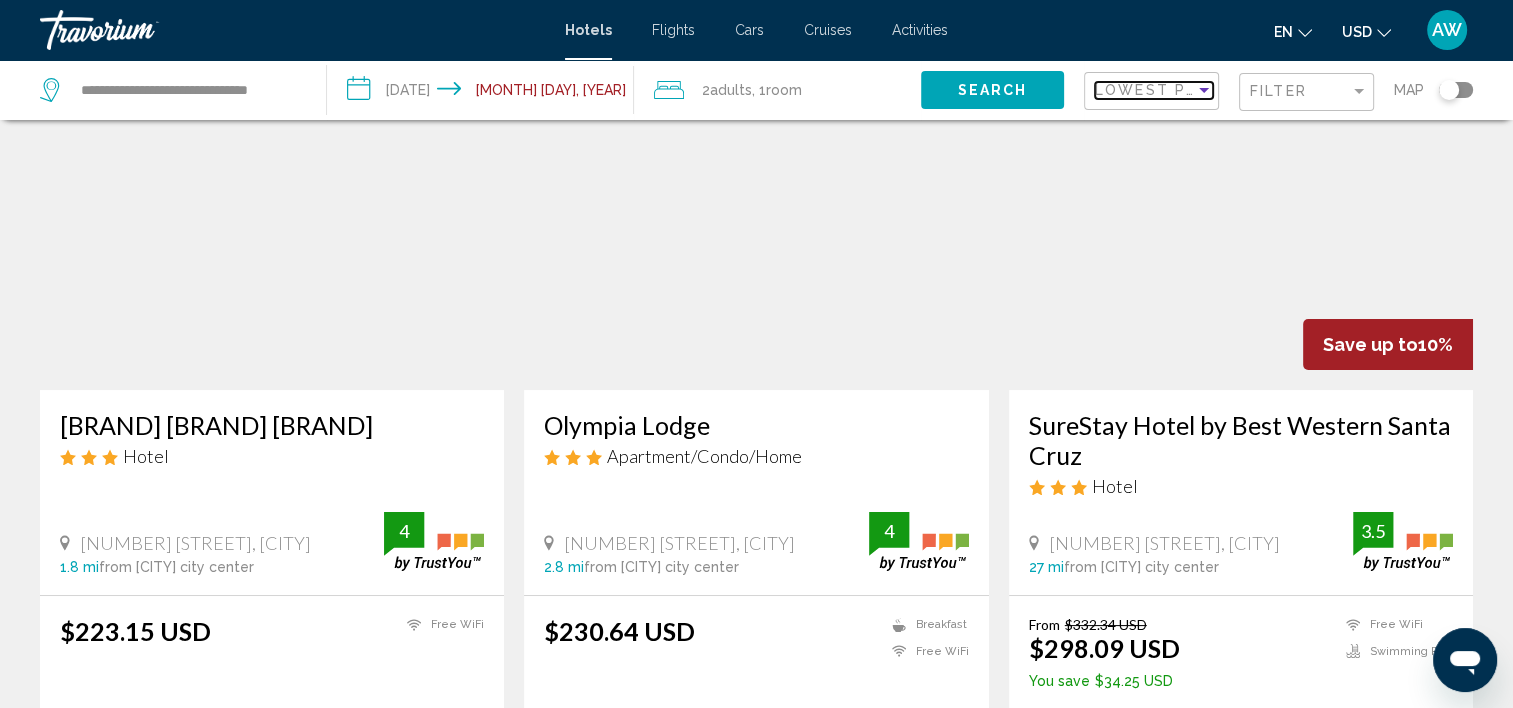 scroll, scrollTop: 160, scrollLeft: 0, axis: vertical 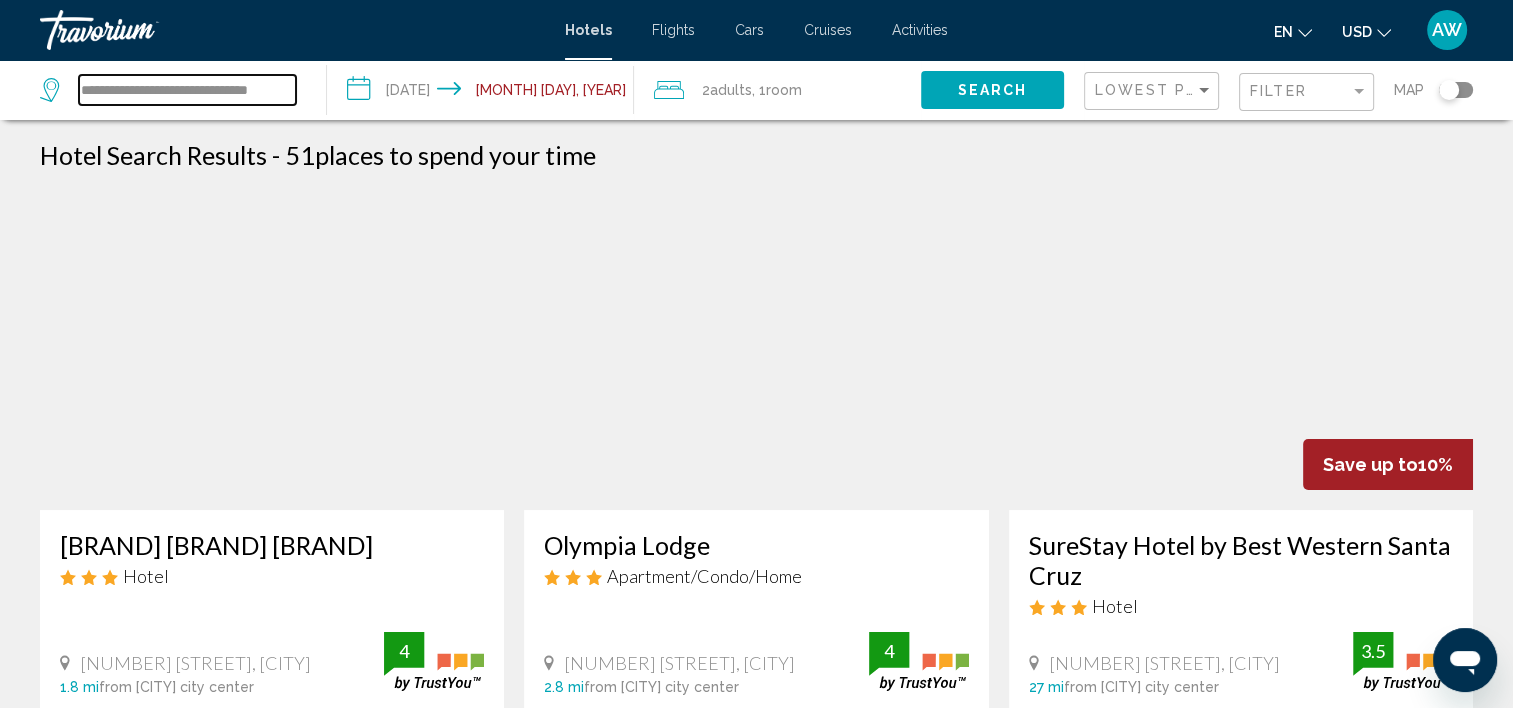 click on "**********" at bounding box center [187, 90] 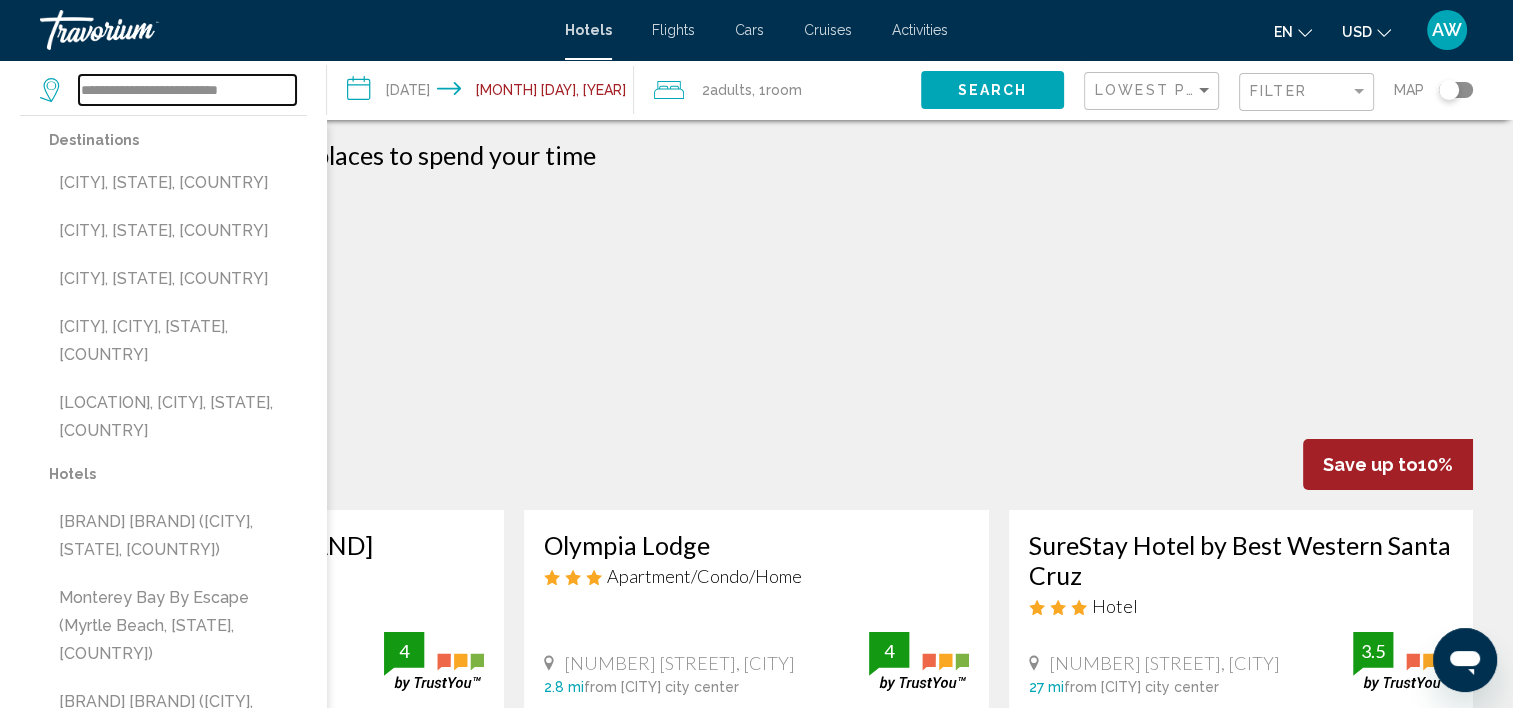 scroll, scrollTop: 0, scrollLeft: 0, axis: both 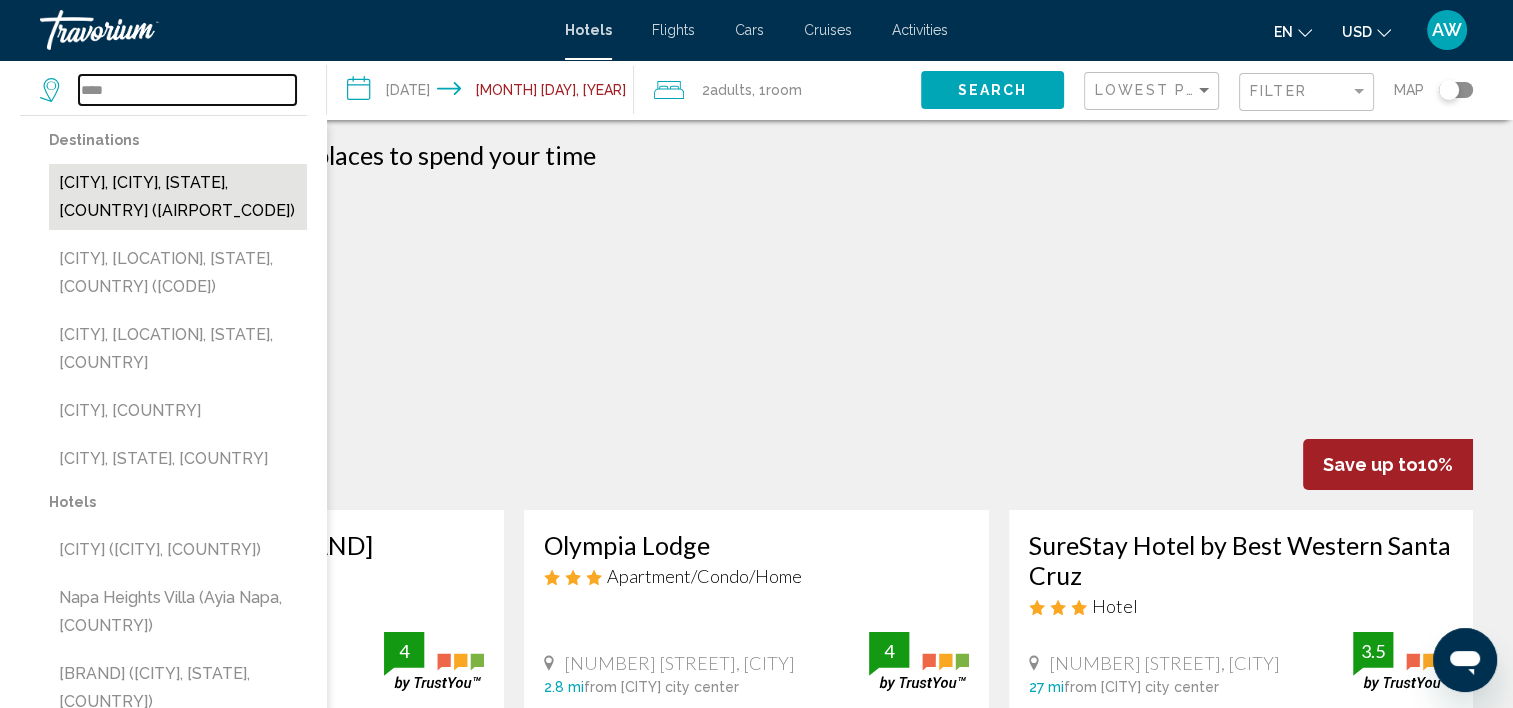 type on "****" 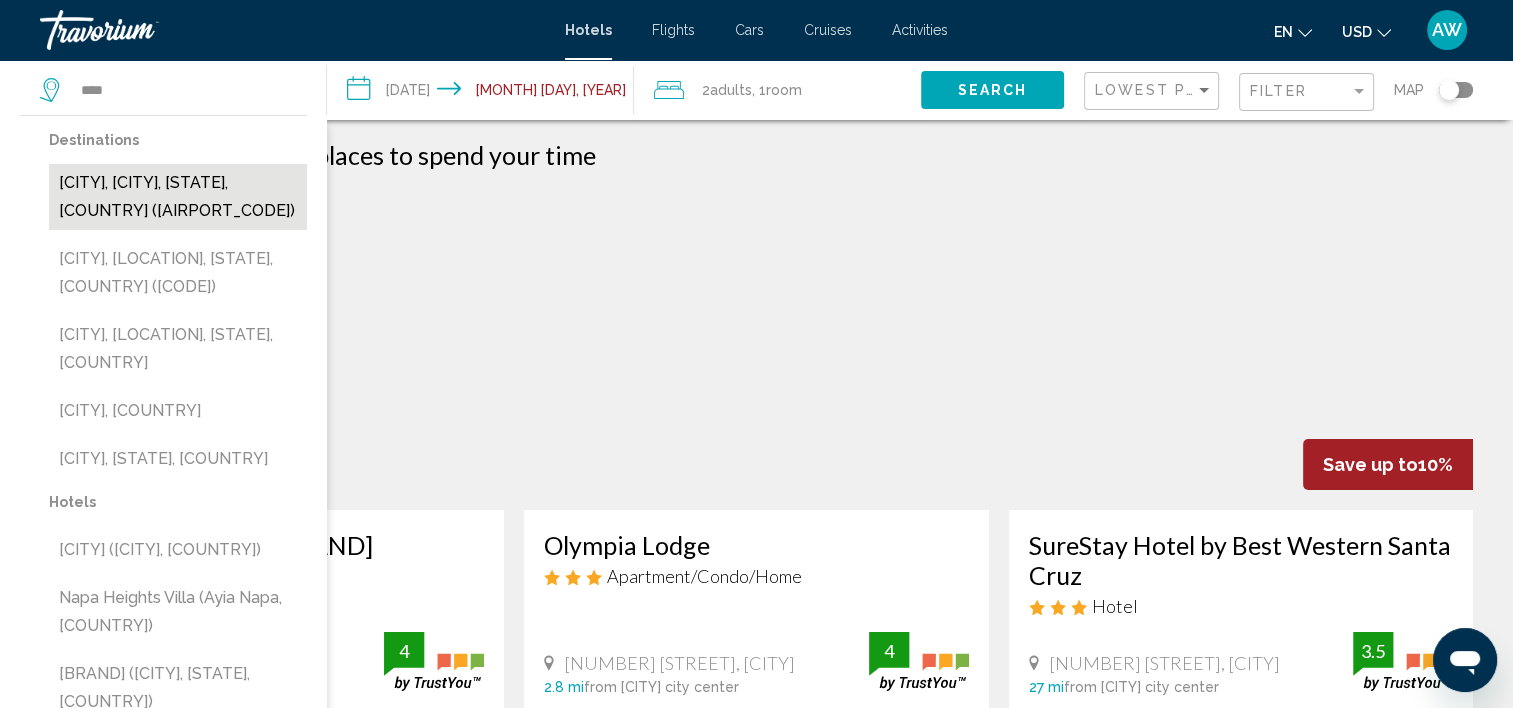 click on "[CITY], [CITY], [STATE], [COUNTRY] ([AIRPORT_CODE])" at bounding box center [178, 197] 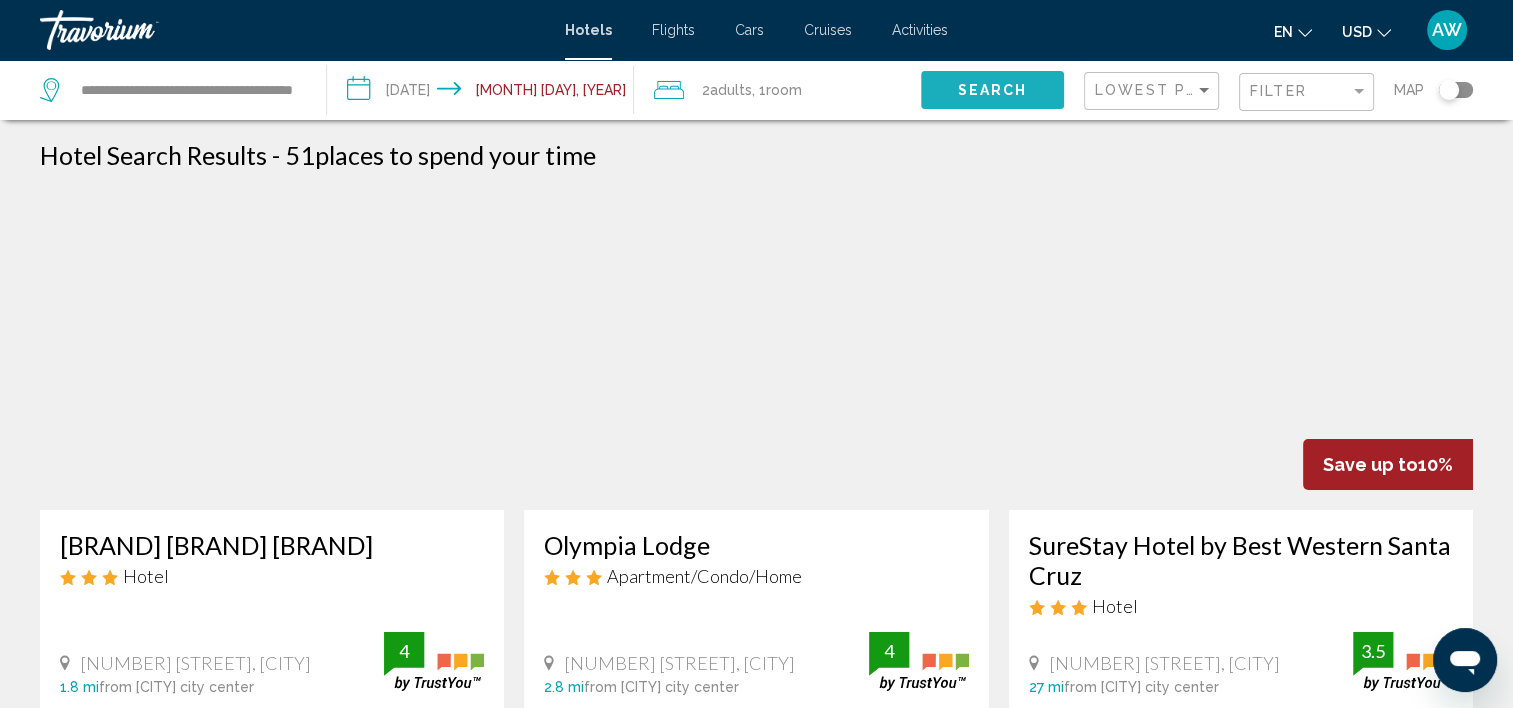 click on "Search" at bounding box center (992, 89) 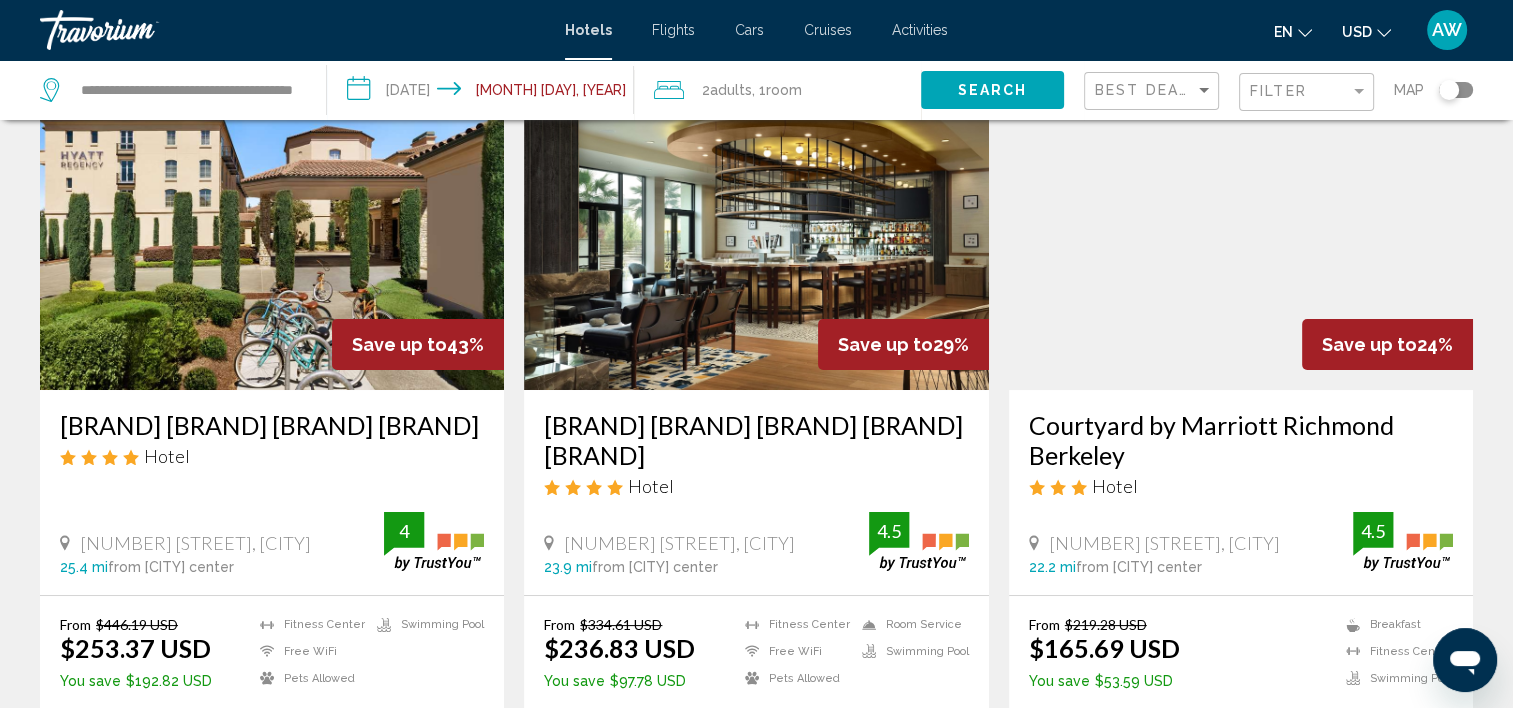scroll, scrollTop: 160, scrollLeft: 0, axis: vertical 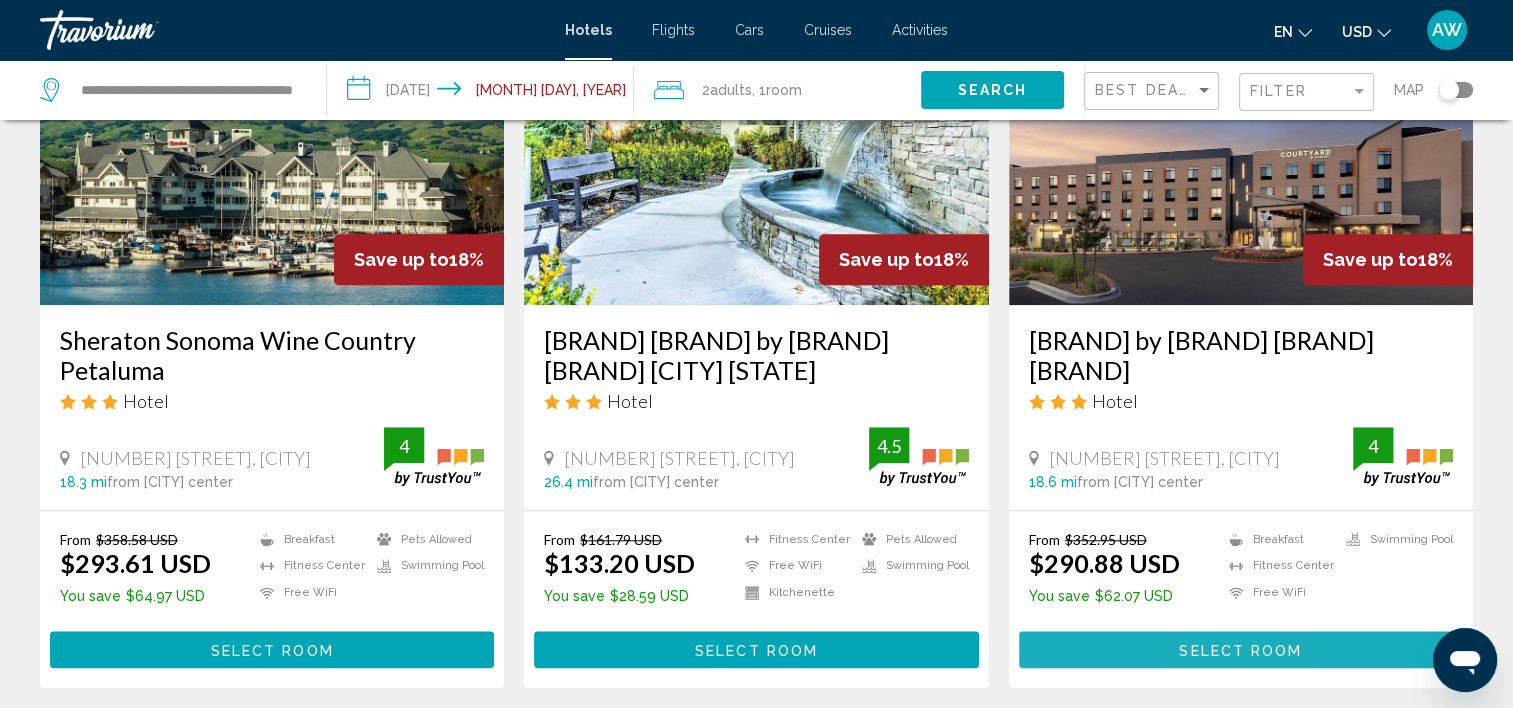 click on "Select Room" at bounding box center (1240, 650) 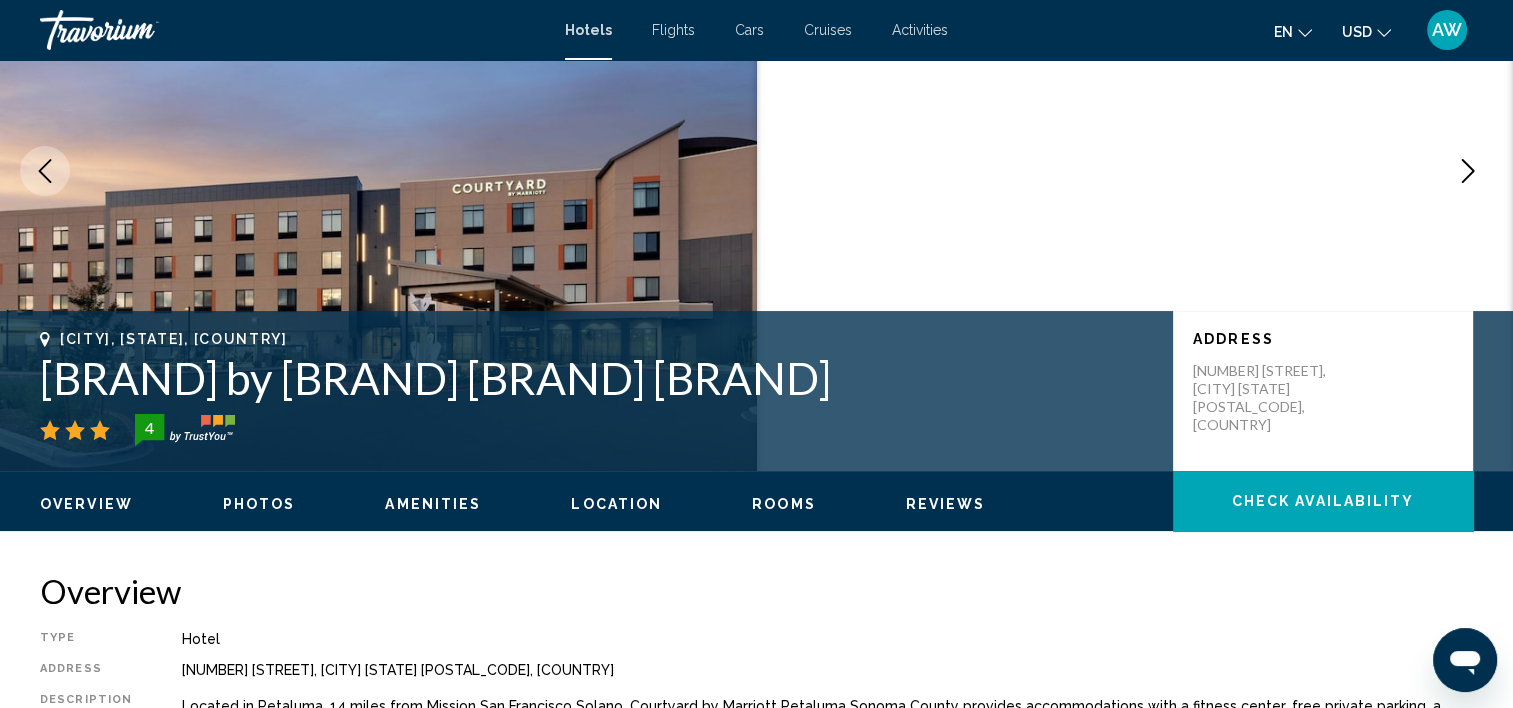 scroll, scrollTop: 0, scrollLeft: 0, axis: both 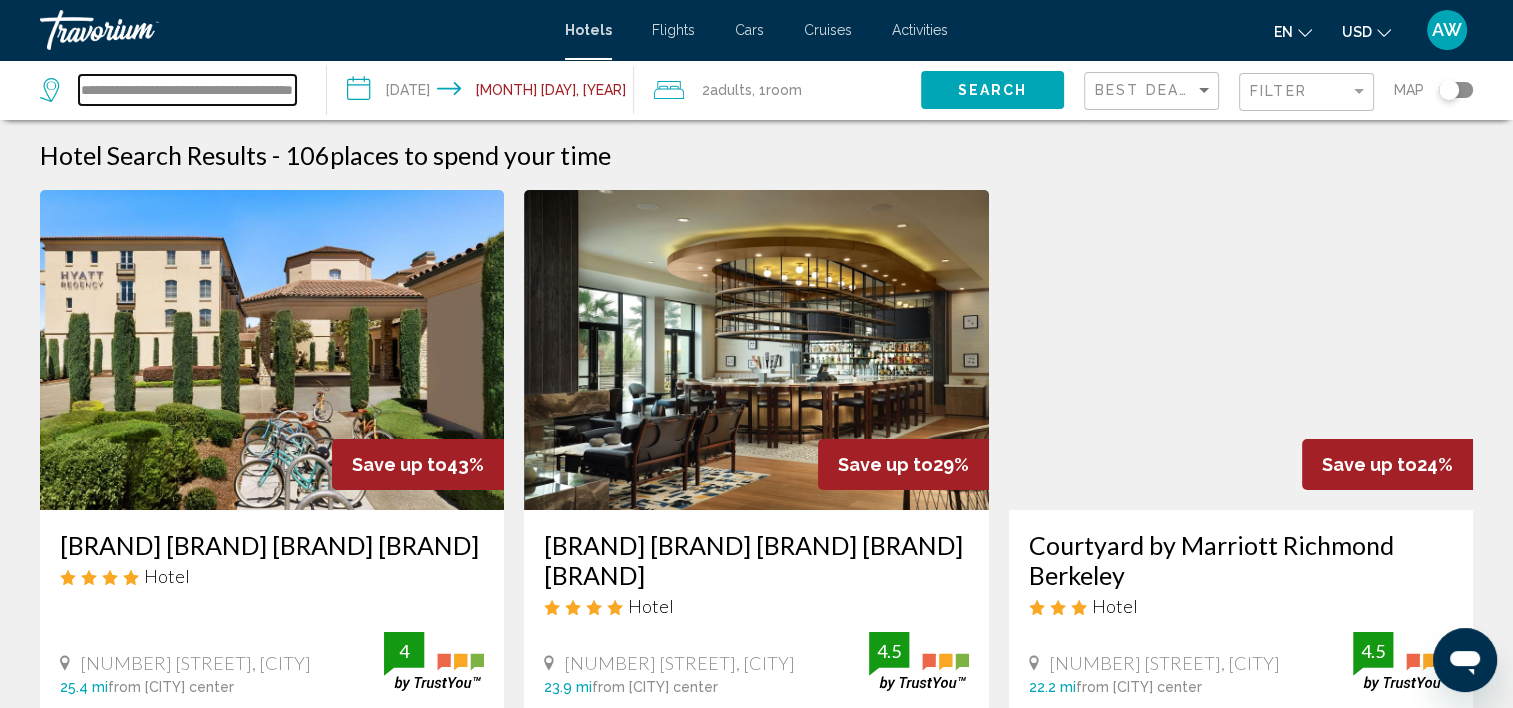 click on "**********" at bounding box center (187, 90) 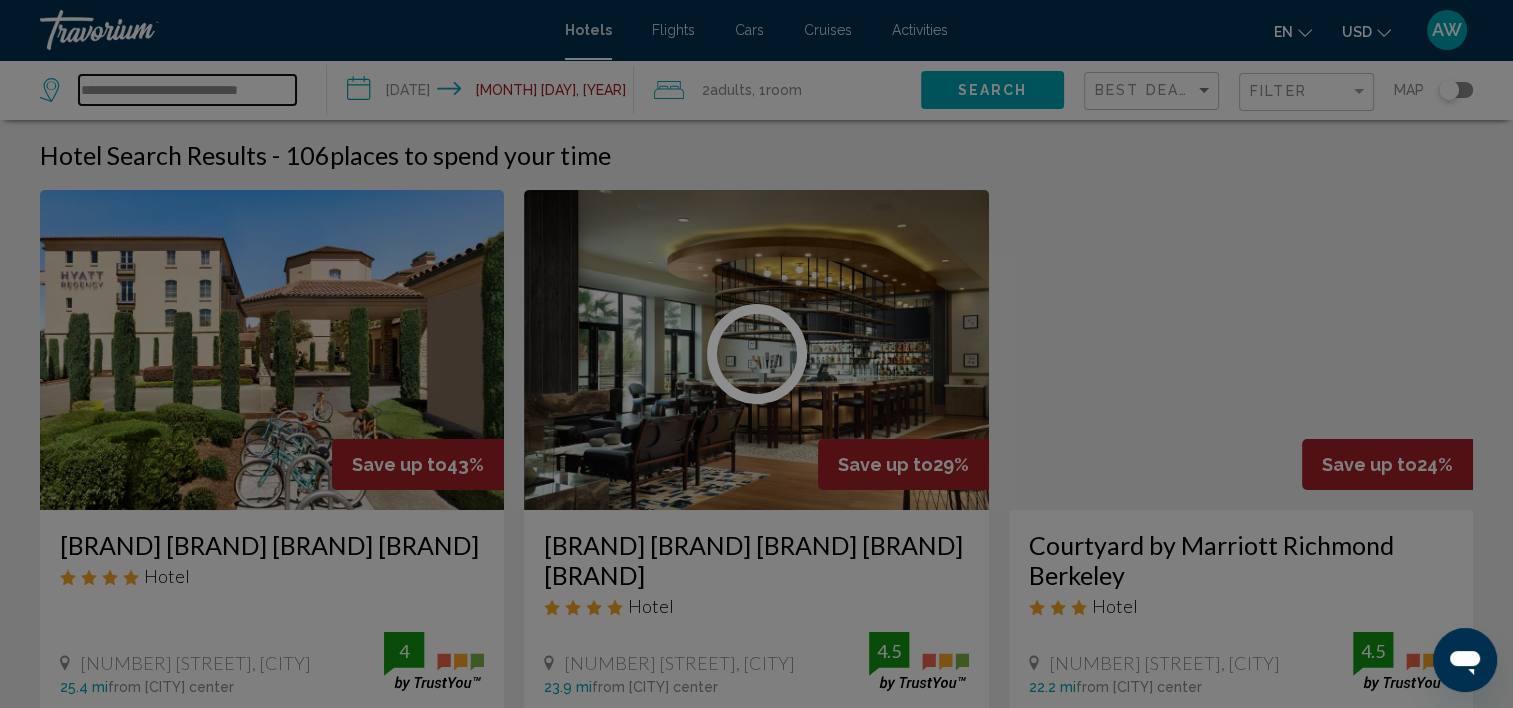 scroll, scrollTop: 0, scrollLeft: 0, axis: both 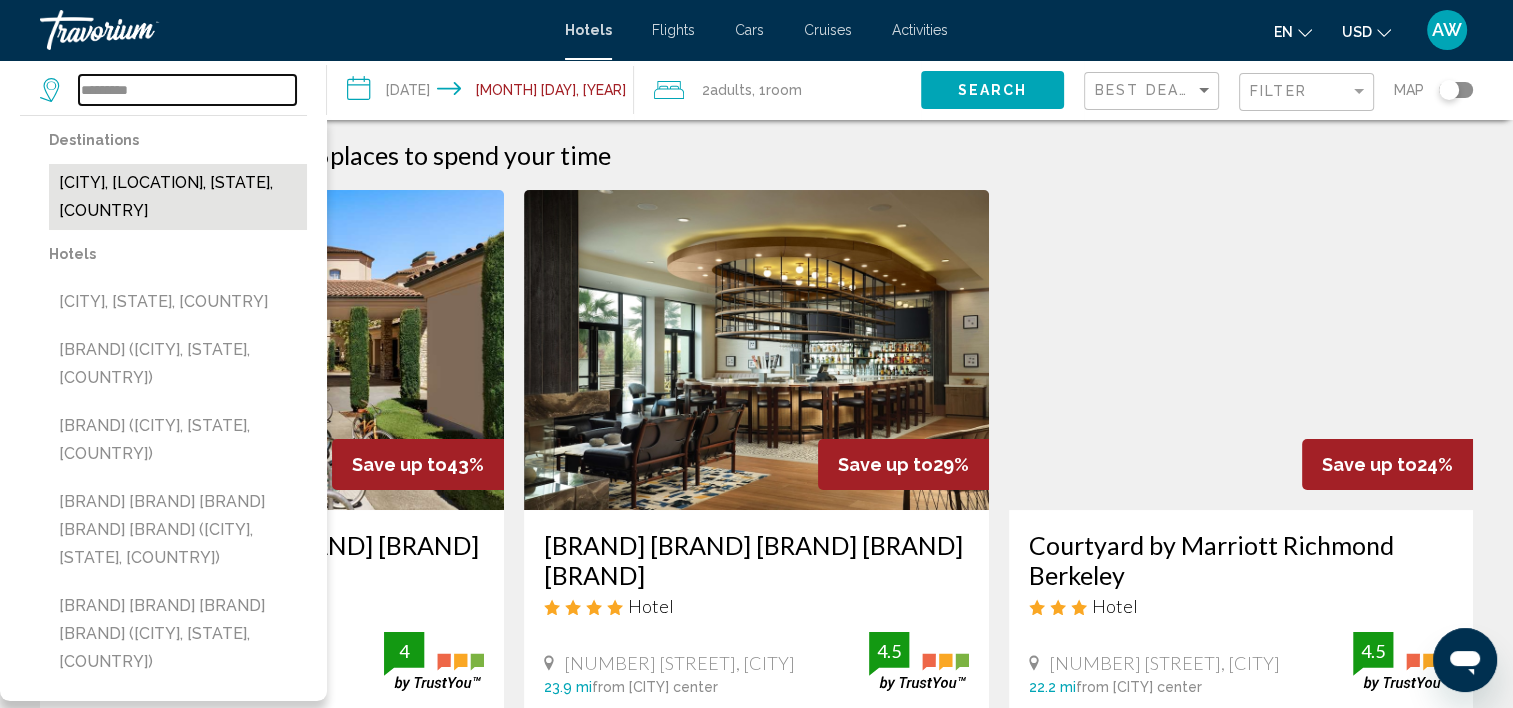 type on "*********" 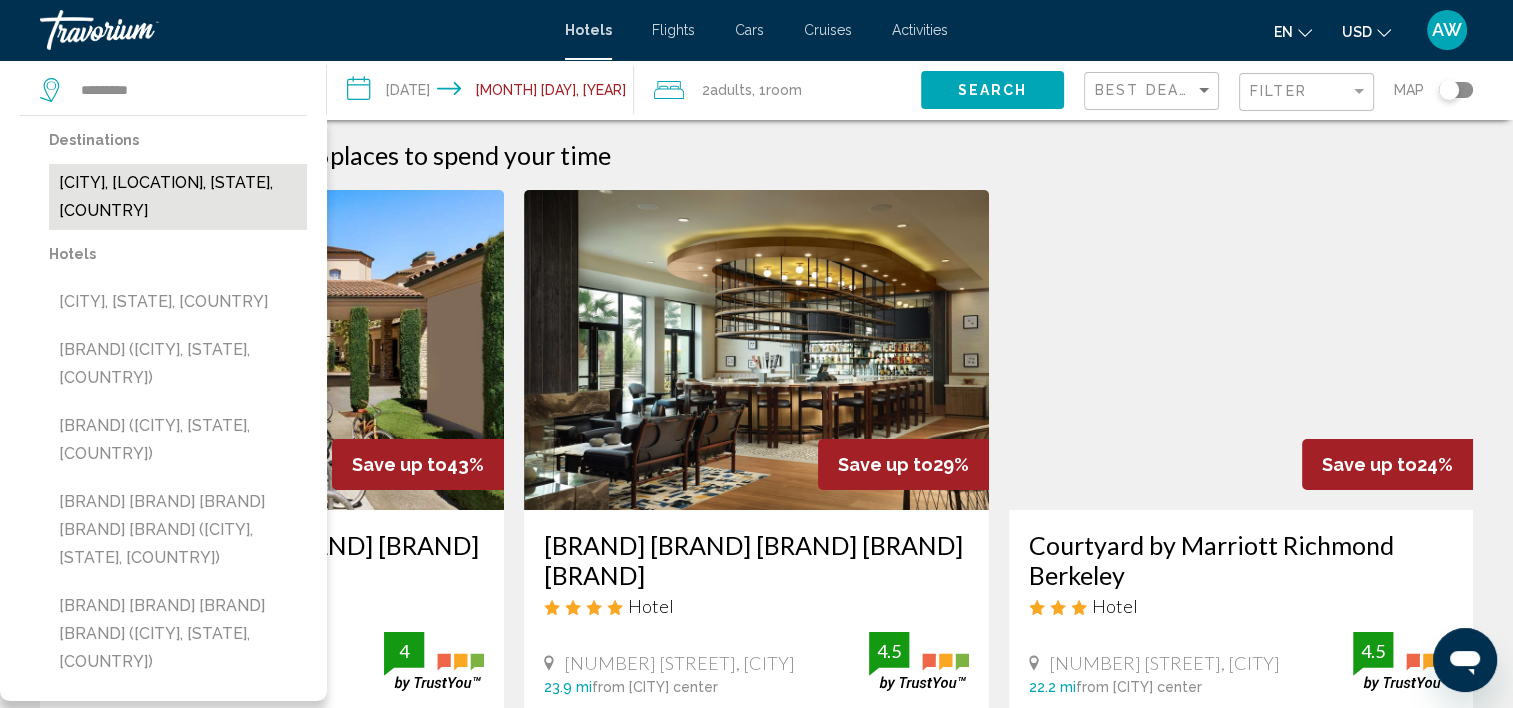 click on "[CITY], [LOCATION], [STATE], [COUNTRY]" at bounding box center (178, 197) 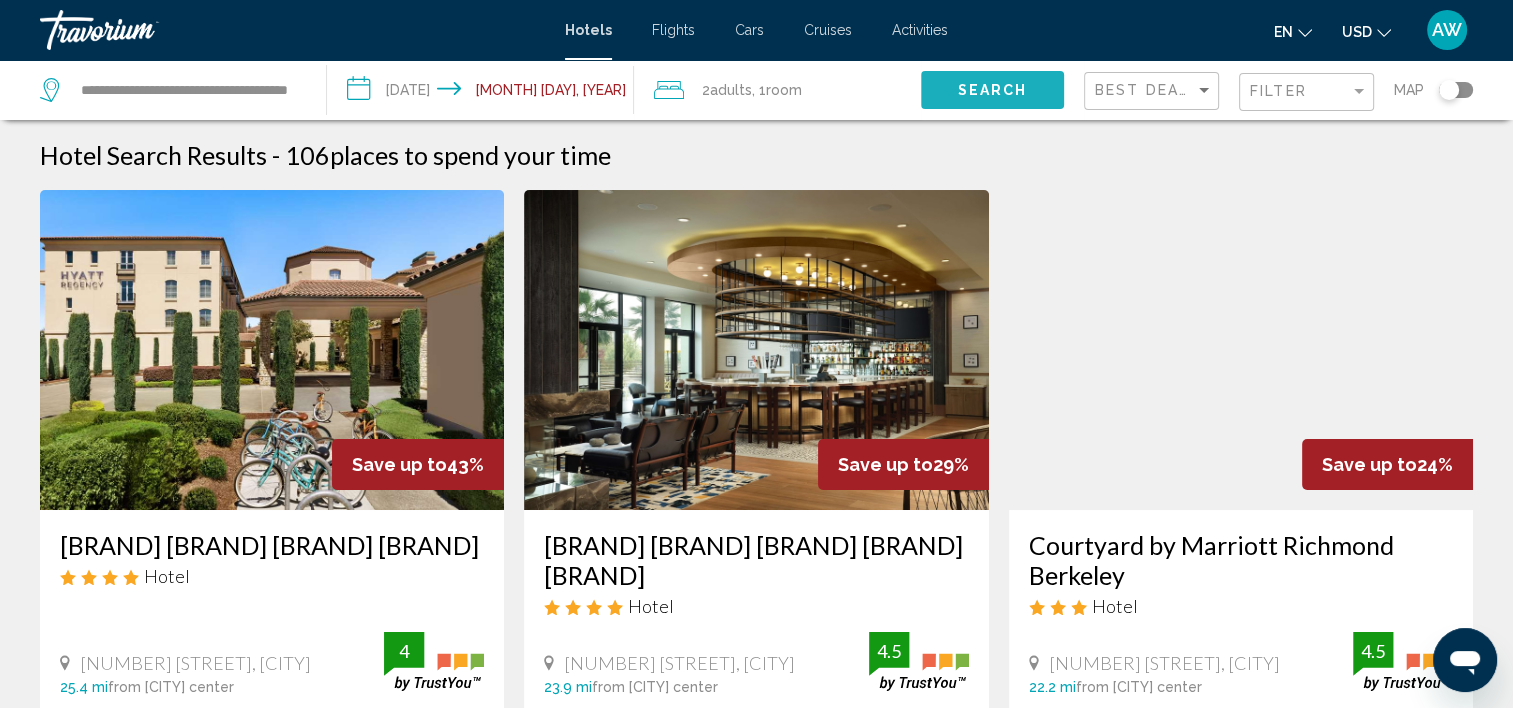 click on "Search" at bounding box center [992, 91] 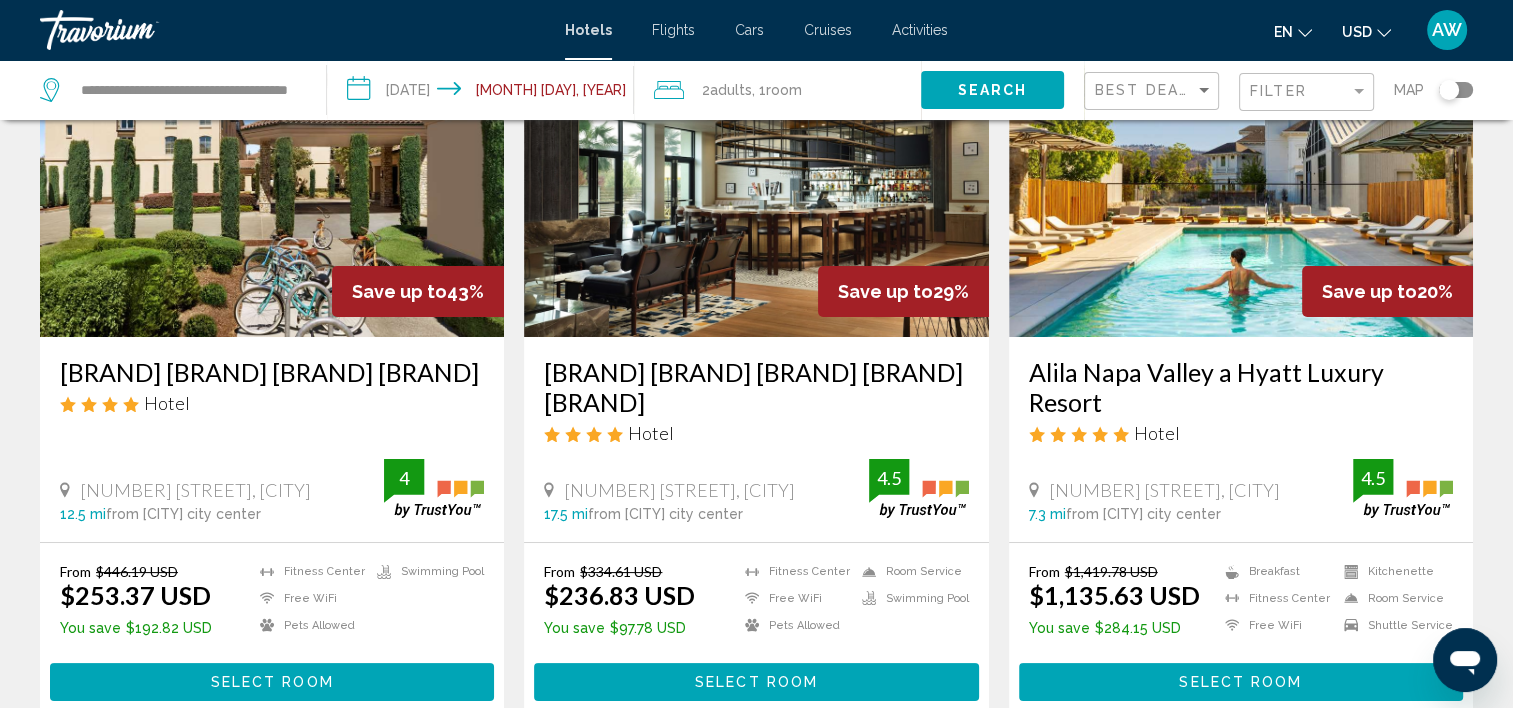scroll, scrollTop: 213, scrollLeft: 0, axis: vertical 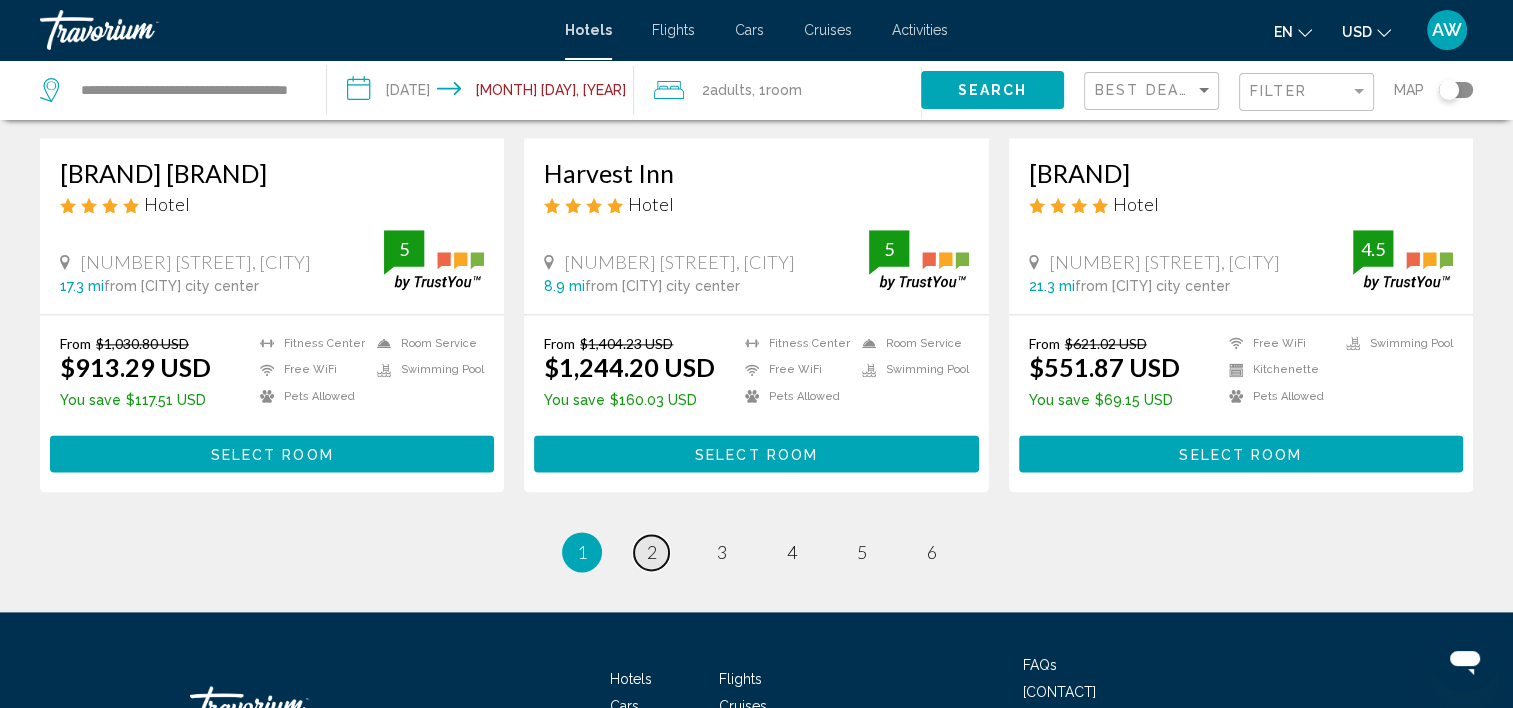 click on "2" at bounding box center (652, 552) 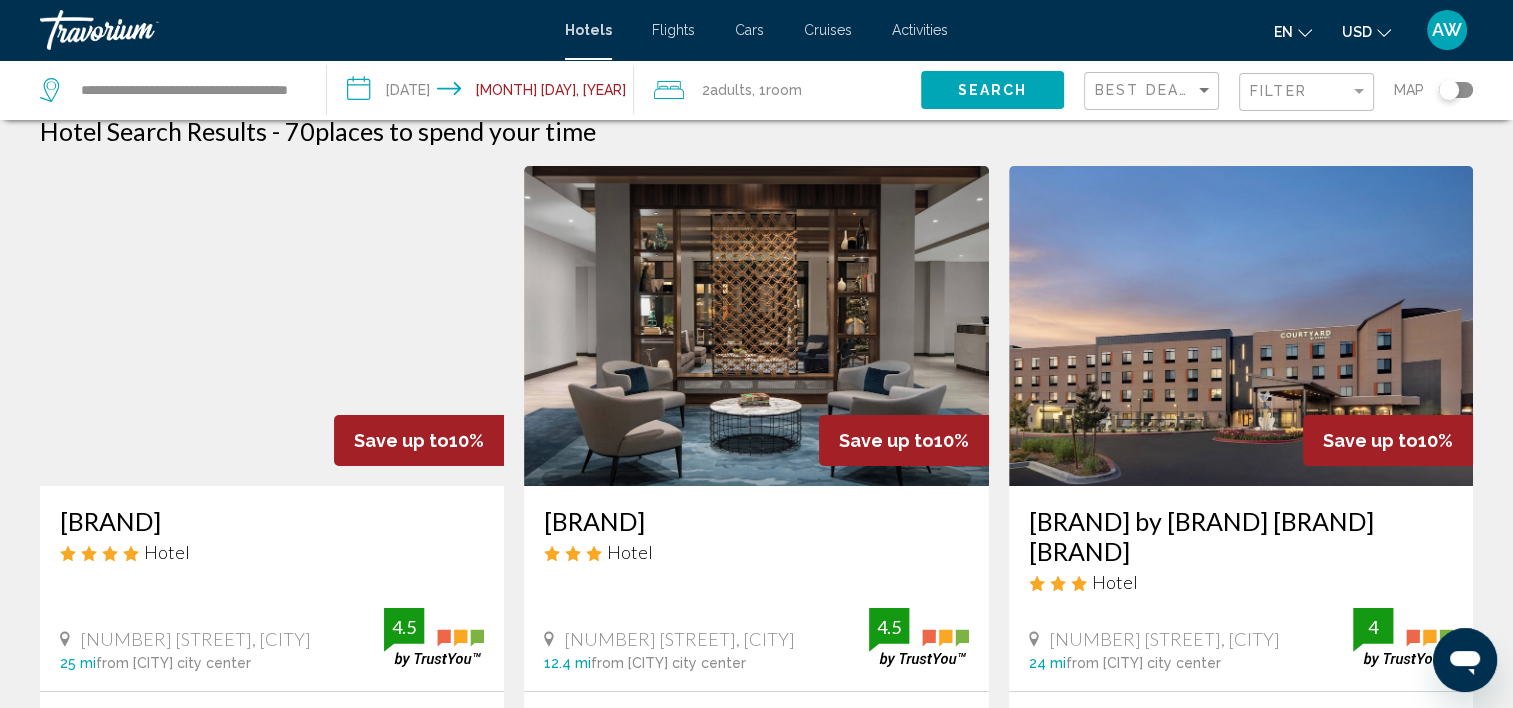 scroll, scrollTop: 0, scrollLeft: 0, axis: both 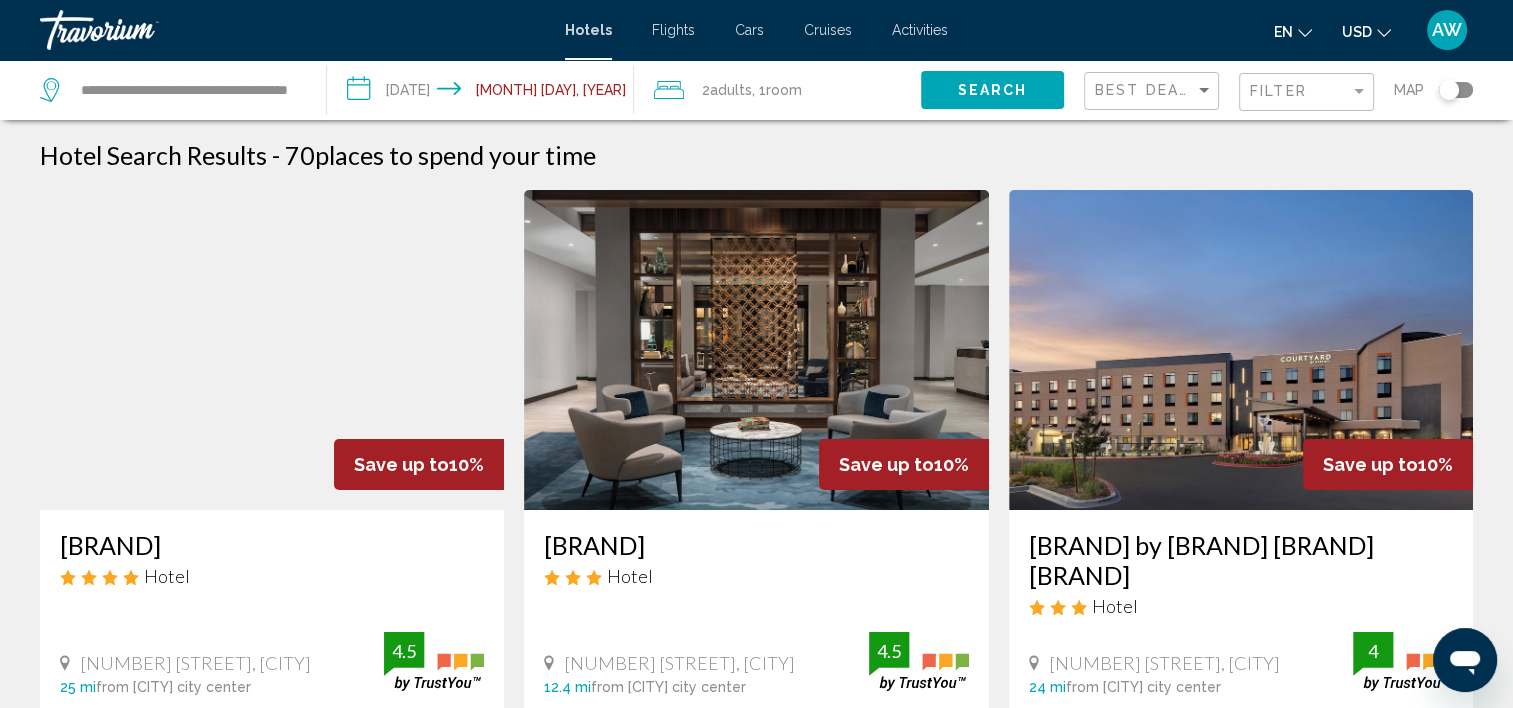 click on "AW" at bounding box center [1447, 30] 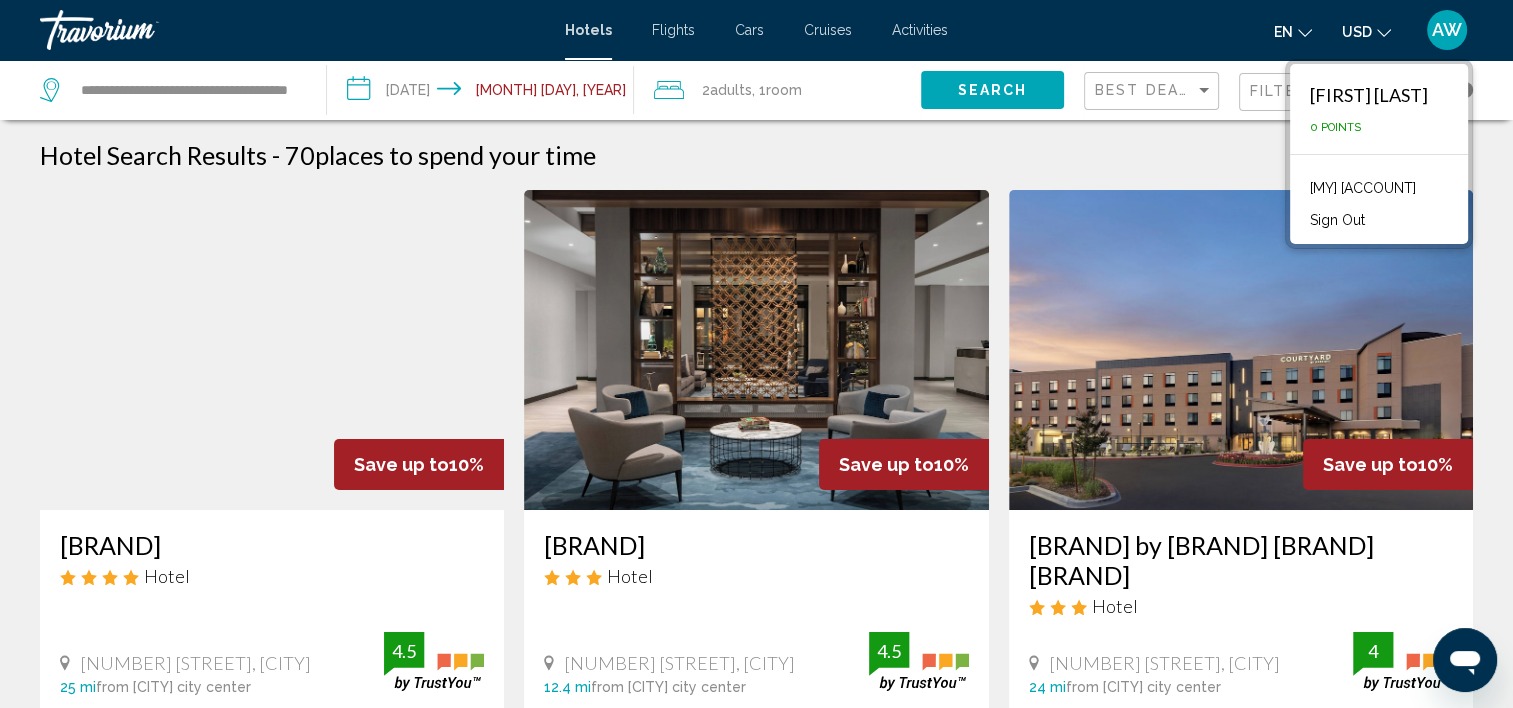 click on "0  Points" at bounding box center (1335, 127) 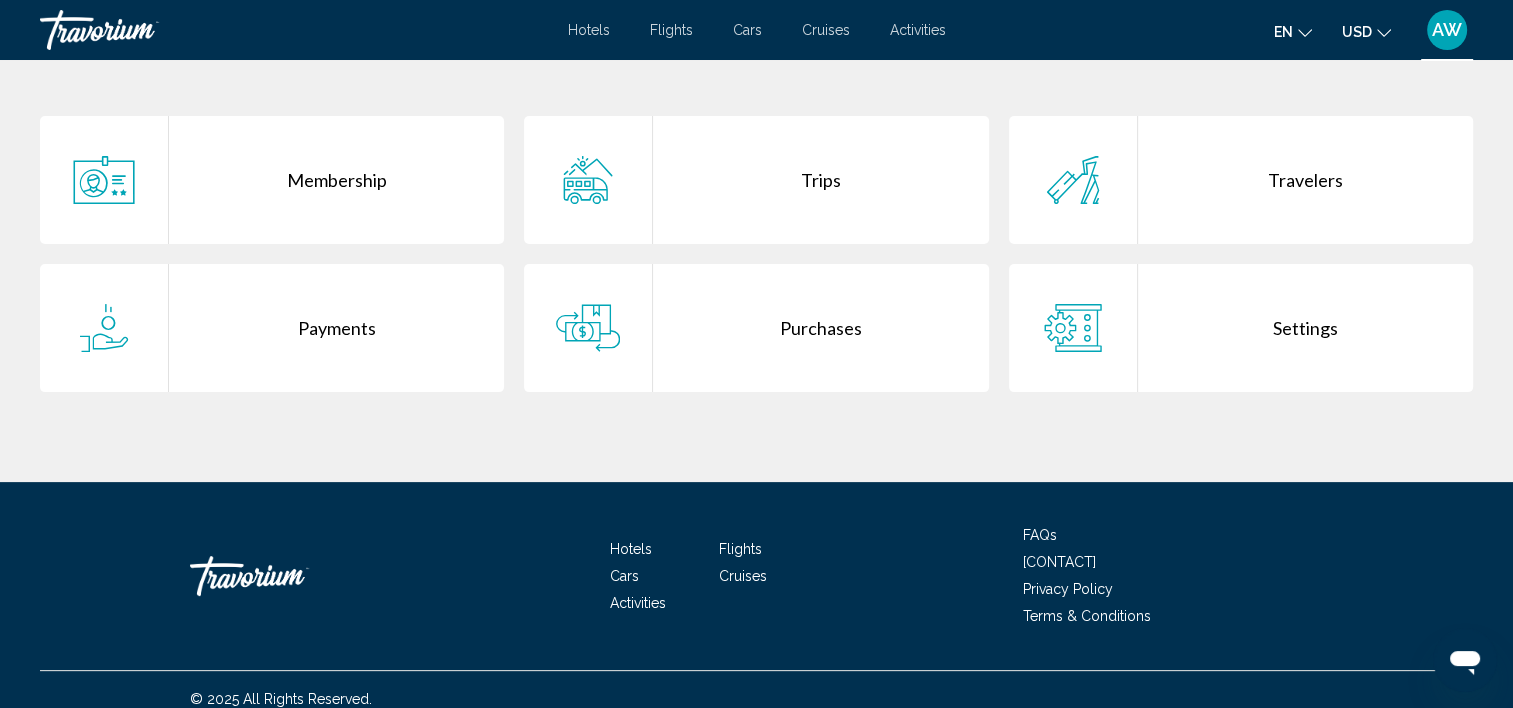 scroll, scrollTop: 419, scrollLeft: 0, axis: vertical 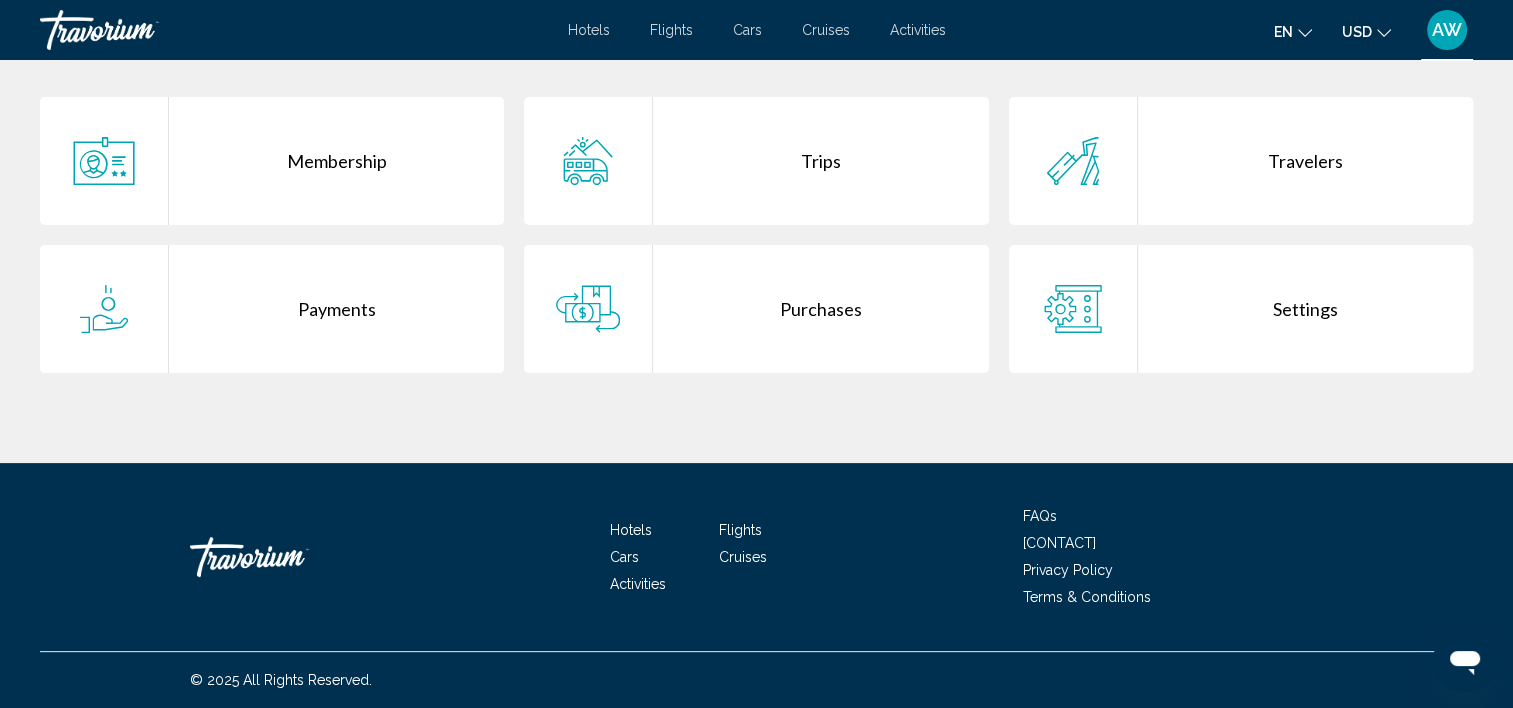 click on "Membership" at bounding box center [336, 161] 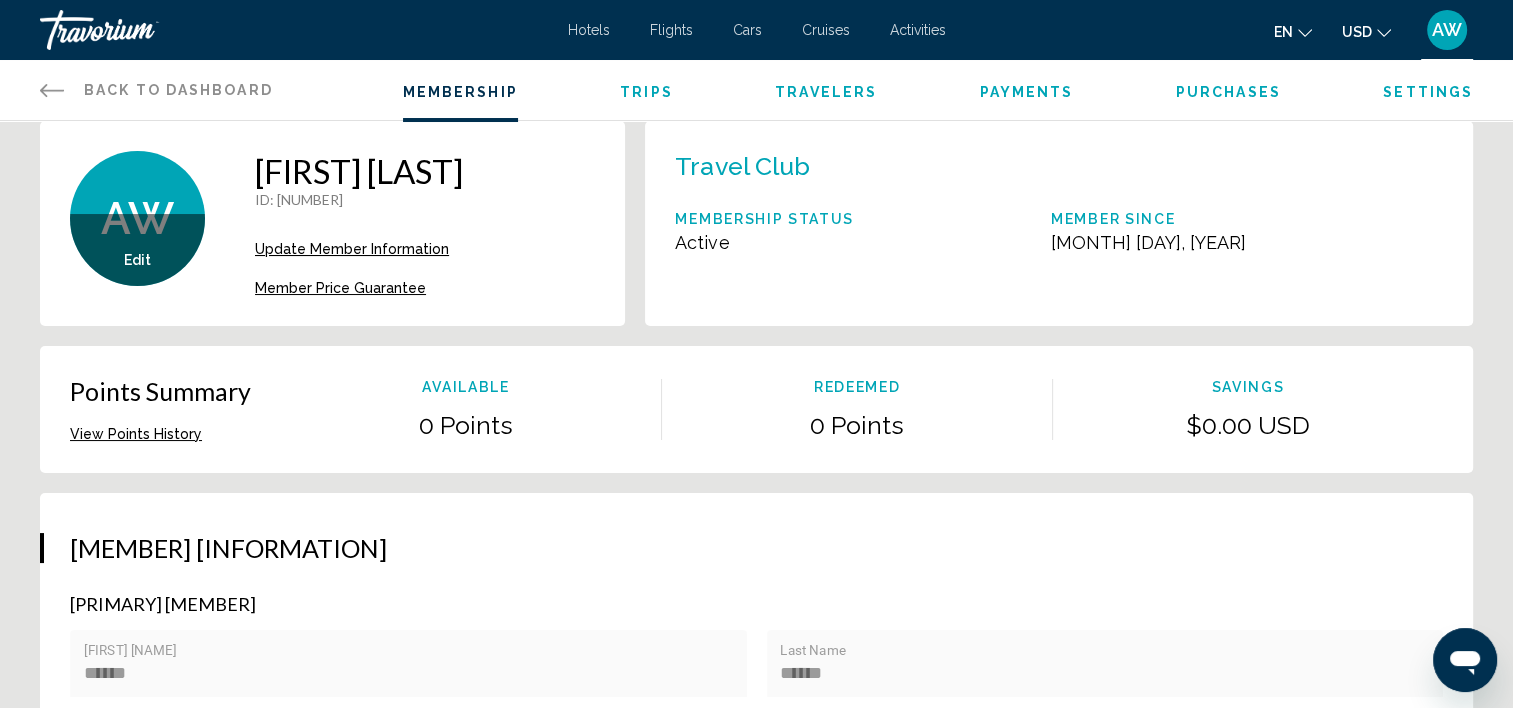 scroll, scrollTop: 0, scrollLeft: 0, axis: both 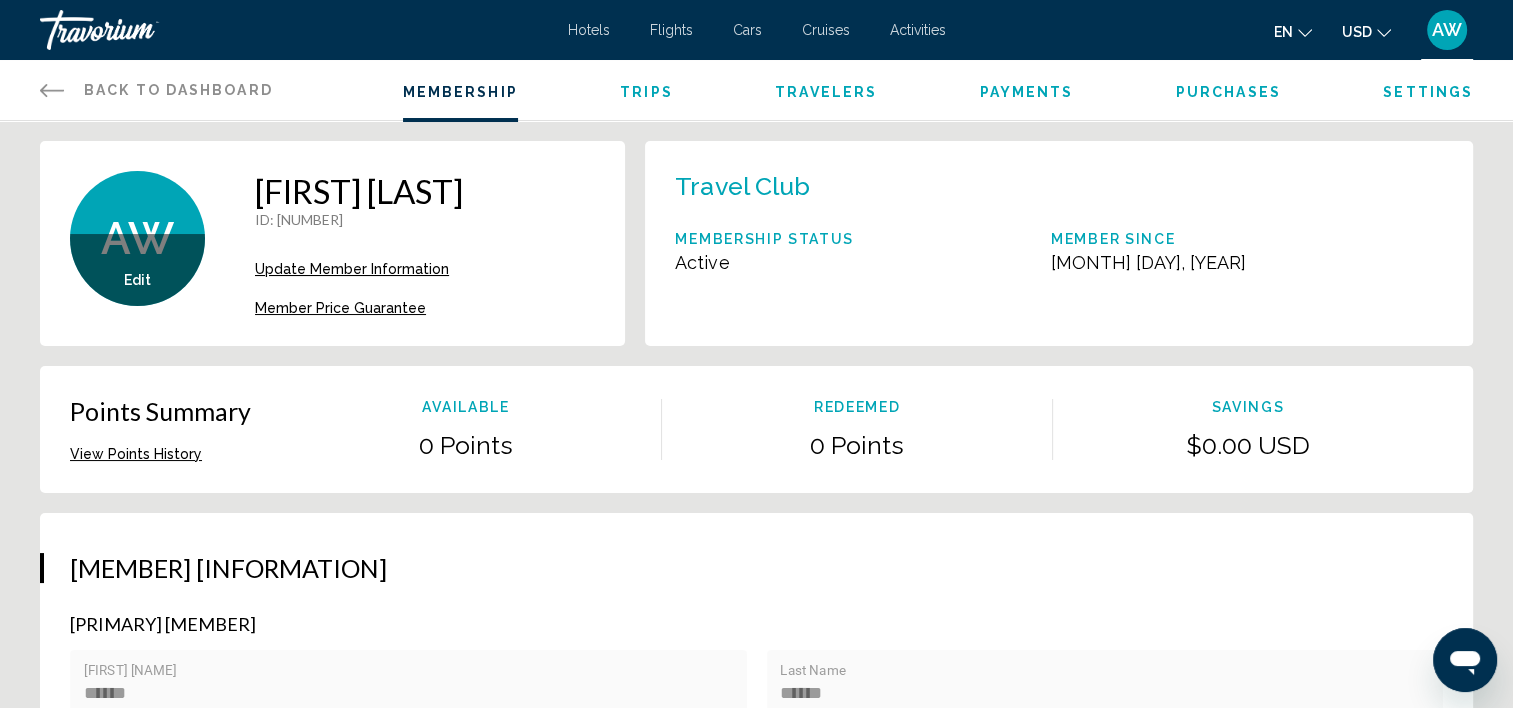 click on "Back to Dashboard" at bounding box center (178, 90) 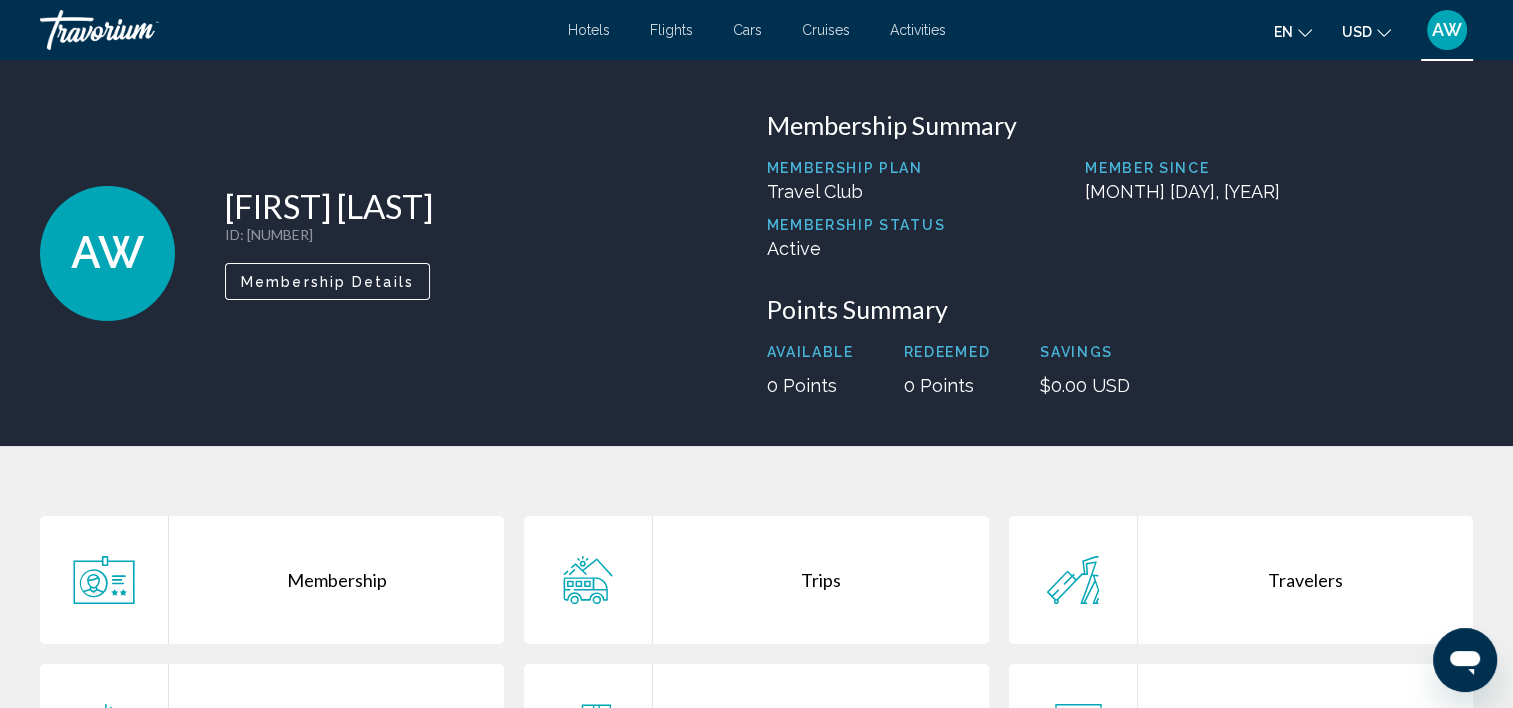 click on "Membership Details" at bounding box center (327, 282) 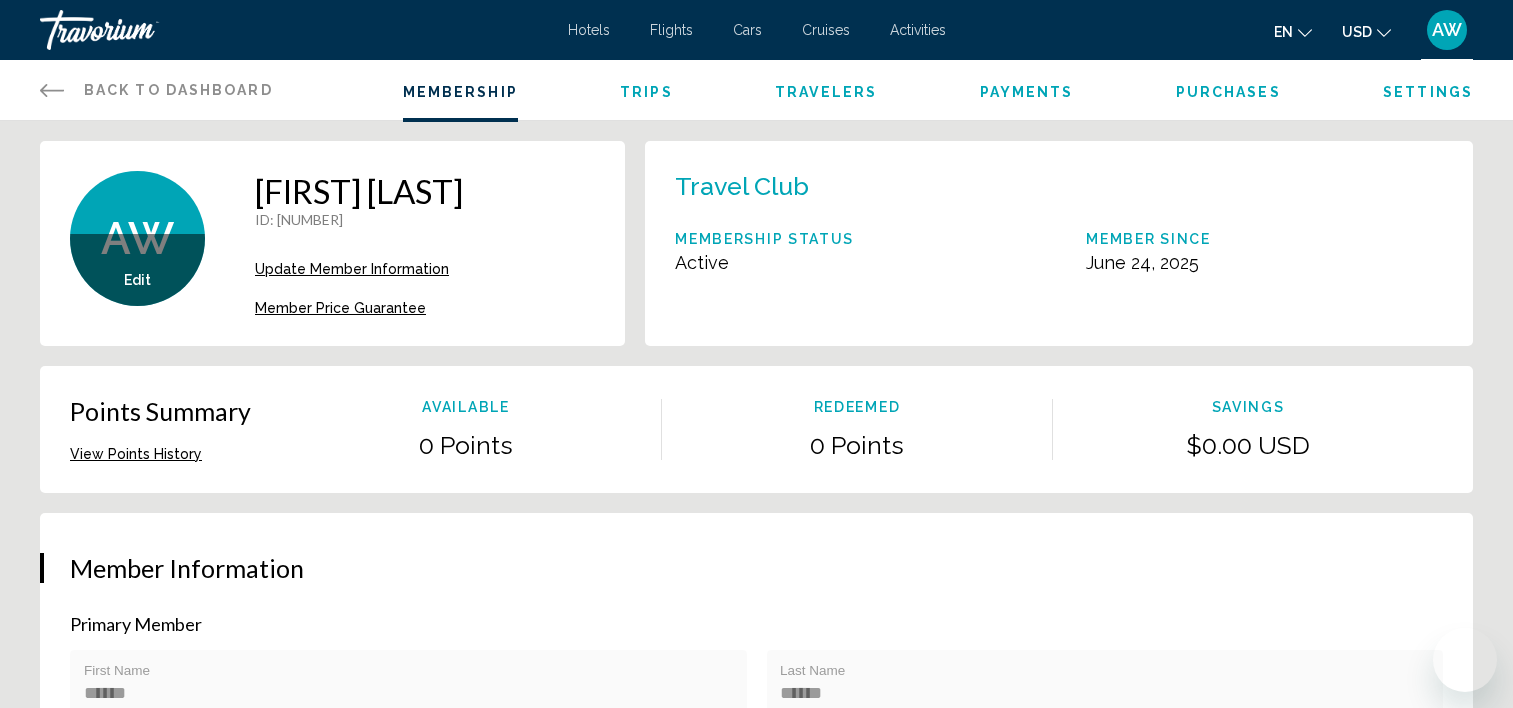 scroll, scrollTop: 0, scrollLeft: 0, axis: both 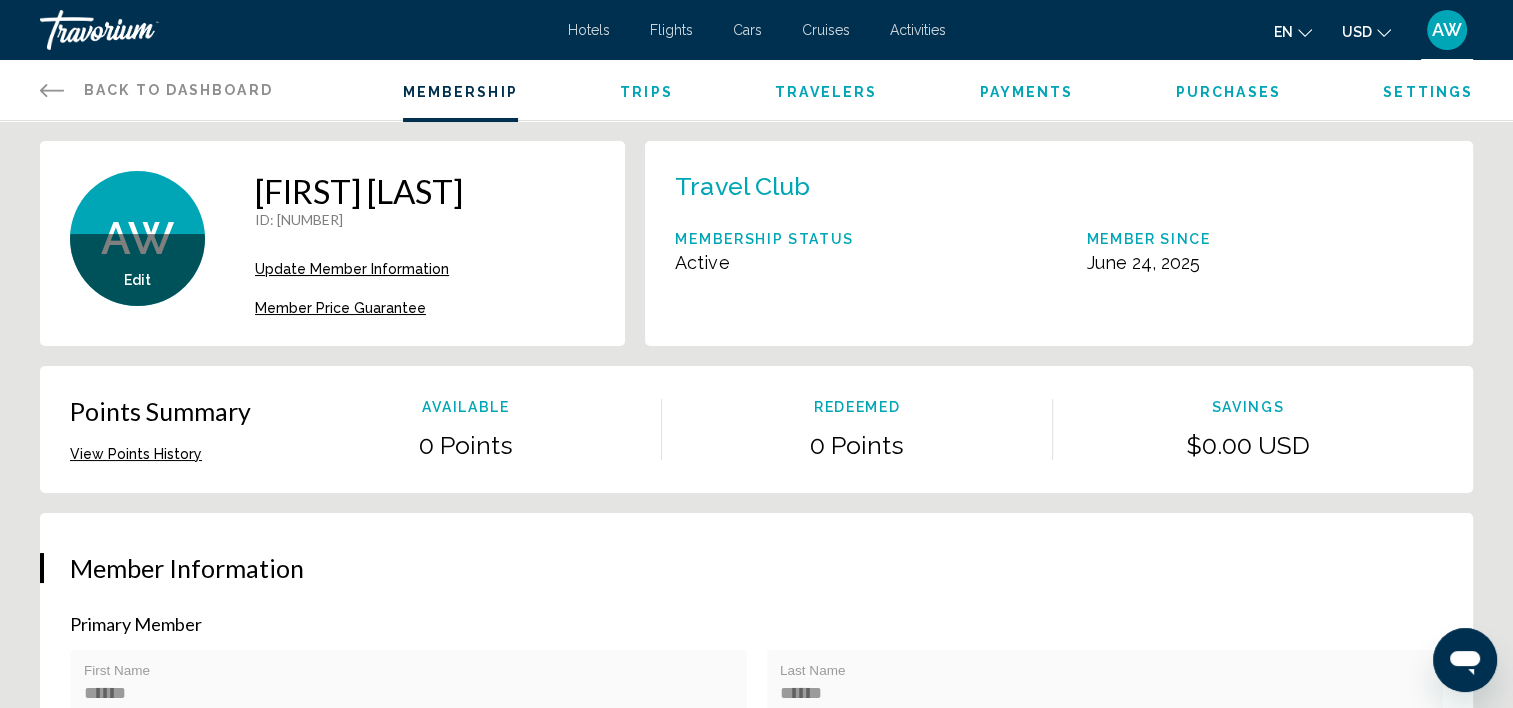 click at bounding box center (52, 90) 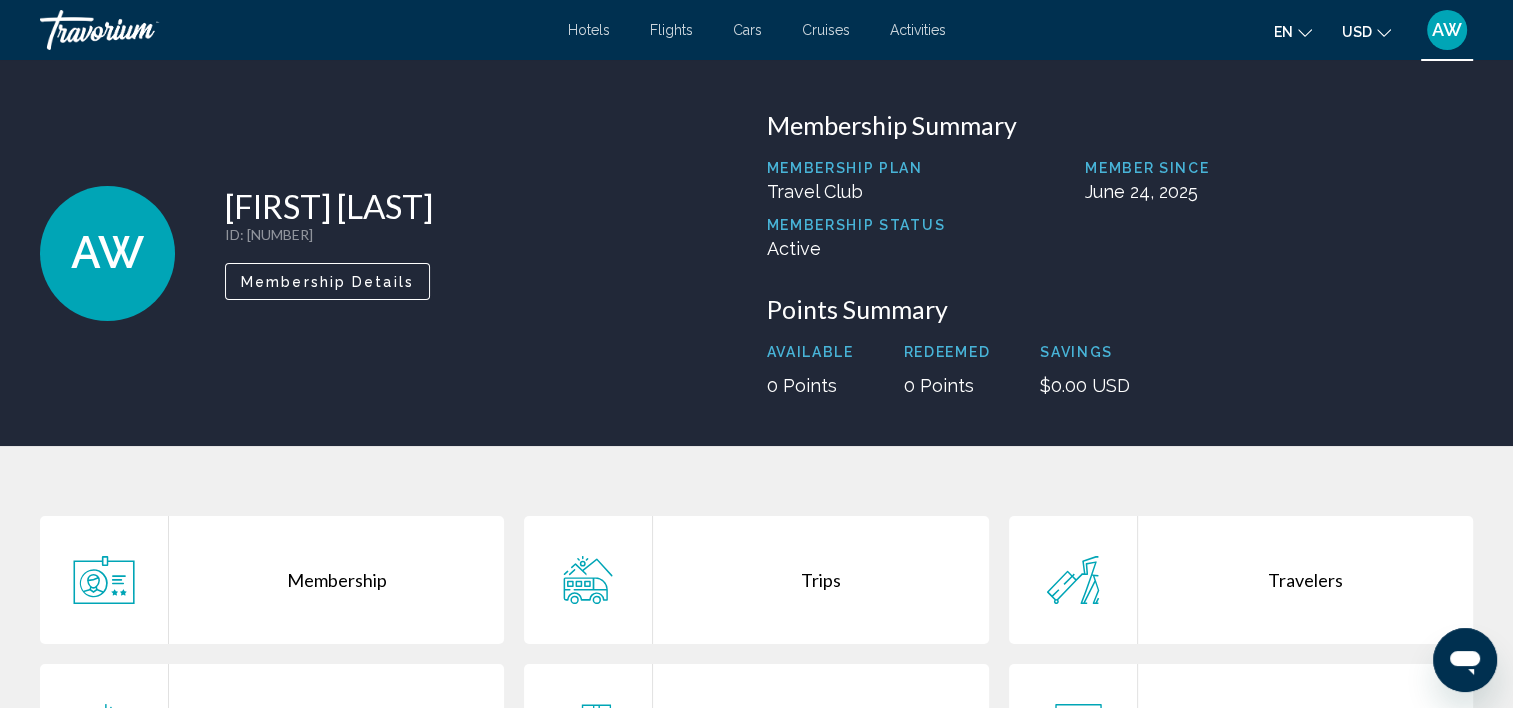 click at bounding box center [140, 30] 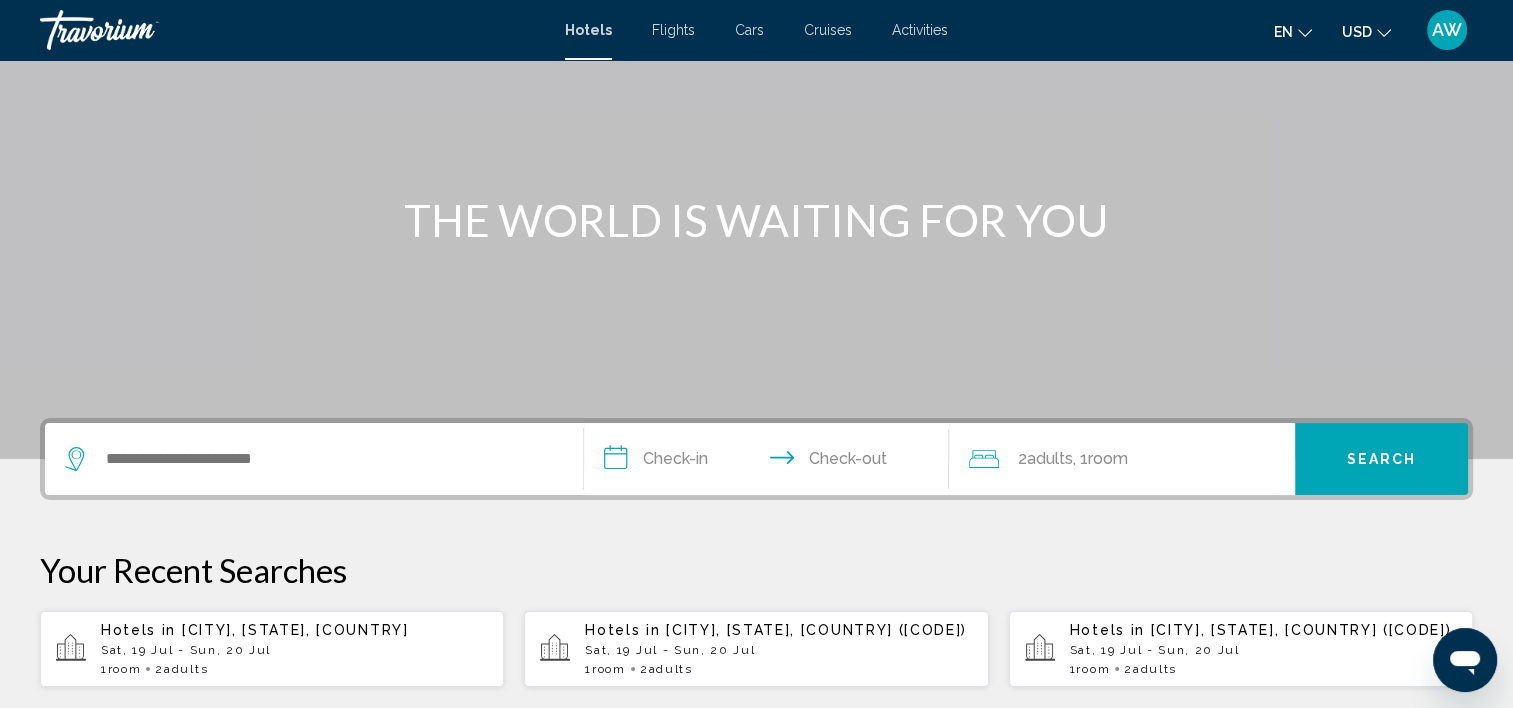 scroll, scrollTop: 0, scrollLeft: 0, axis: both 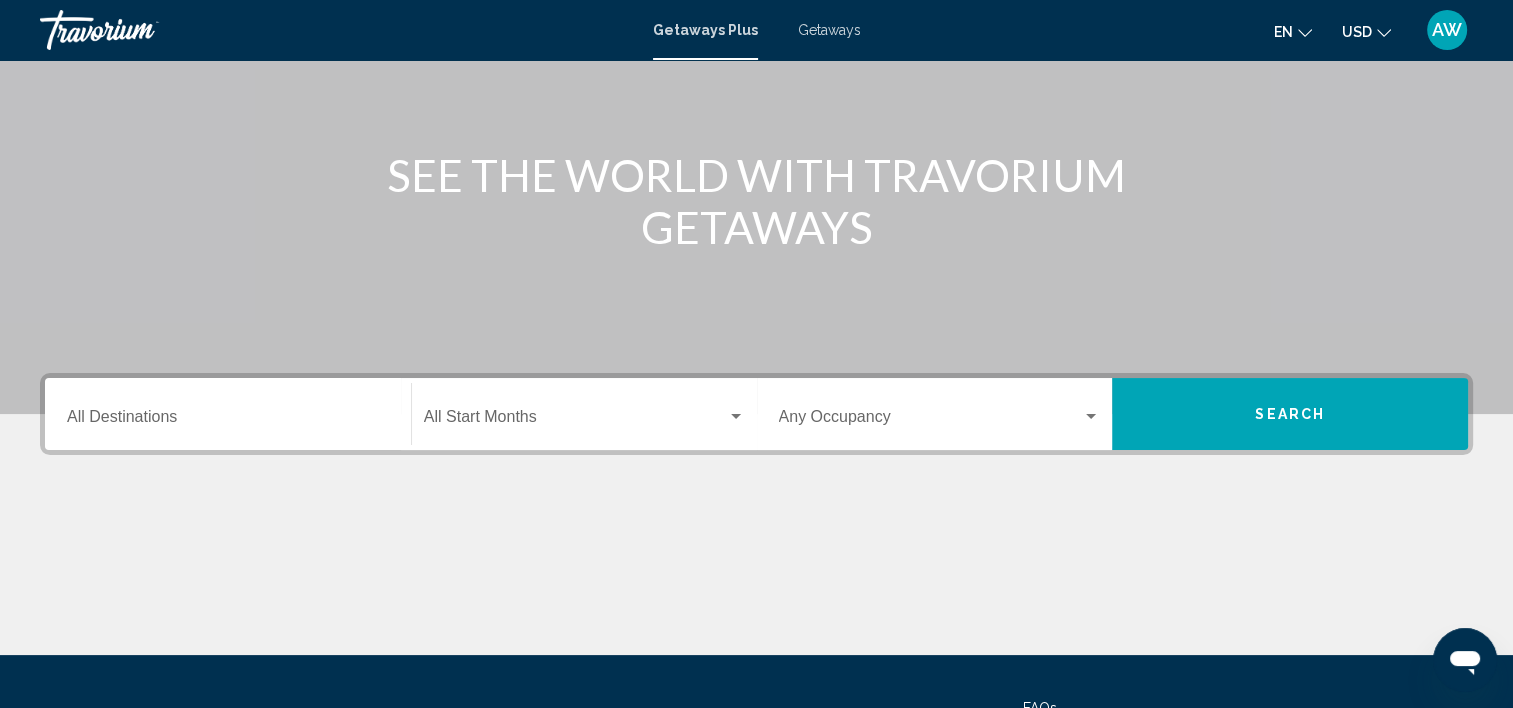 click on "Start Month All Start Months" at bounding box center (584, 414) 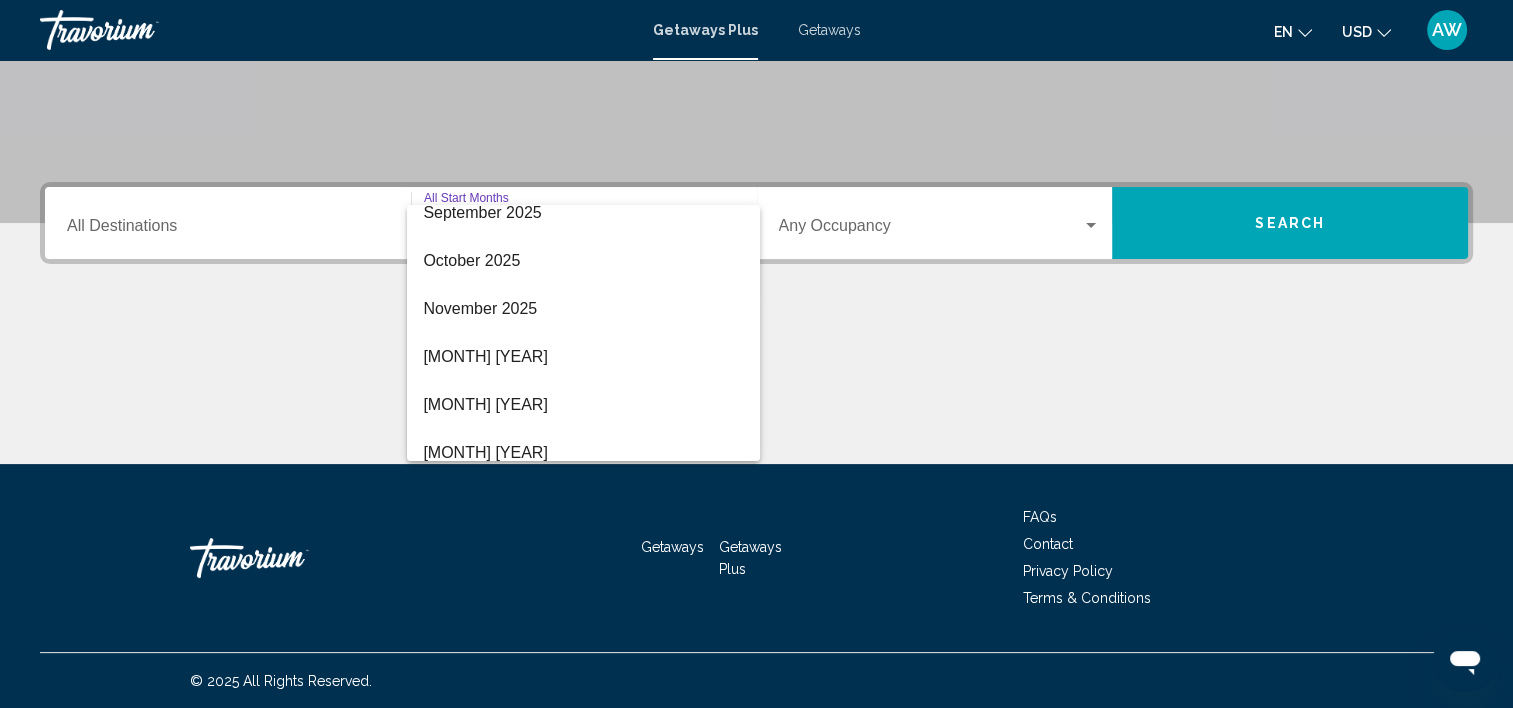 scroll, scrollTop: 200, scrollLeft: 0, axis: vertical 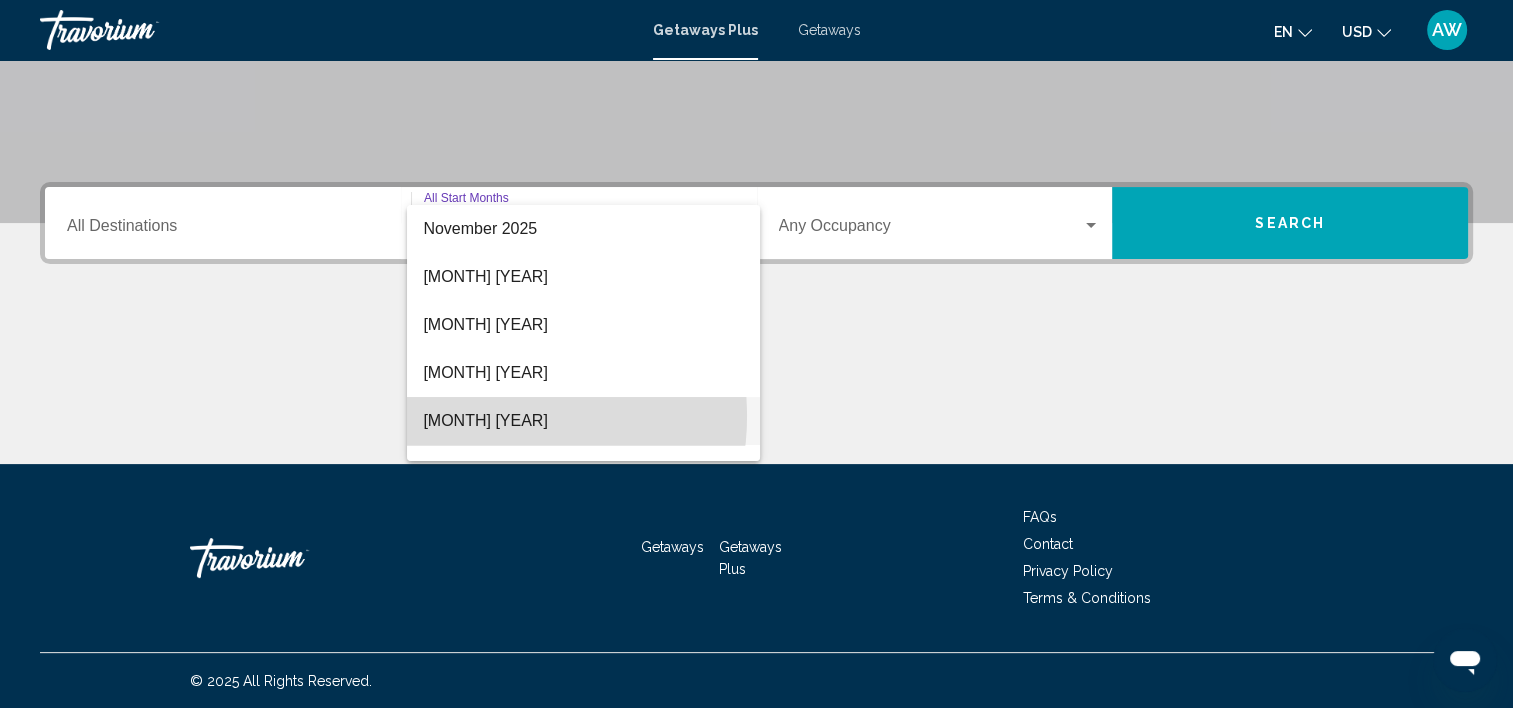 click on "March 2026" at bounding box center (583, 421) 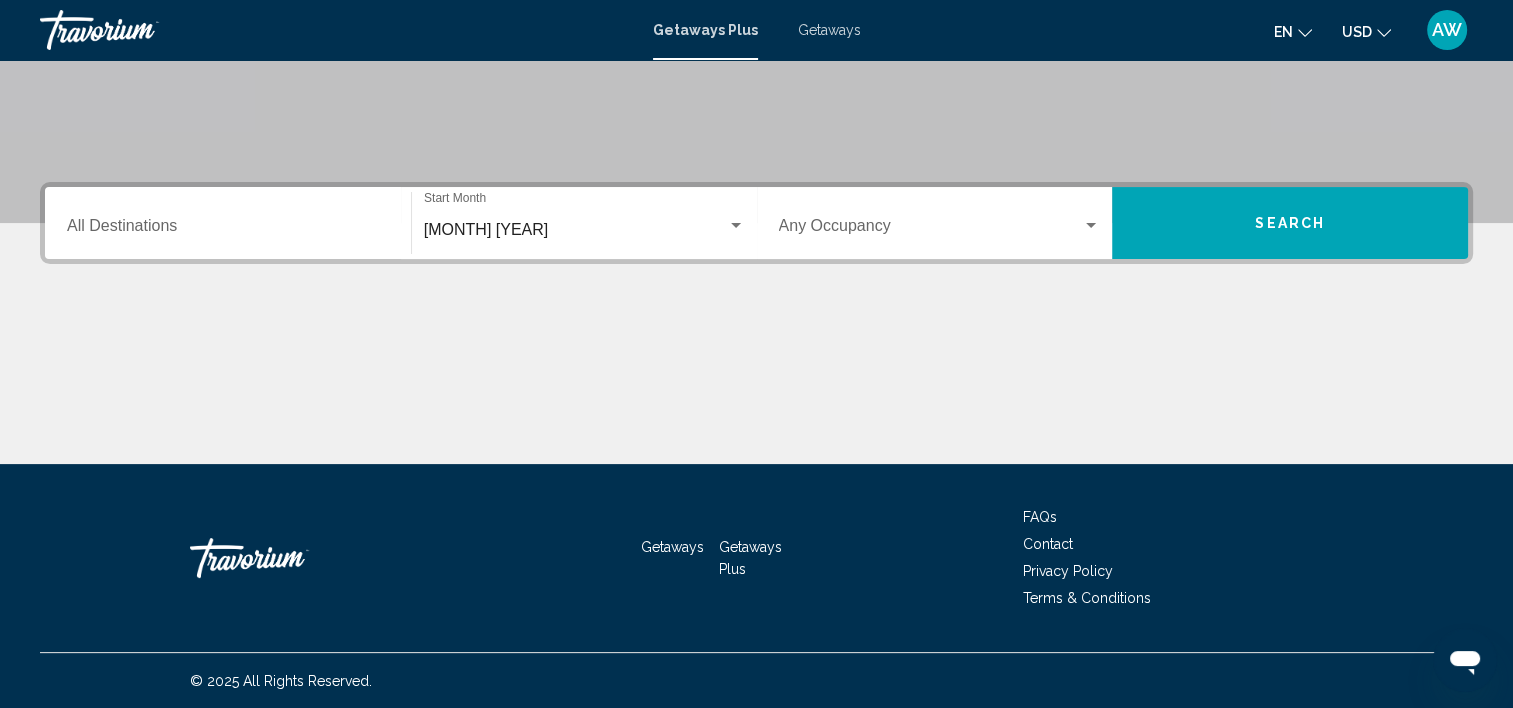 click on "Destination All Destinations" at bounding box center [228, 223] 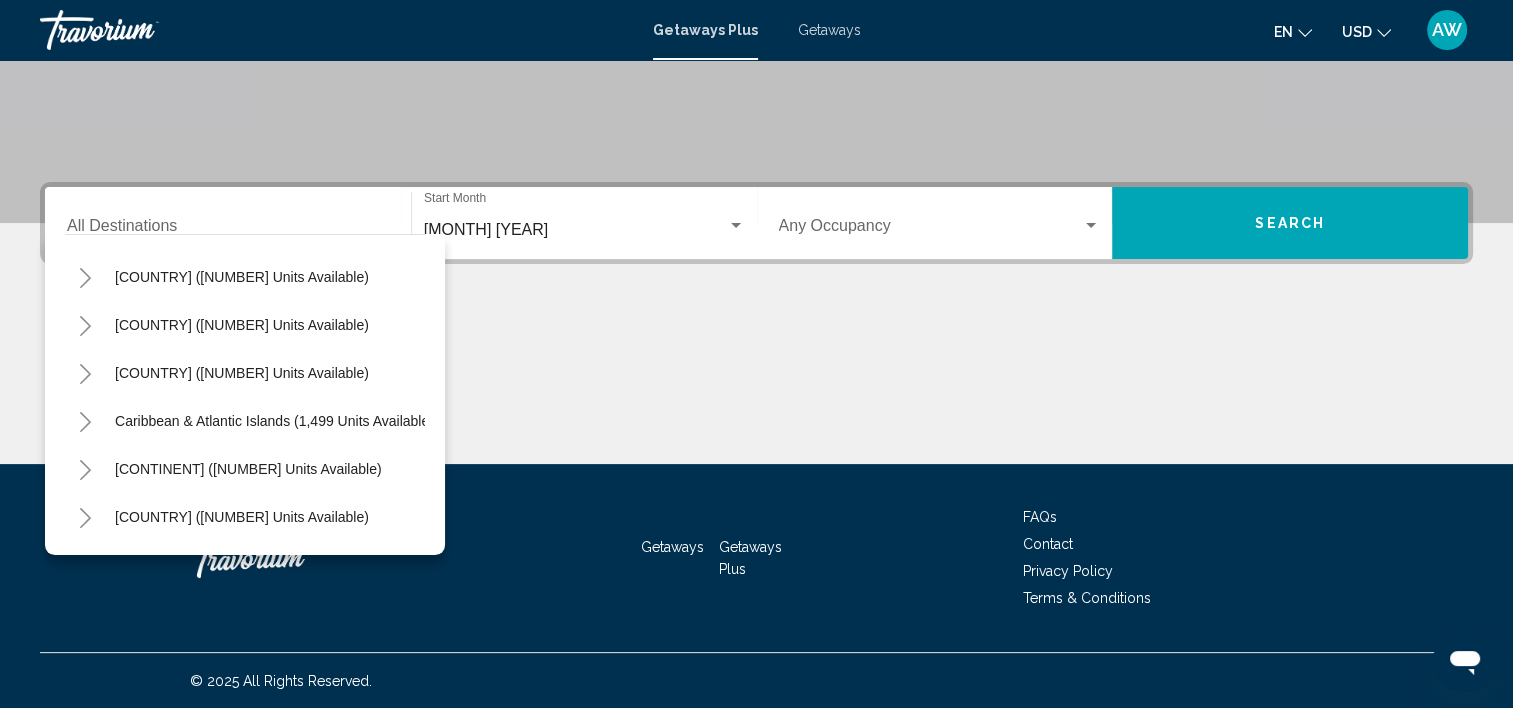 scroll, scrollTop: 80, scrollLeft: 0, axis: vertical 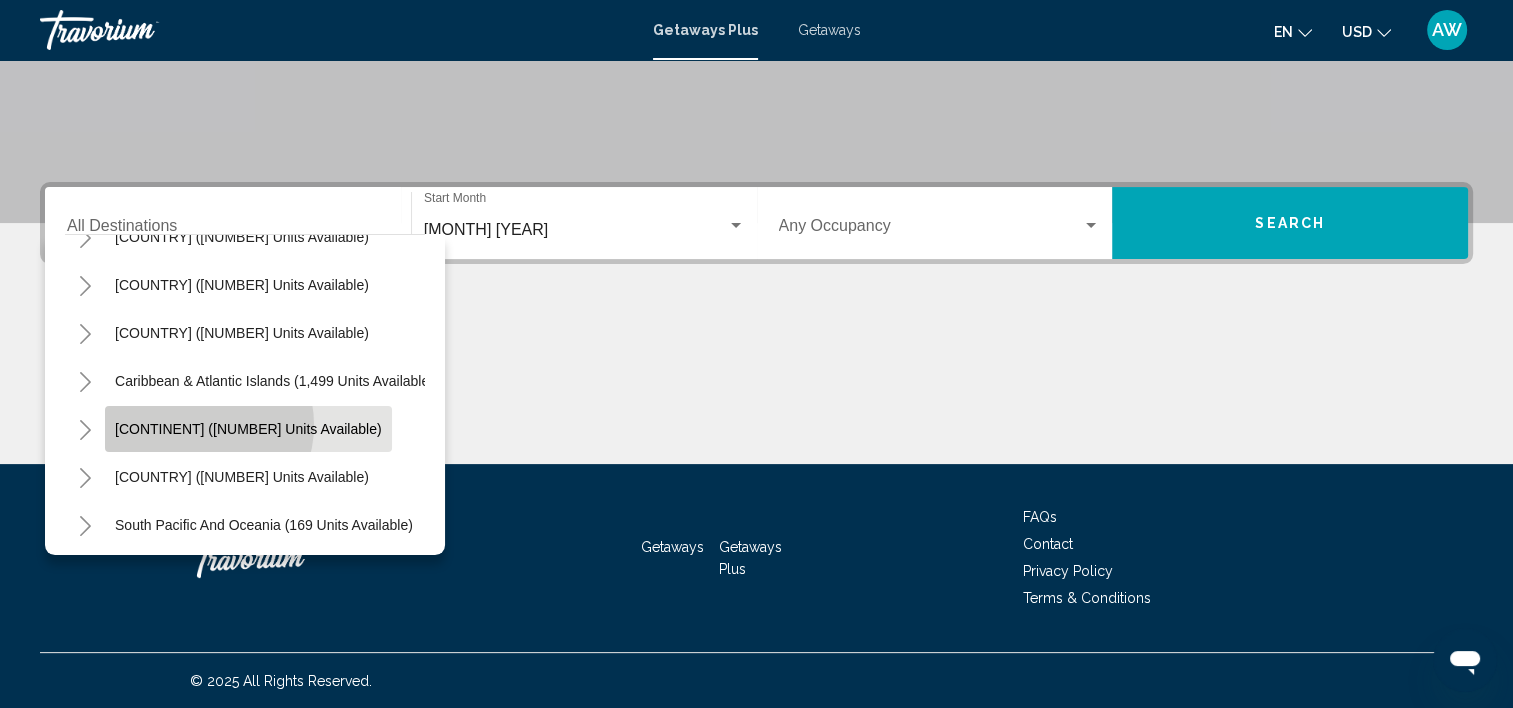 click on "Europe (3,939 units available)" at bounding box center (248, 429) 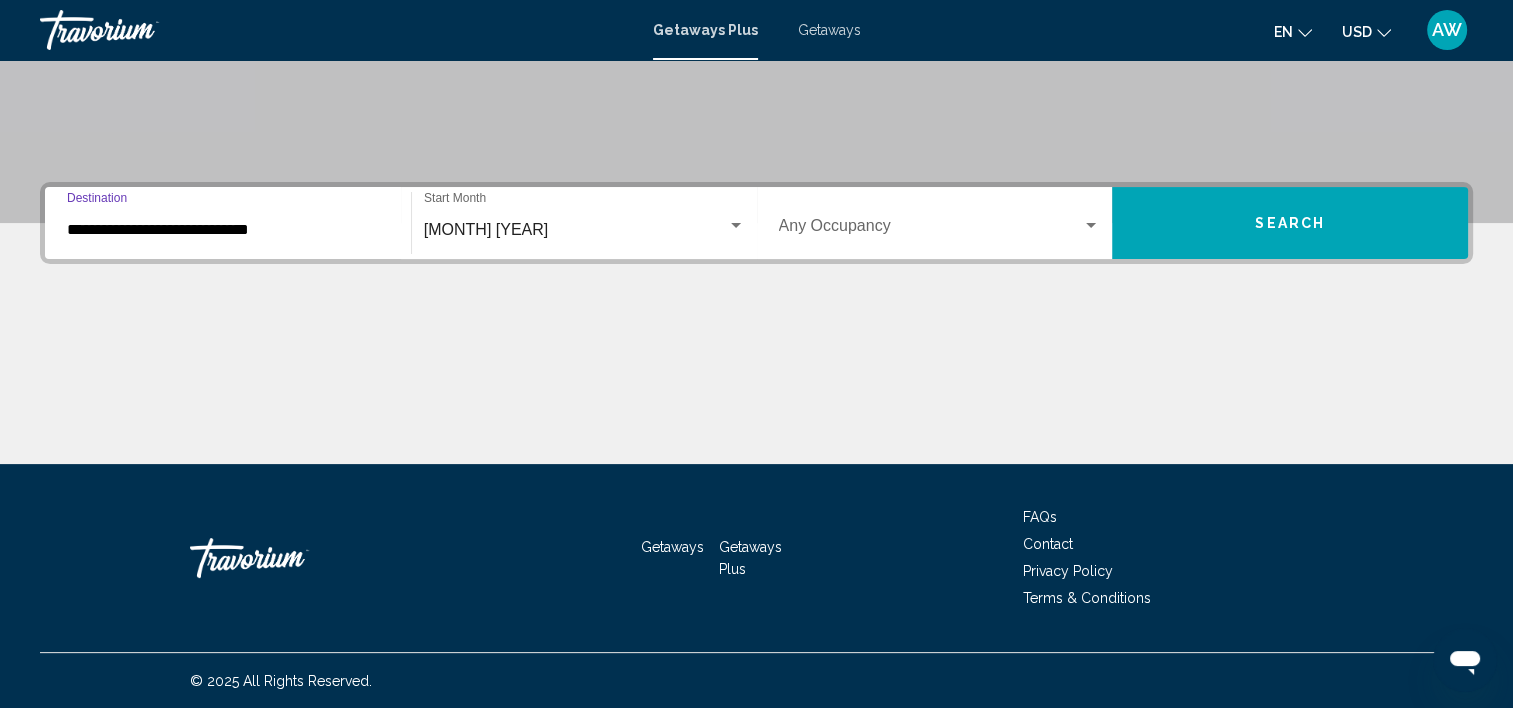 click on "**********" at bounding box center (228, 230) 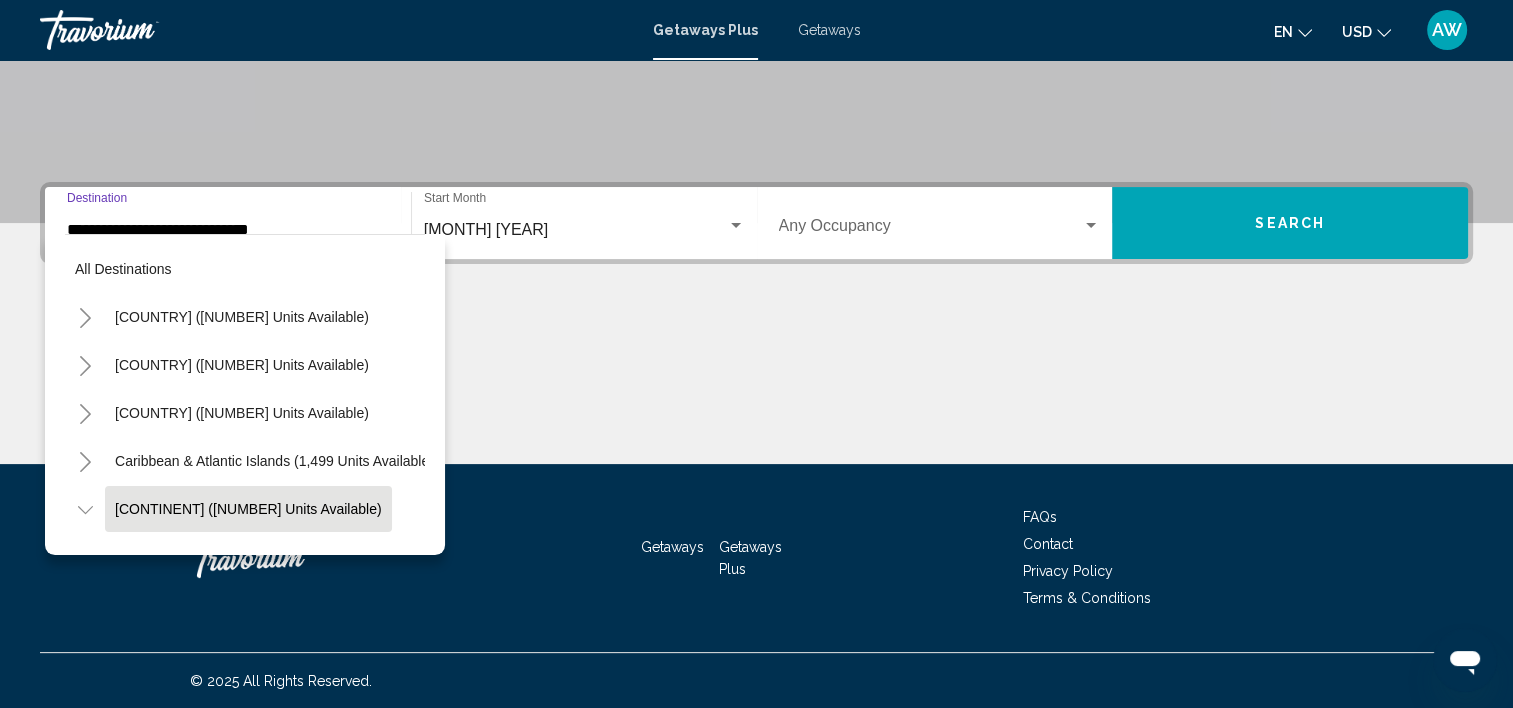 scroll, scrollTop: 126, scrollLeft: 0, axis: vertical 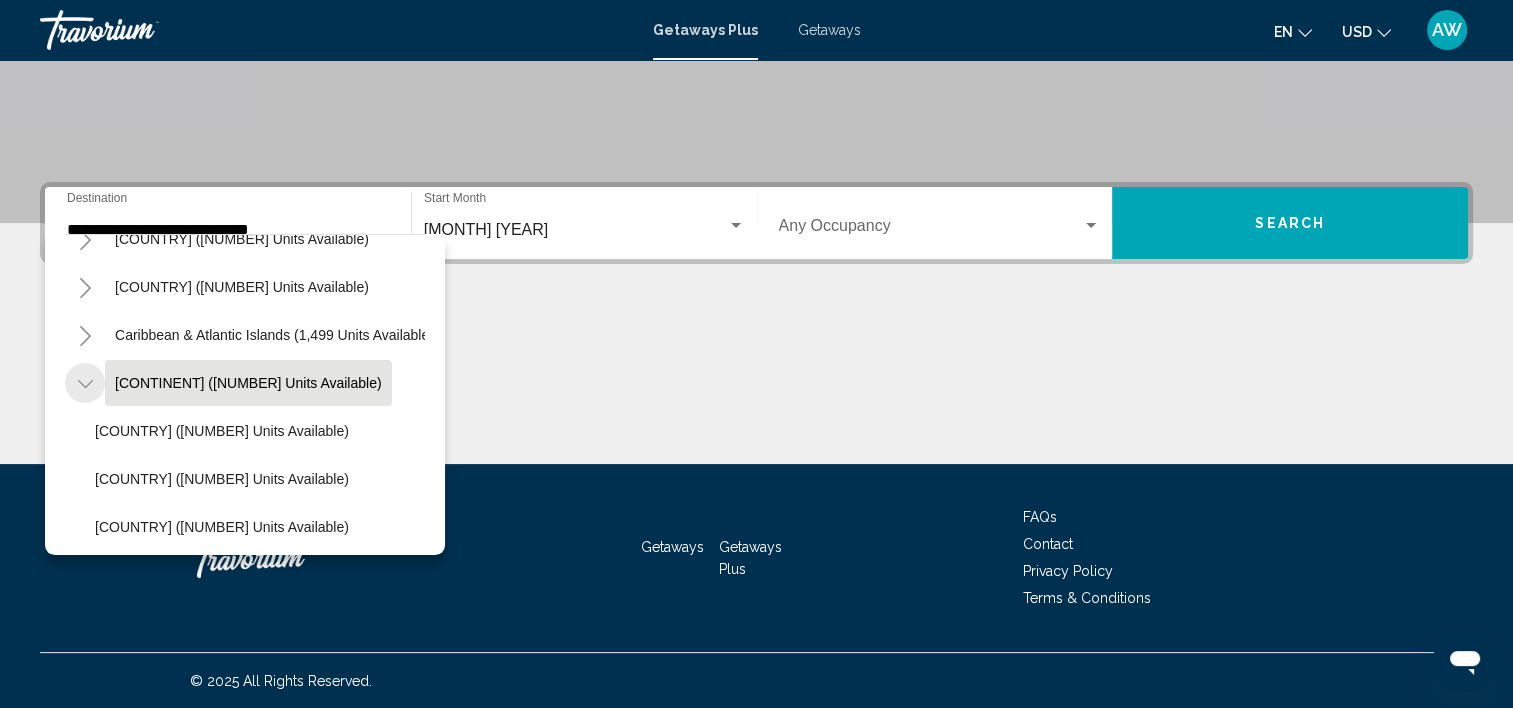 click at bounding box center [85, 384] 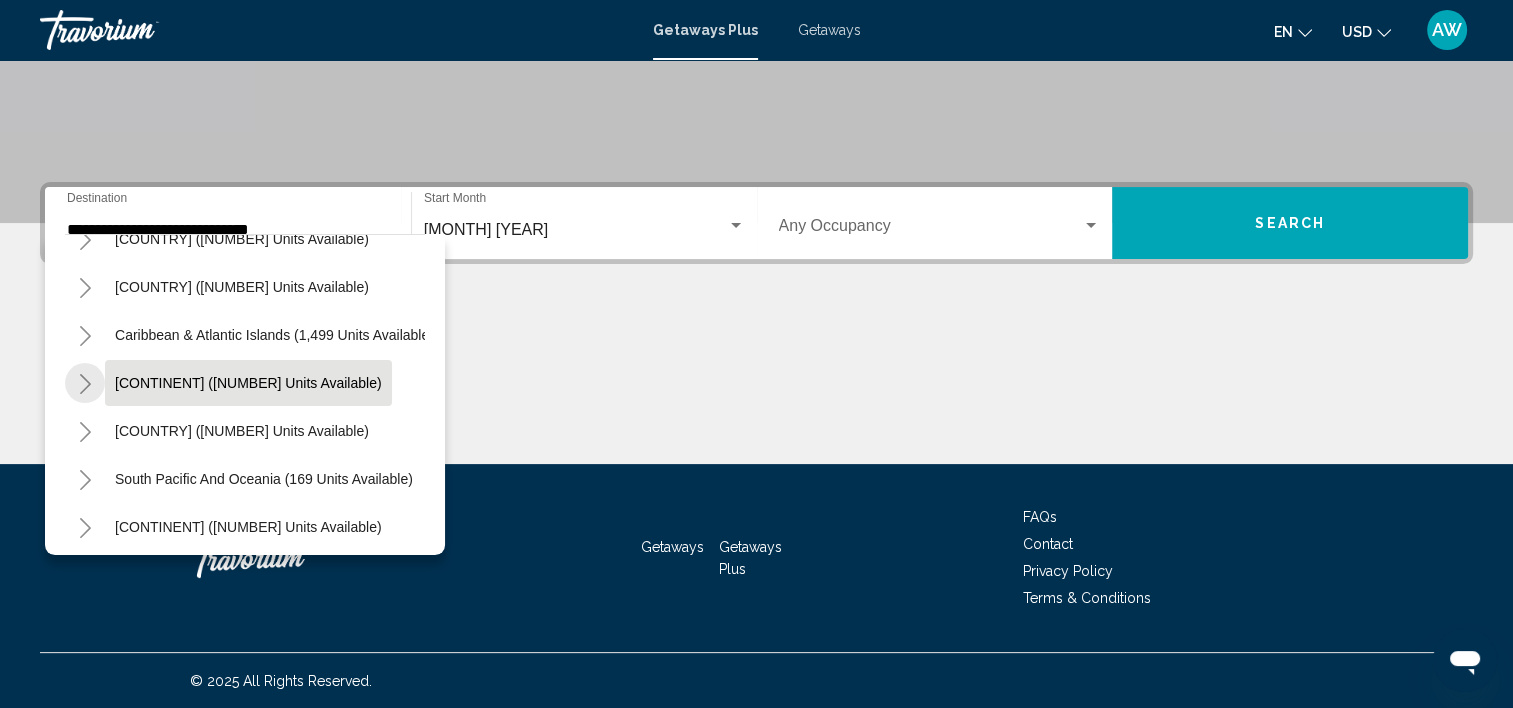 click at bounding box center (85, 384) 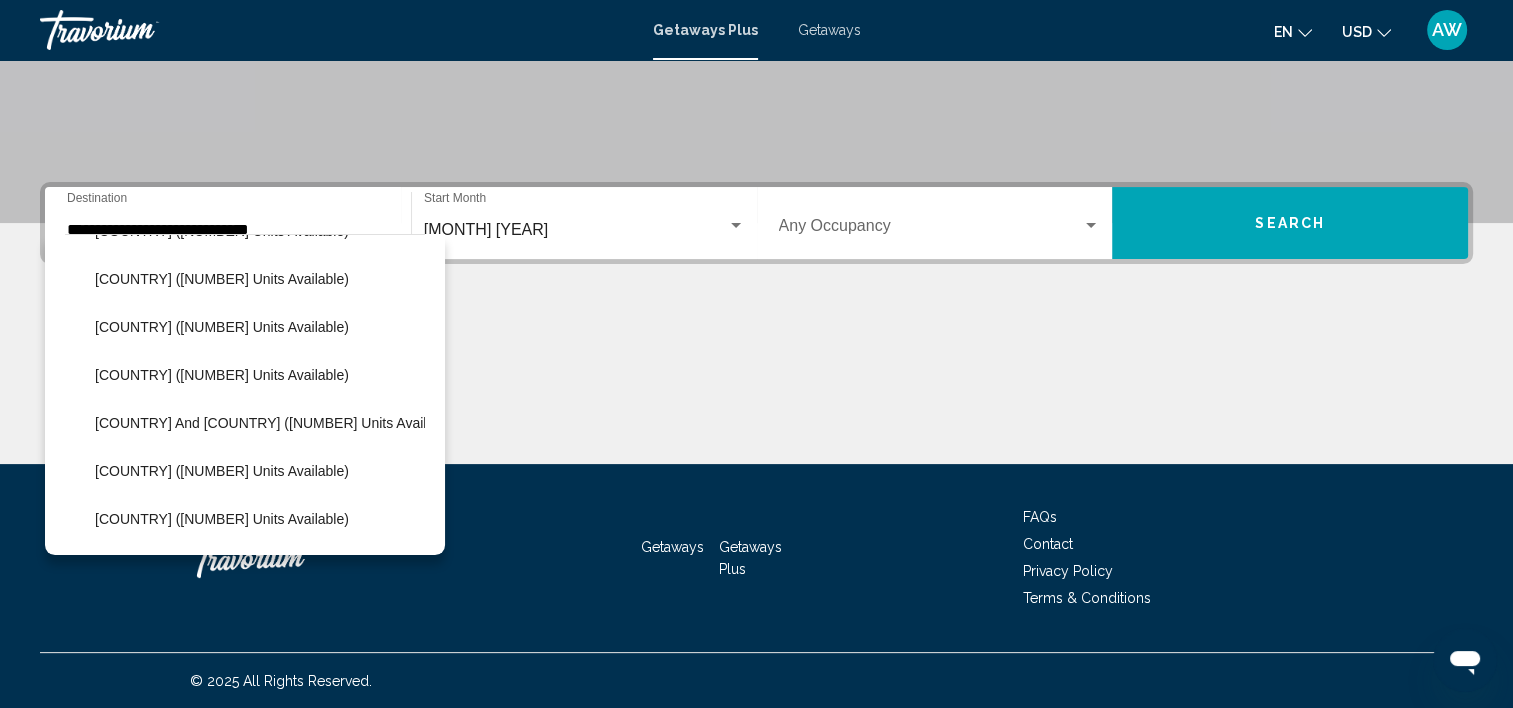 scroll, scrollTop: 366, scrollLeft: 0, axis: vertical 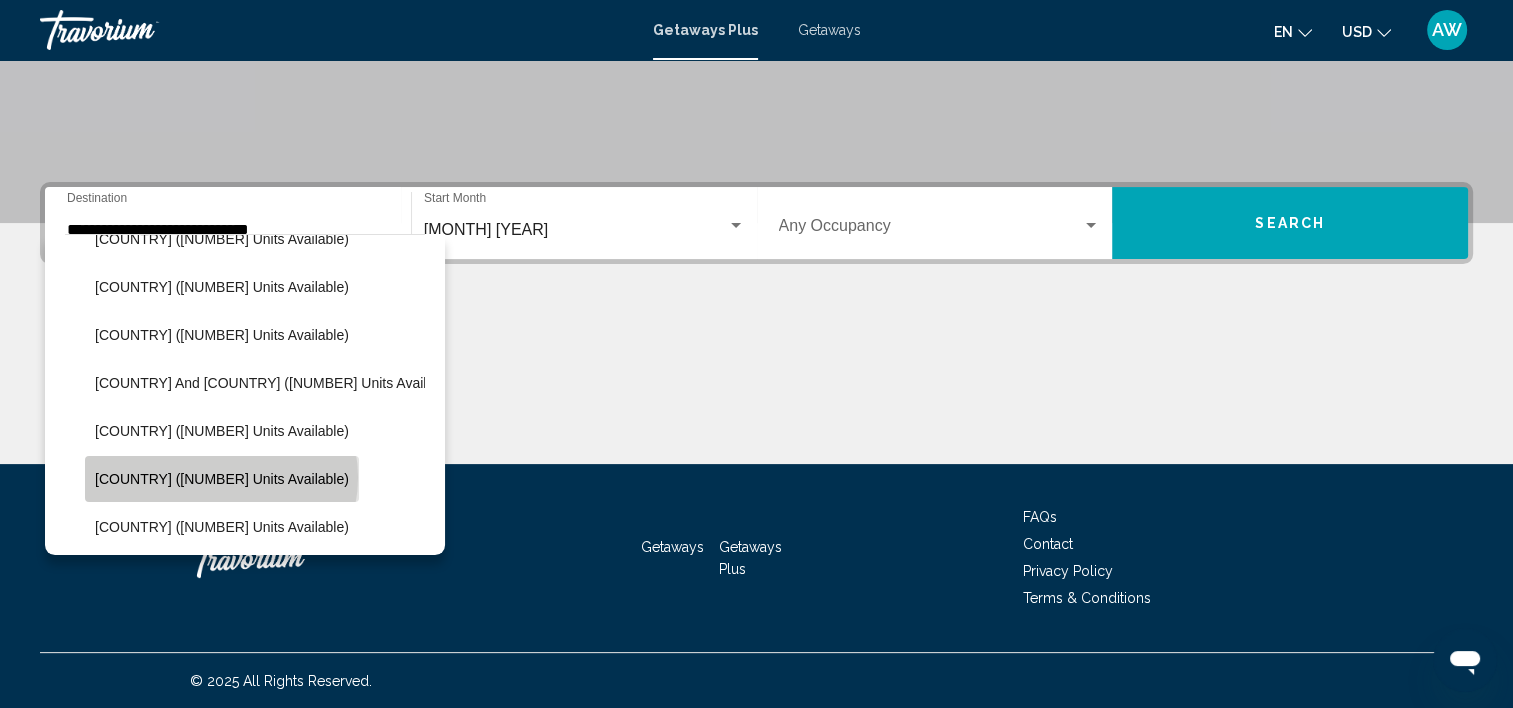 click on "Italy (651 units available)" at bounding box center [222, 479] 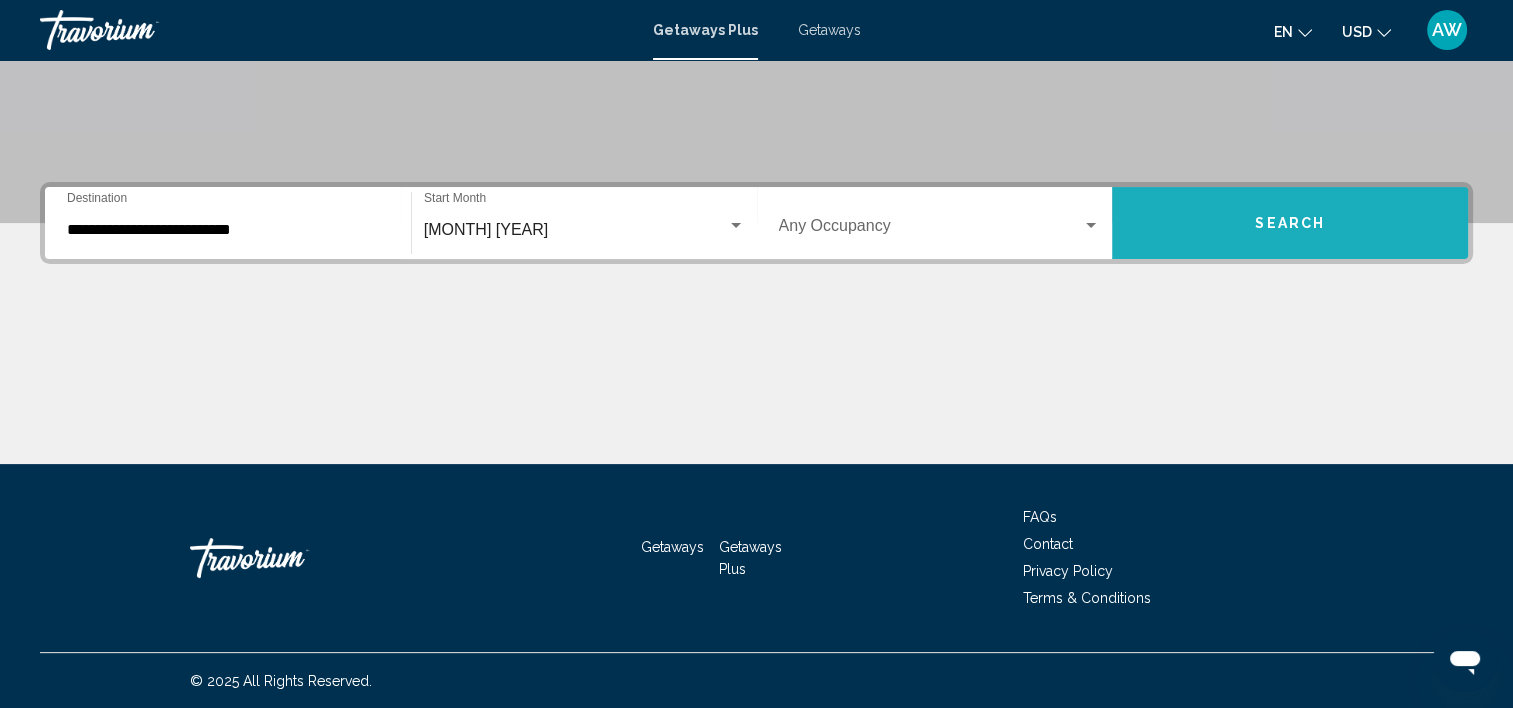 click on "Search" at bounding box center [1290, 223] 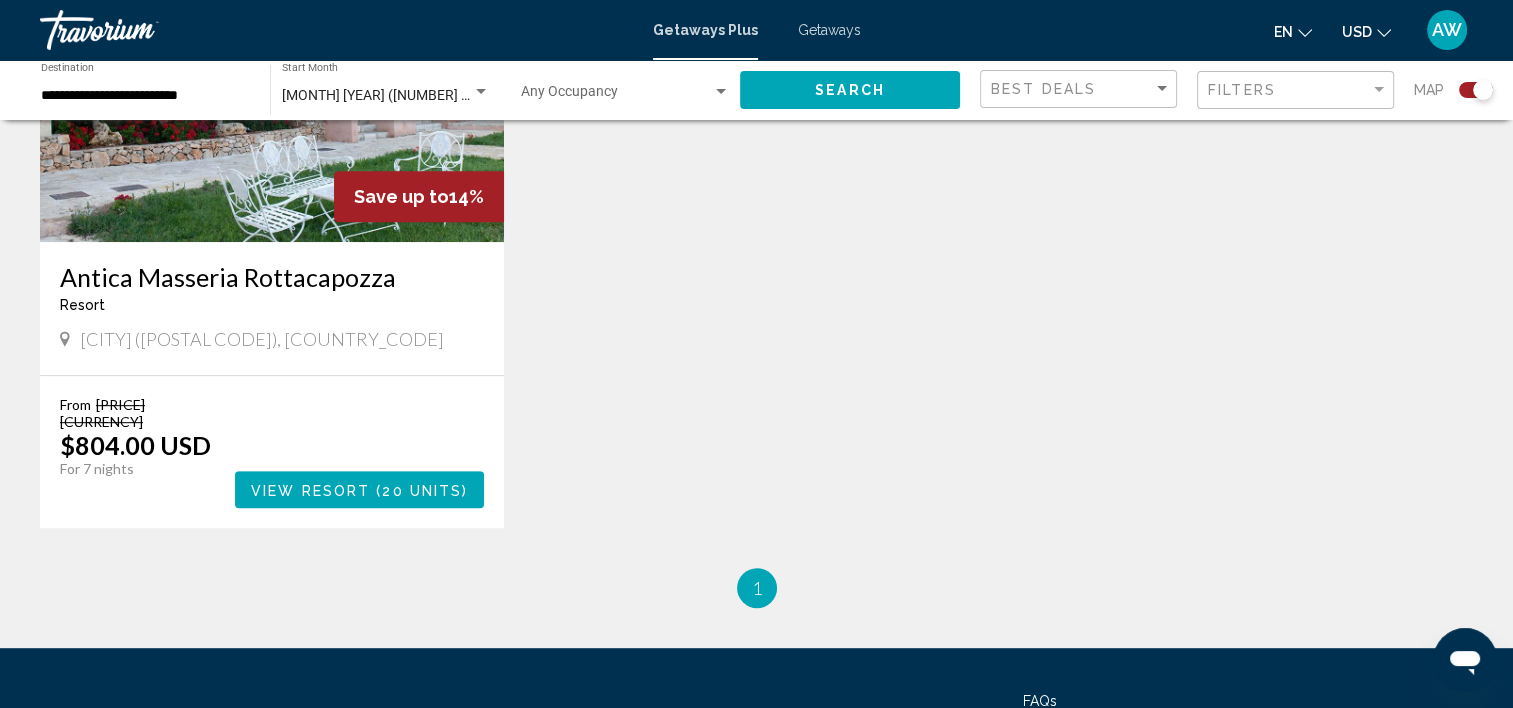scroll, scrollTop: 948, scrollLeft: 0, axis: vertical 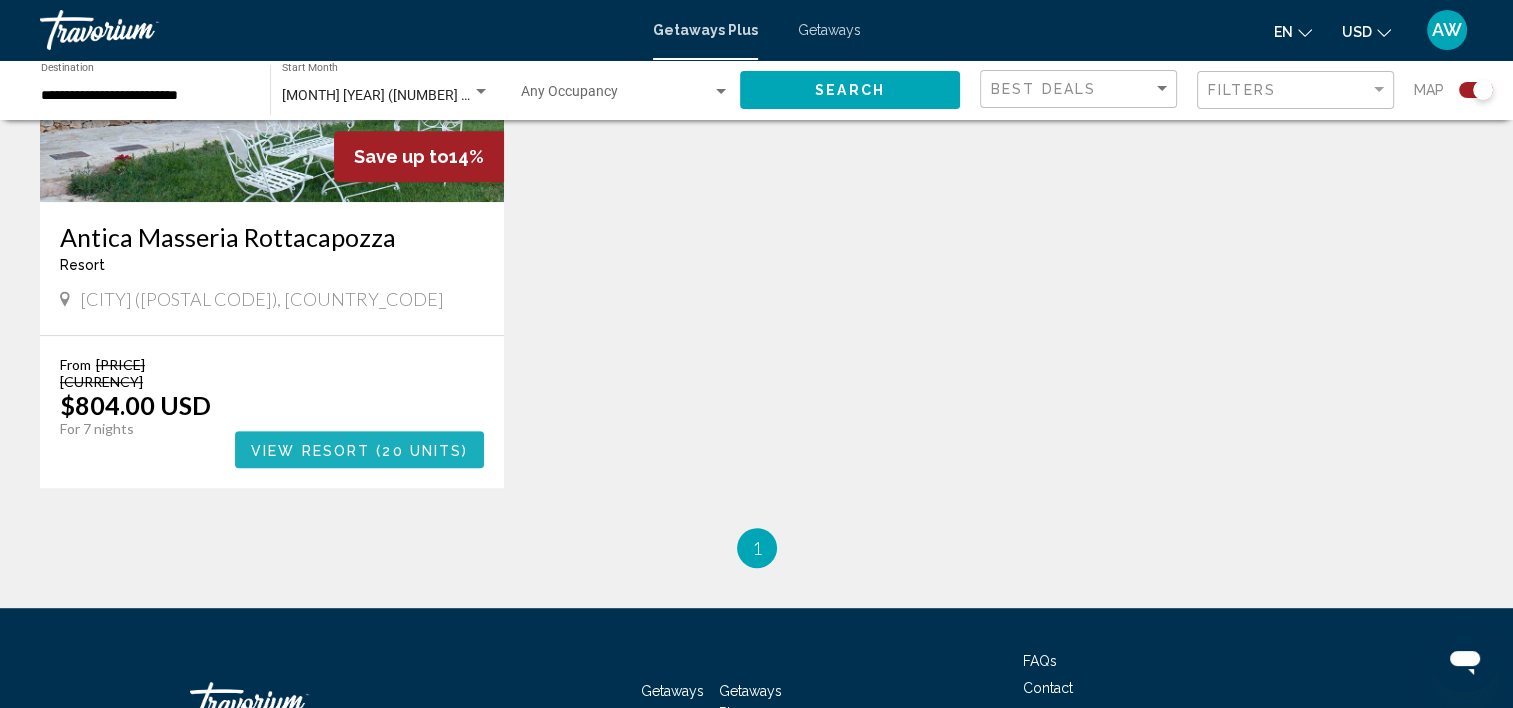 click at bounding box center (373, 450) 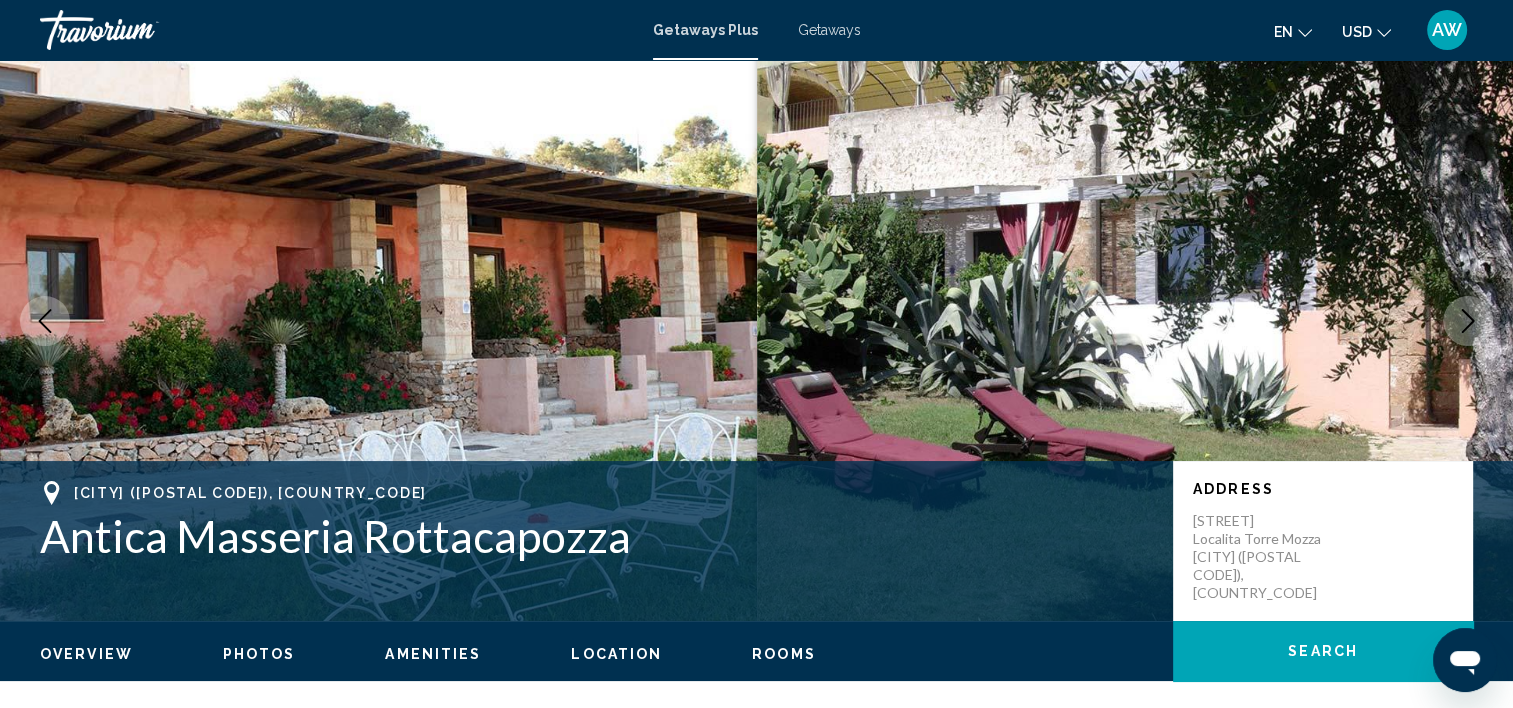 scroll, scrollTop: 0, scrollLeft: 0, axis: both 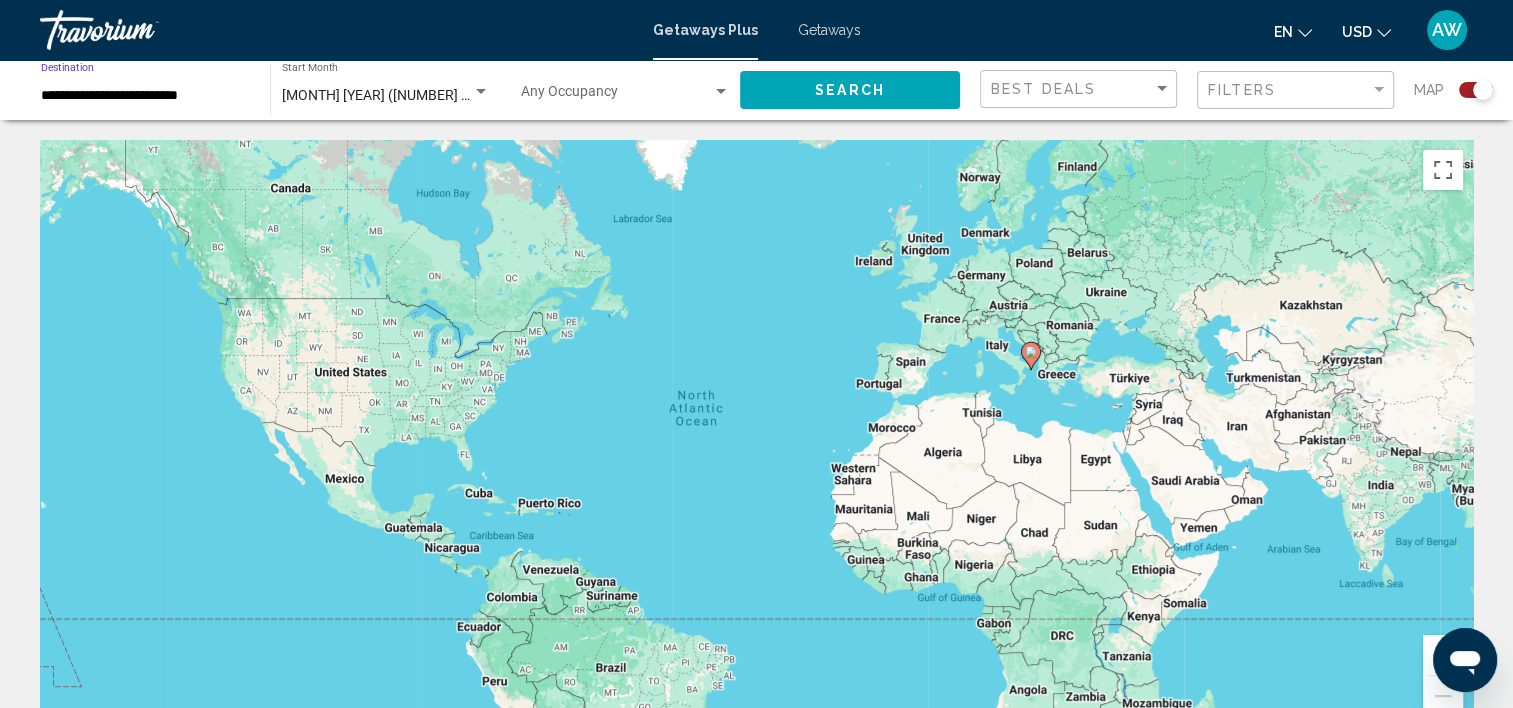 click on "**********" at bounding box center (145, 96) 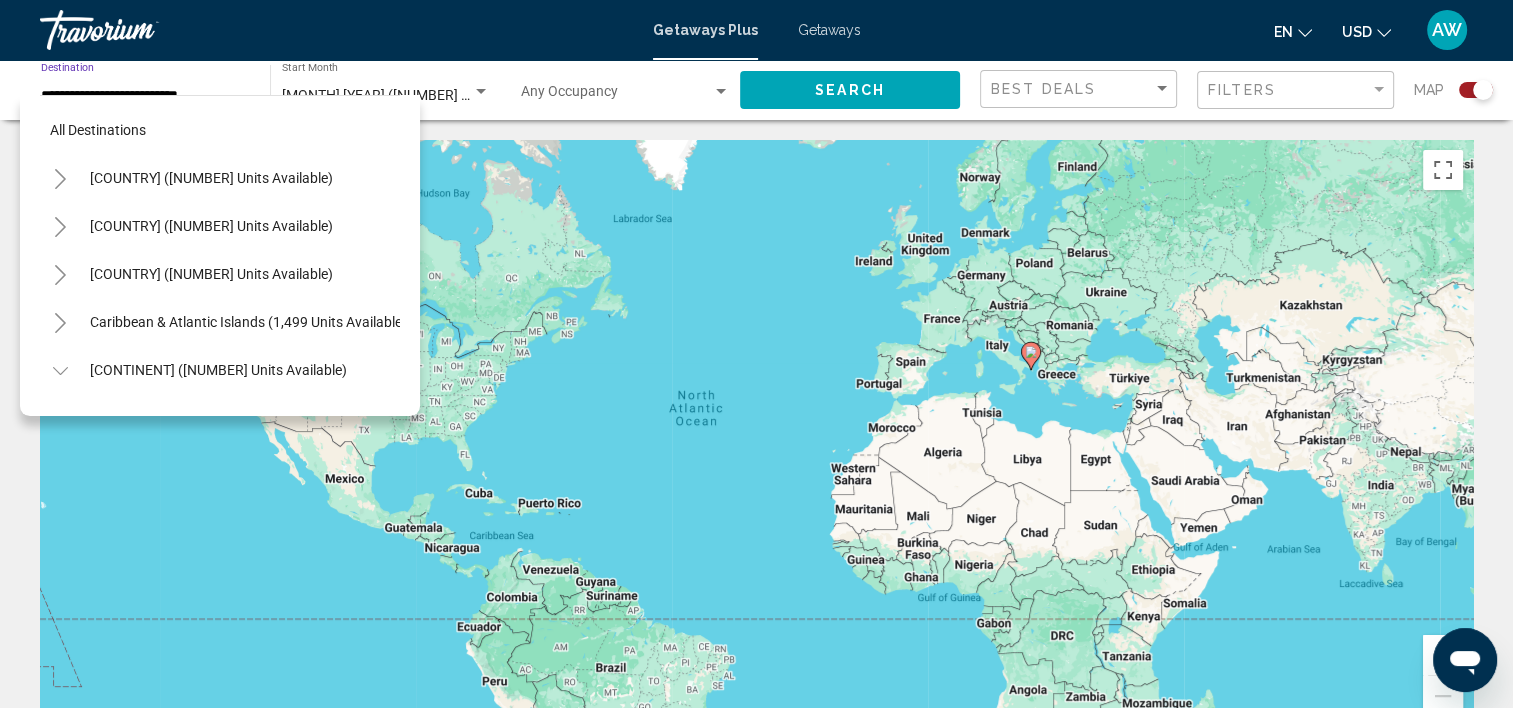 scroll, scrollTop: 462, scrollLeft: 0, axis: vertical 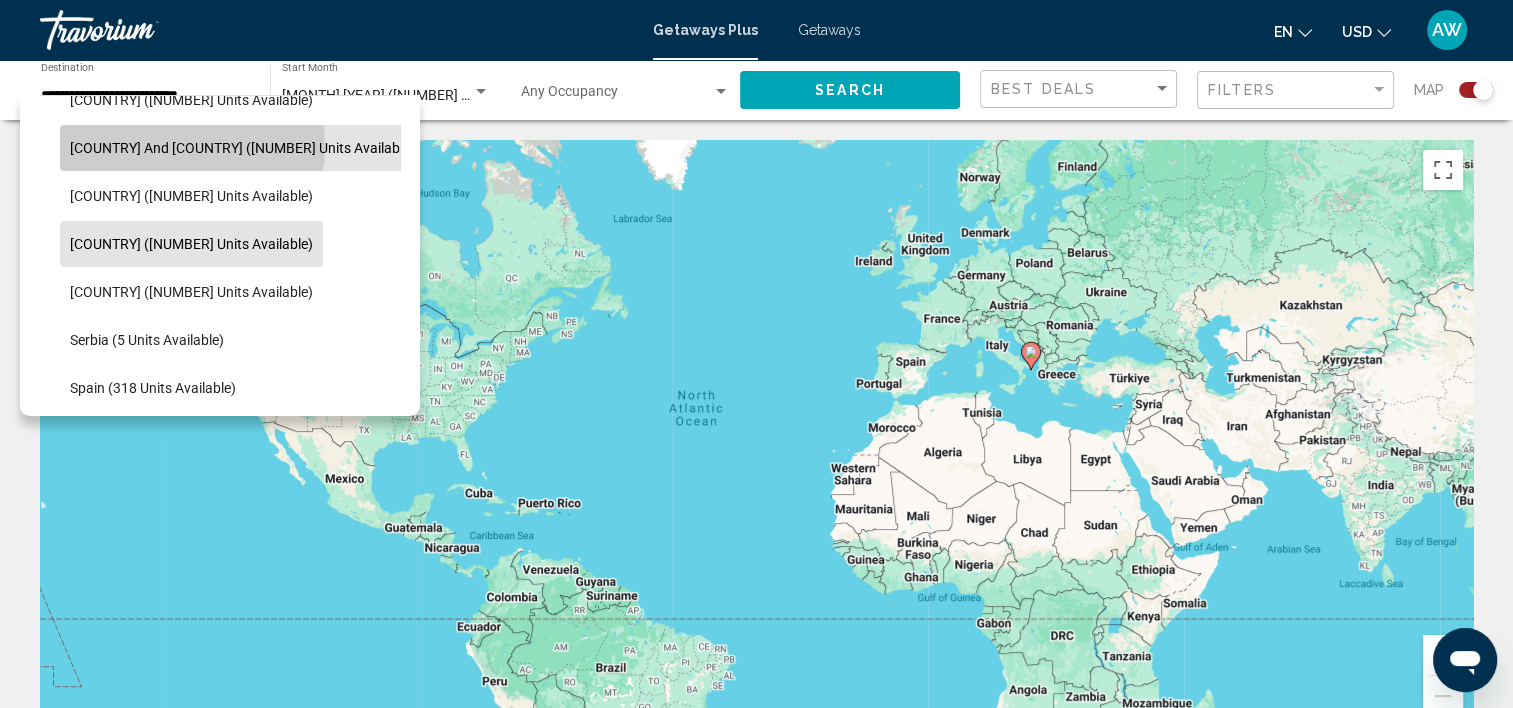 click on "Greece and Cyprus (15 units available)" at bounding box center (242, 148) 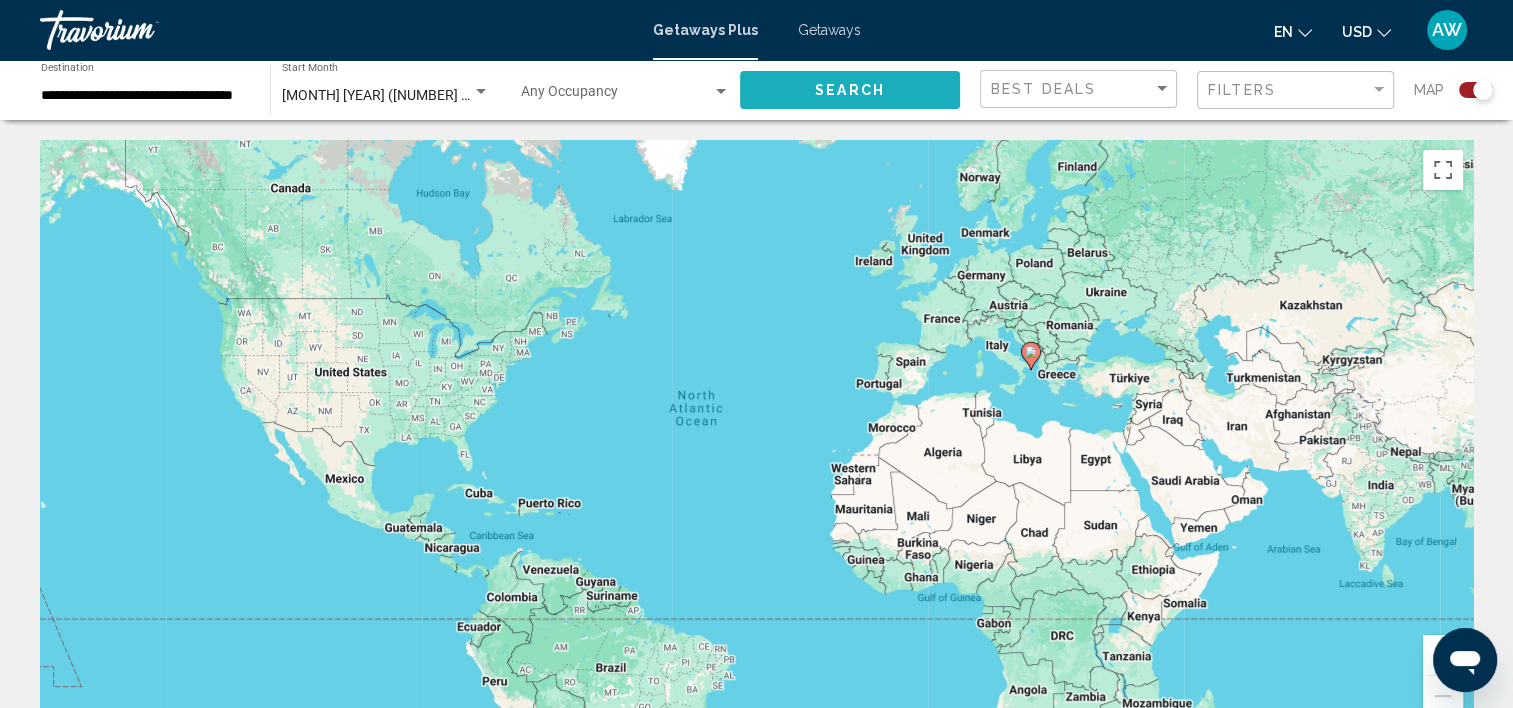 click on "Search" at bounding box center [850, 89] 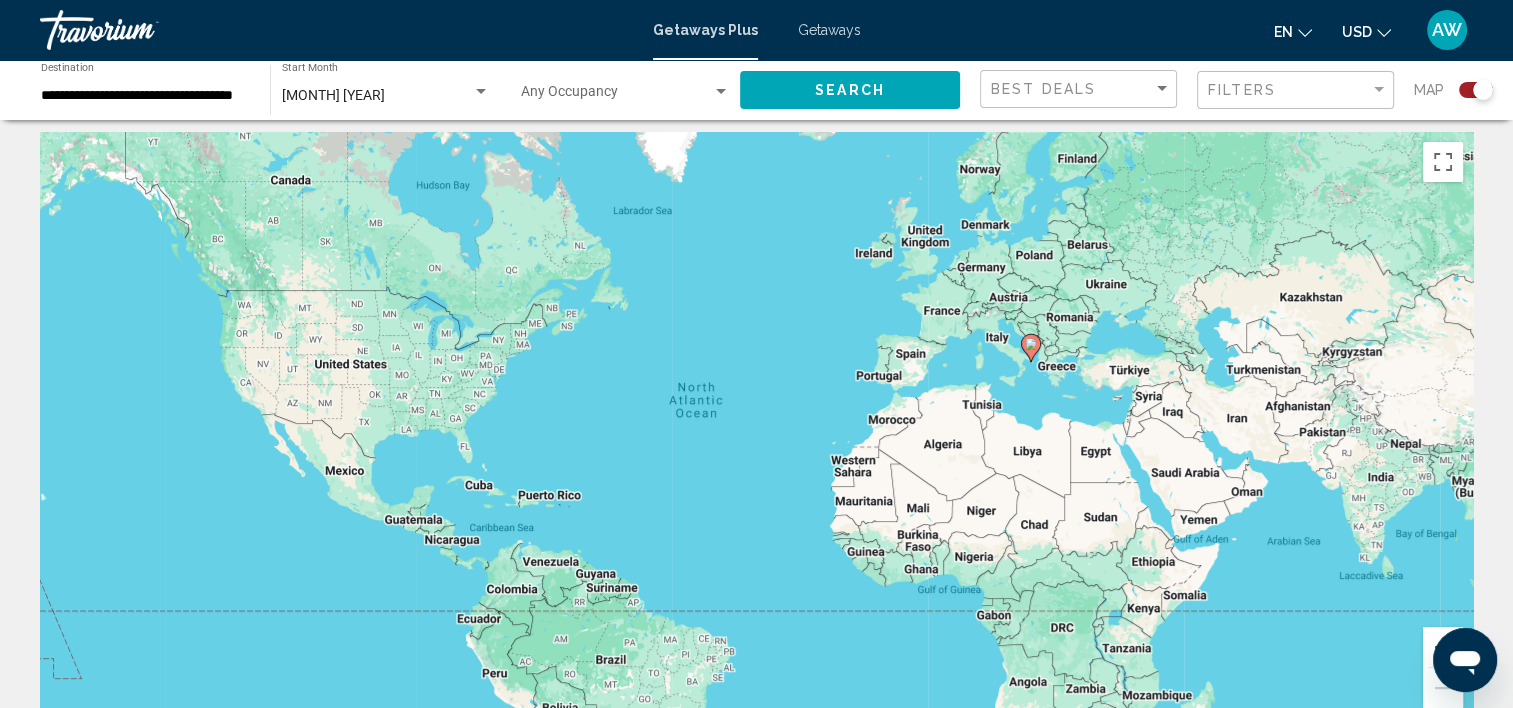 scroll, scrollTop: 0, scrollLeft: 0, axis: both 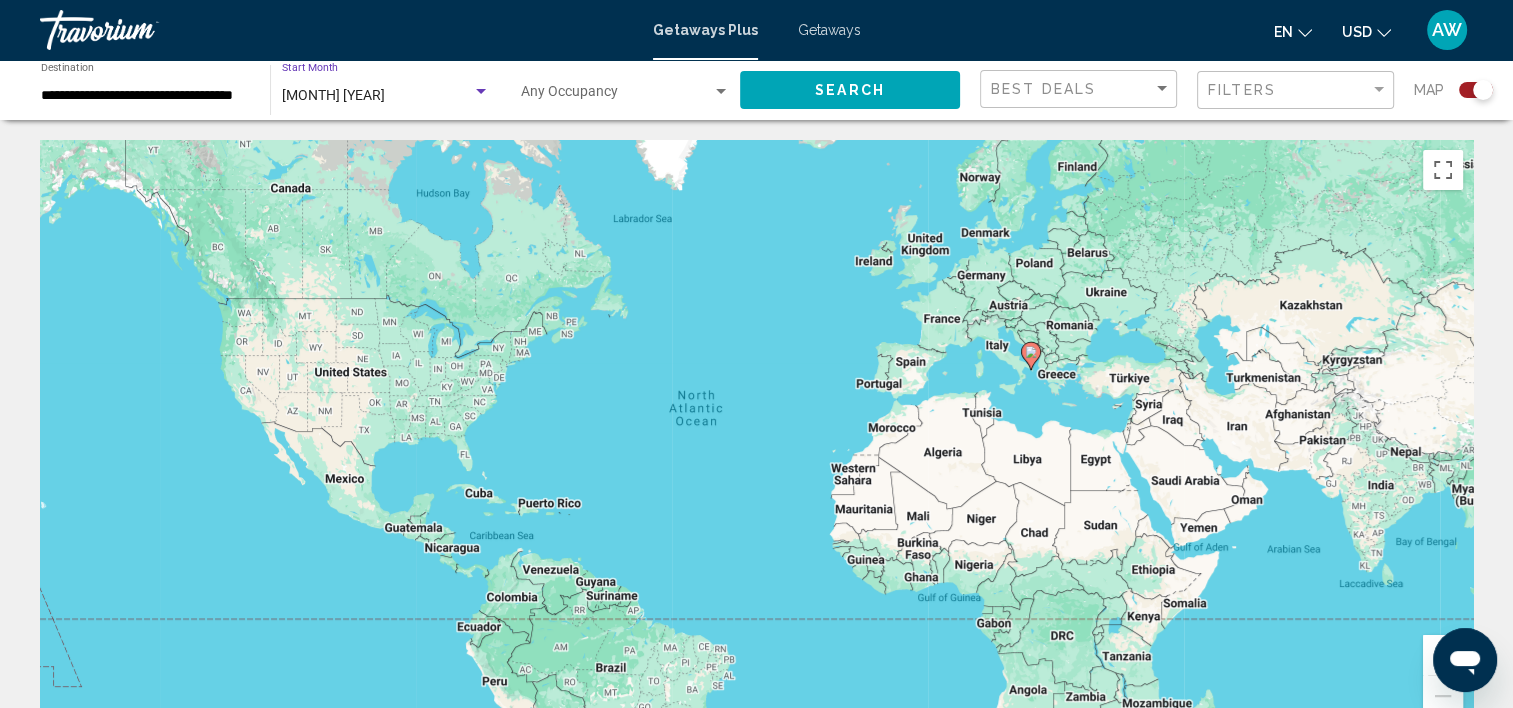 click at bounding box center (481, 92) 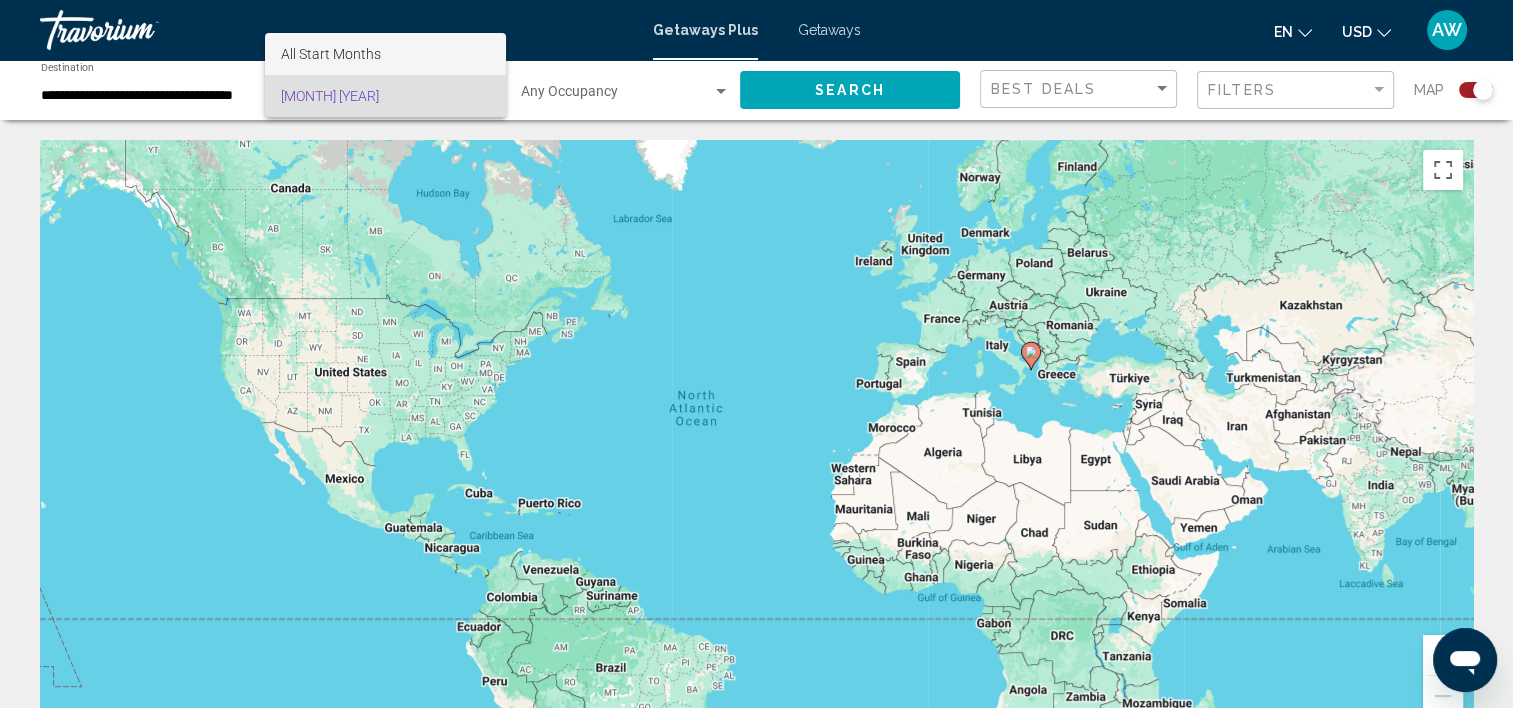 click on "All Start Months" at bounding box center (331, 54) 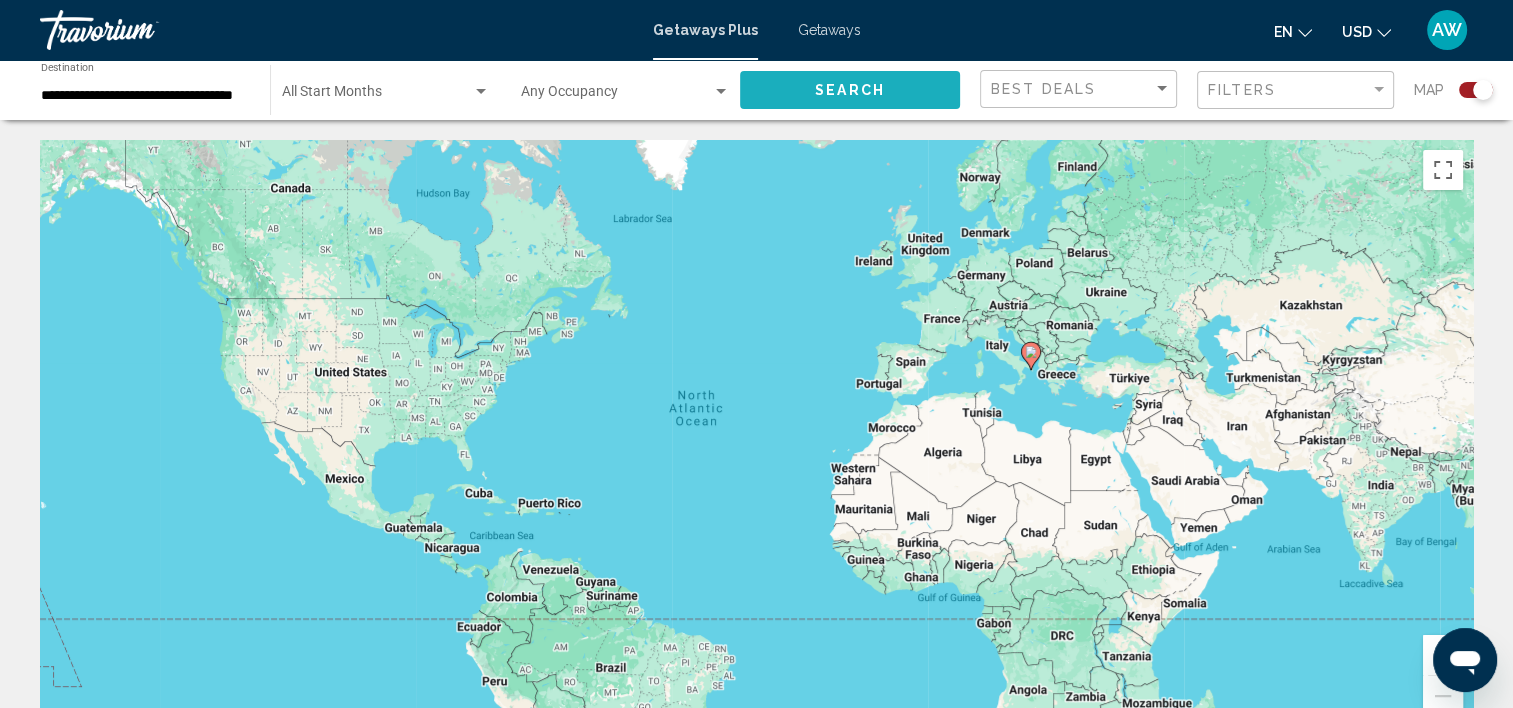 click on "Search" at bounding box center [850, 89] 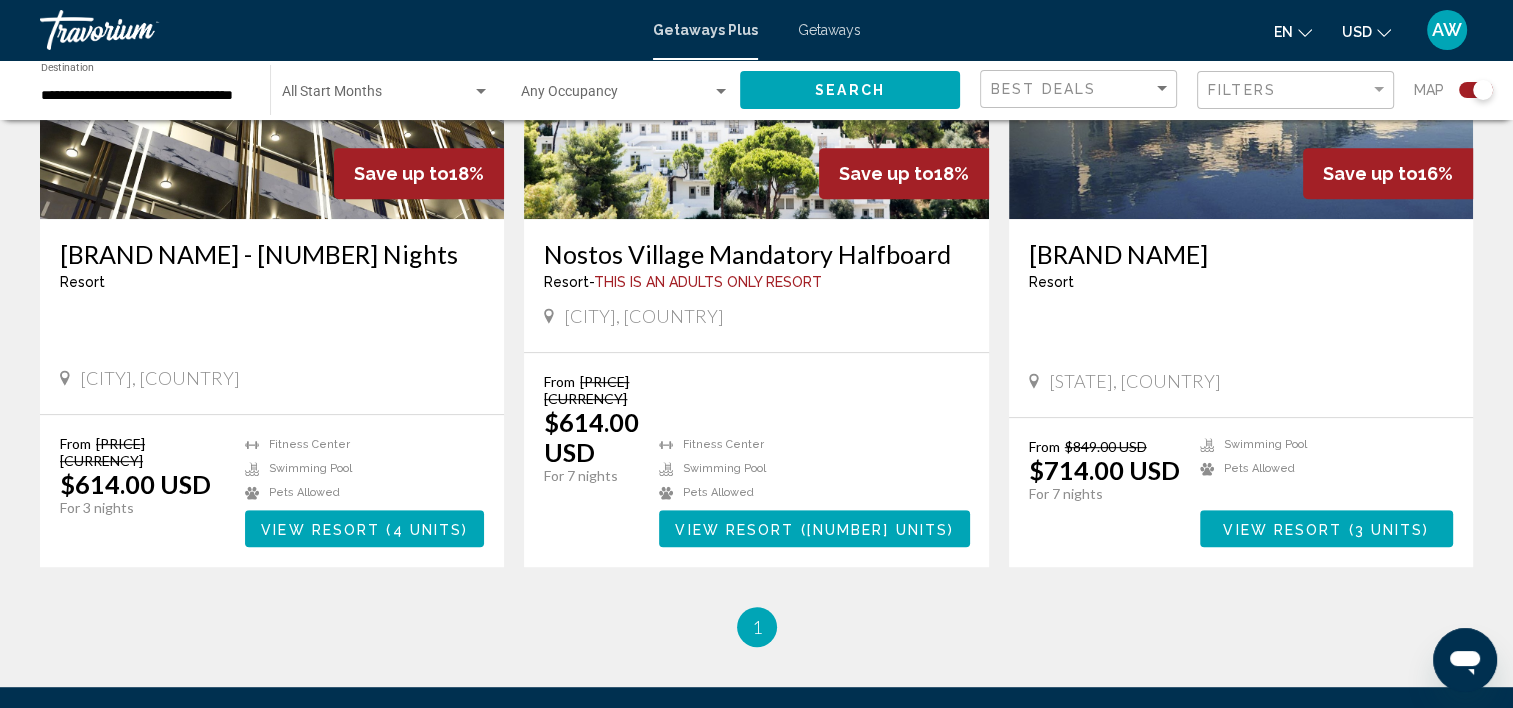 scroll, scrollTop: 941, scrollLeft: 0, axis: vertical 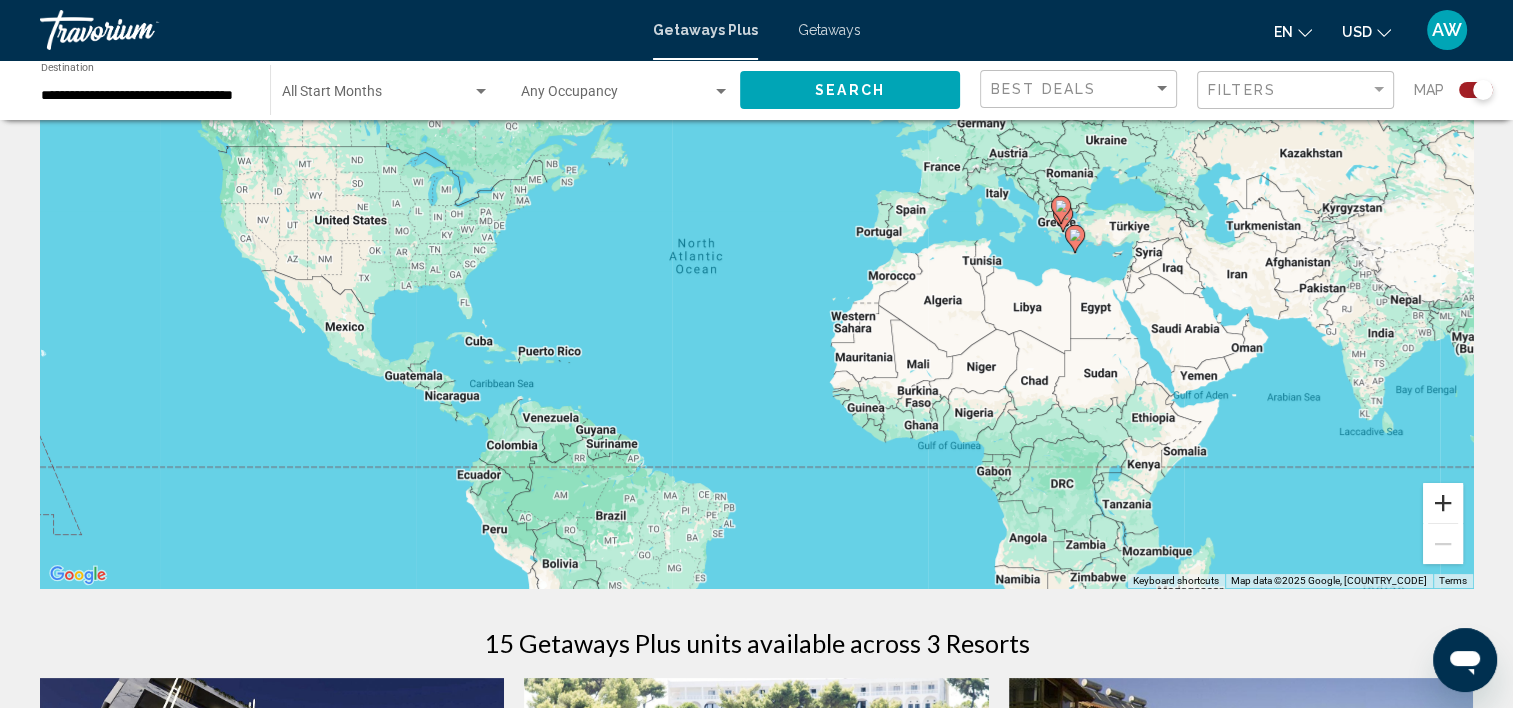 click at bounding box center [1443, 503] 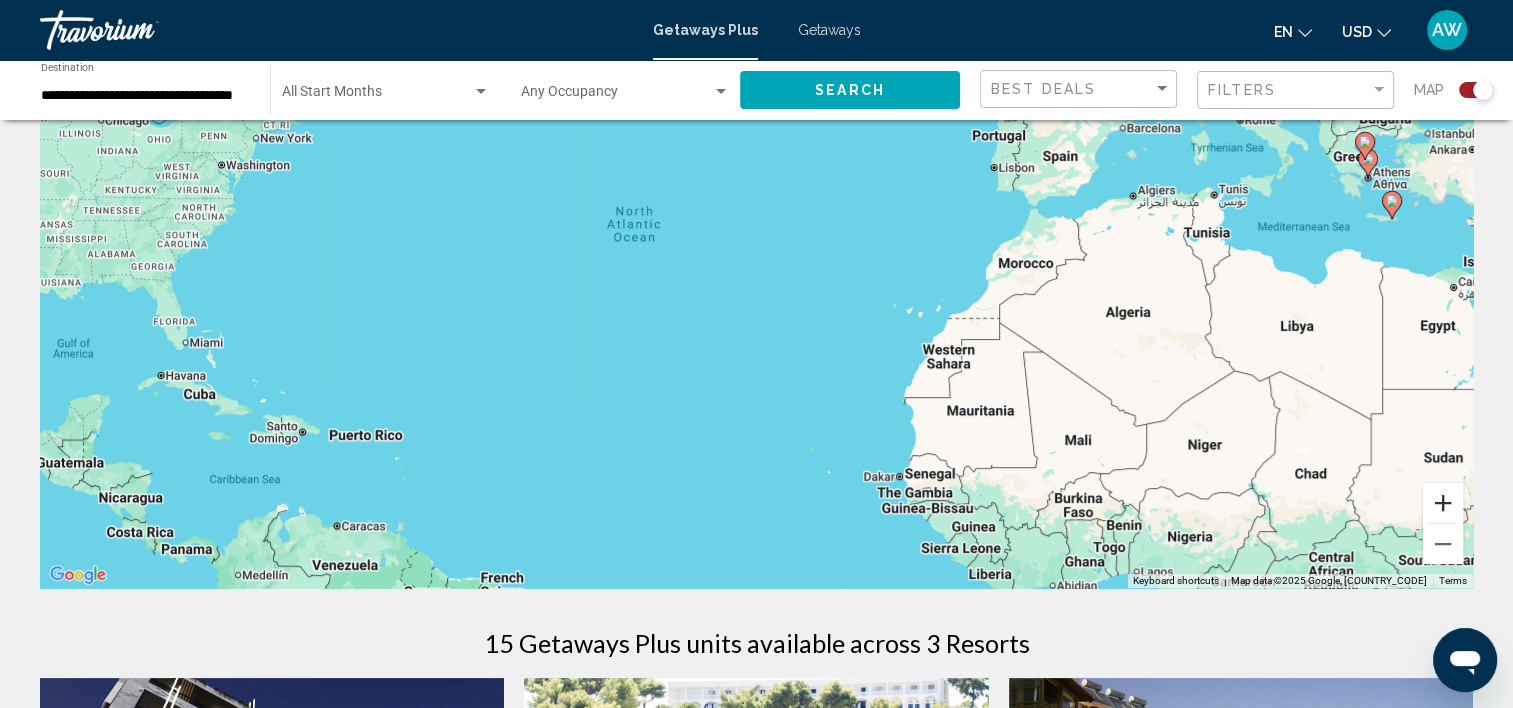 click at bounding box center [1443, 503] 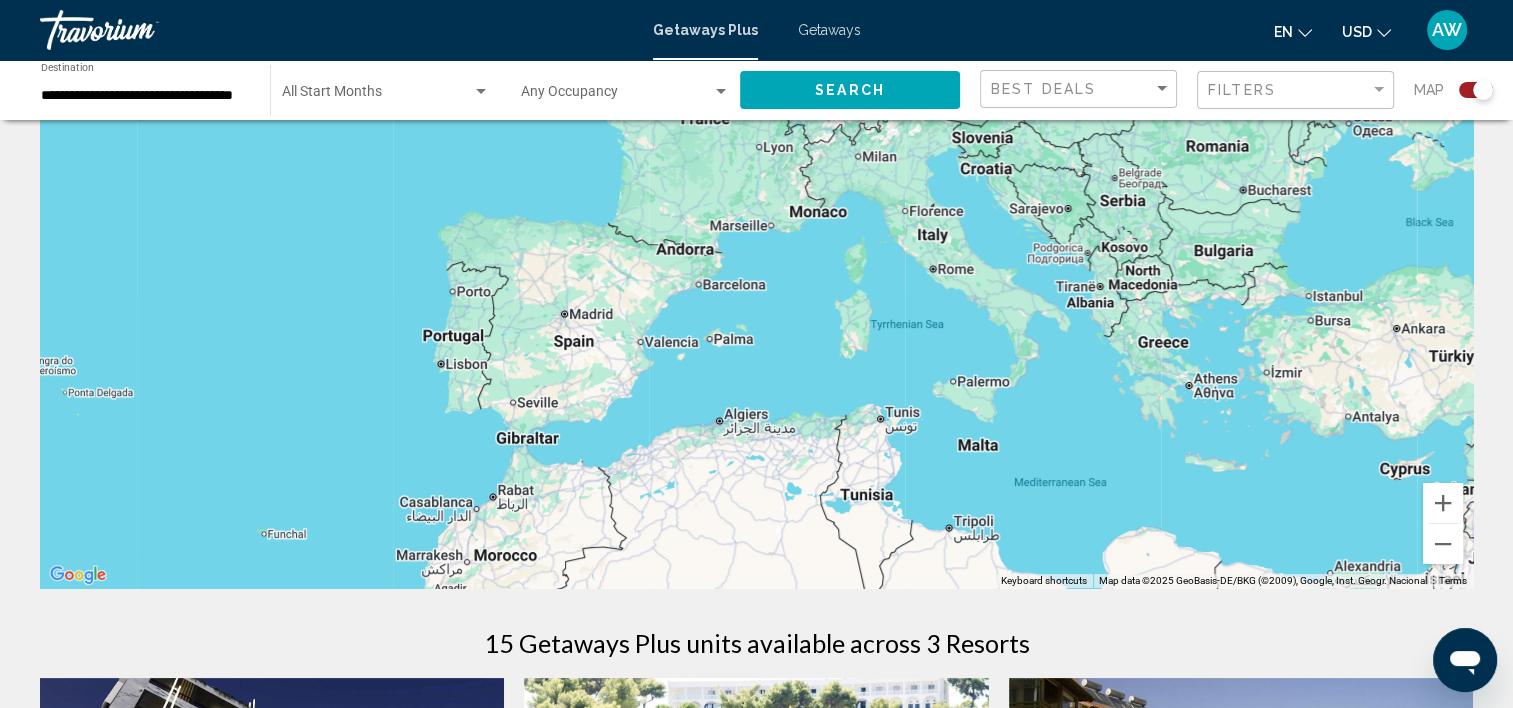 drag, startPoint x: 1340, startPoint y: 318, endPoint x: 547, endPoint y: 635, distance: 854.0129 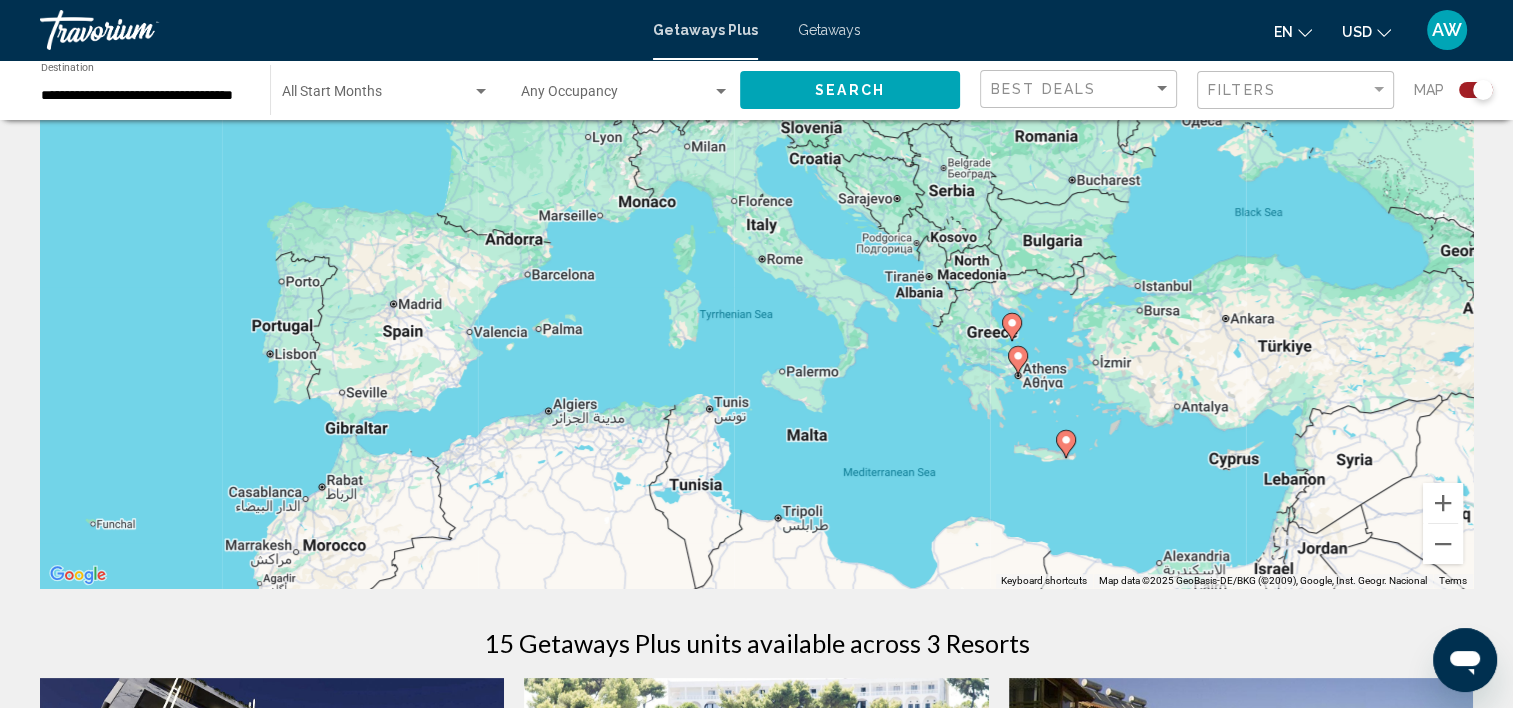 drag, startPoint x: 1142, startPoint y: 399, endPoint x: 969, endPoint y: 389, distance: 173.28877 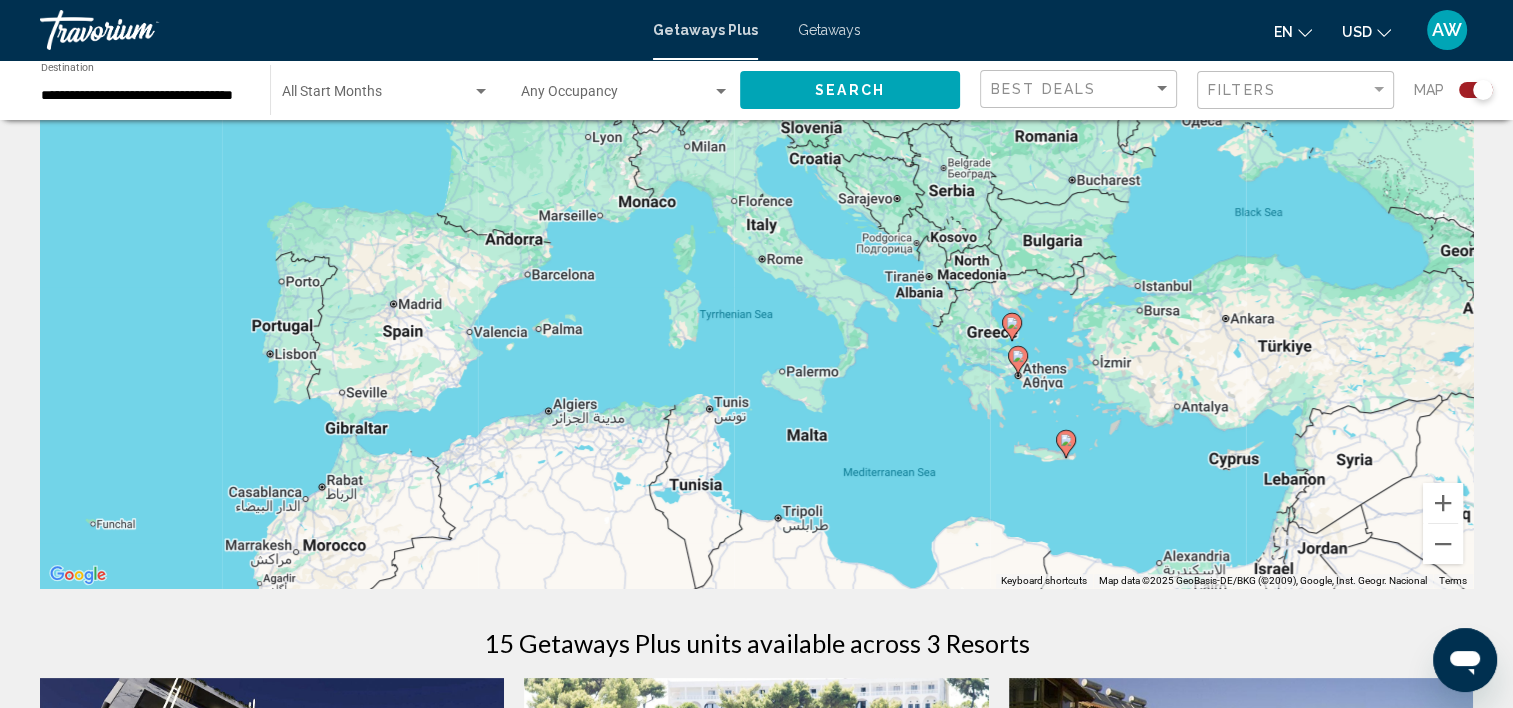 click on "To navigate, press the arrow keys. To activate drag with keyboard, press Alt + Enter. Once in keyboard drag state, use the arrow keys to move the marker. To complete the drag, press the Enter key. To cancel, press Escape." at bounding box center (756, 288) 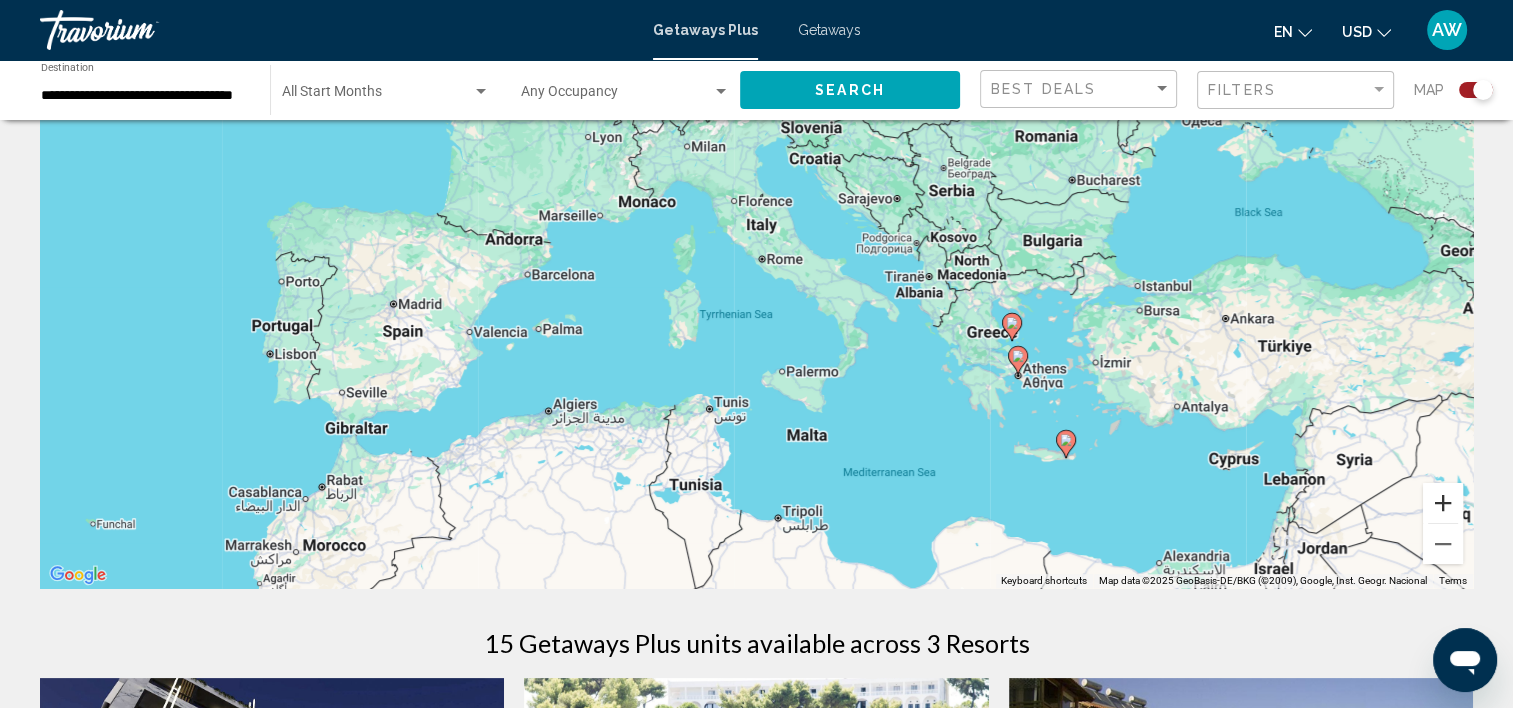 click at bounding box center [1443, 503] 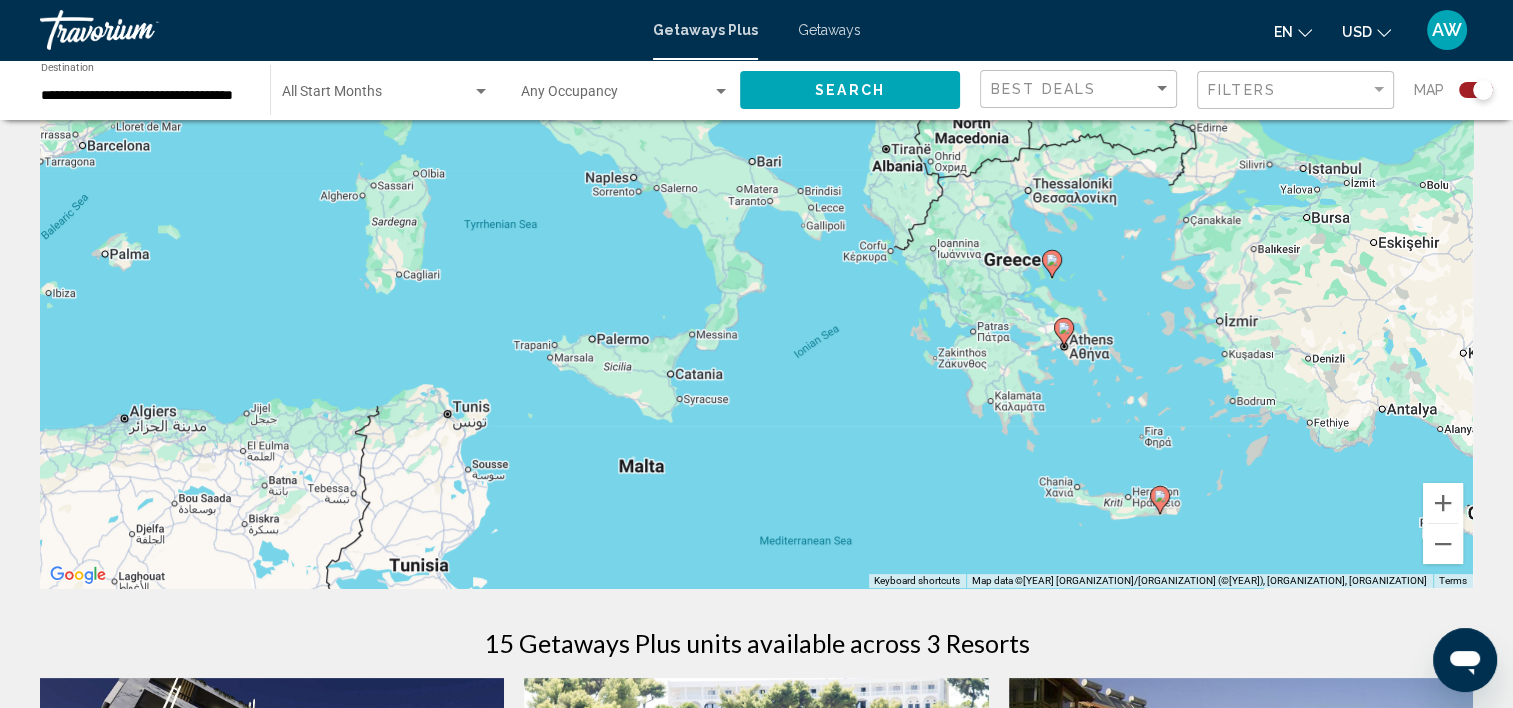 drag, startPoint x: 1349, startPoint y: 384, endPoint x: 1131, endPoint y: 265, distance: 248.36465 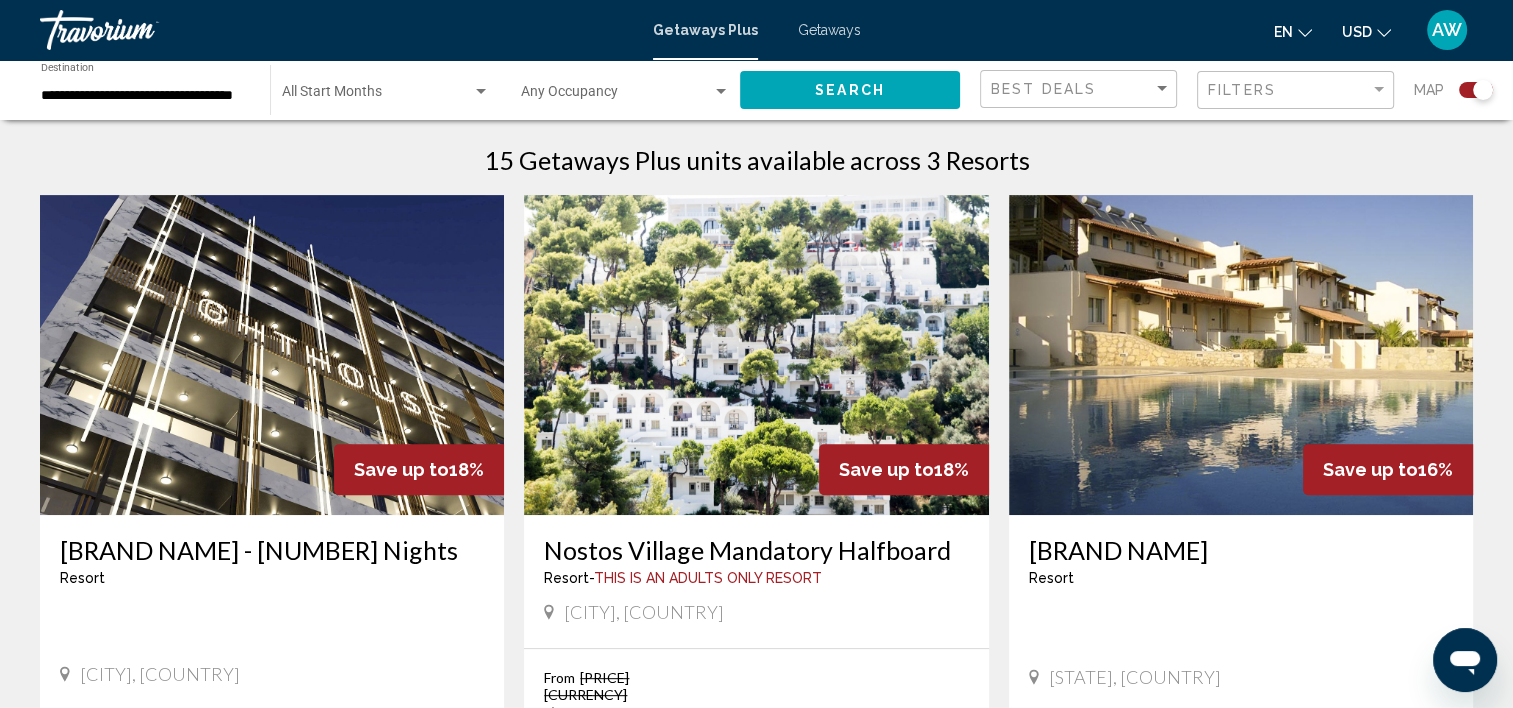 scroll, scrollTop: 626, scrollLeft: 0, axis: vertical 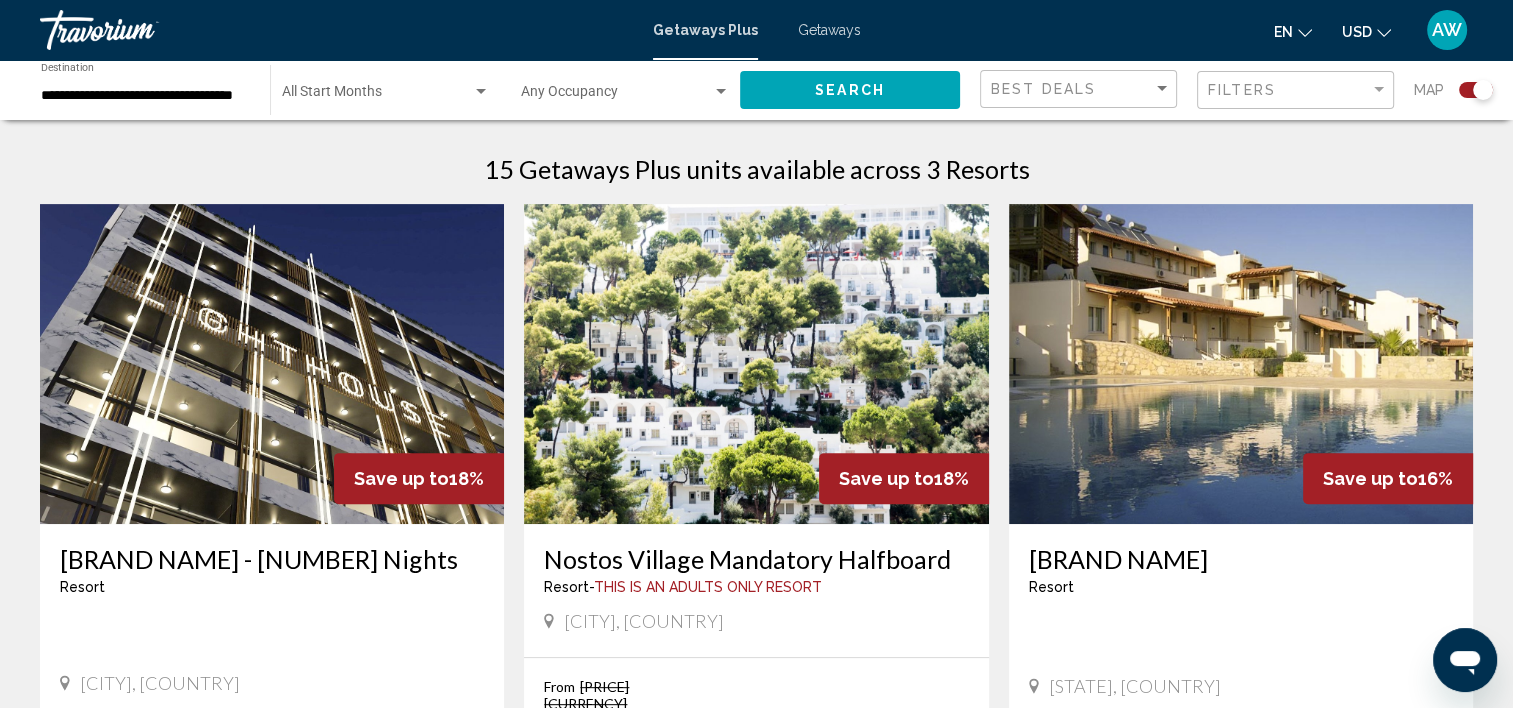 click at bounding box center [756, 364] 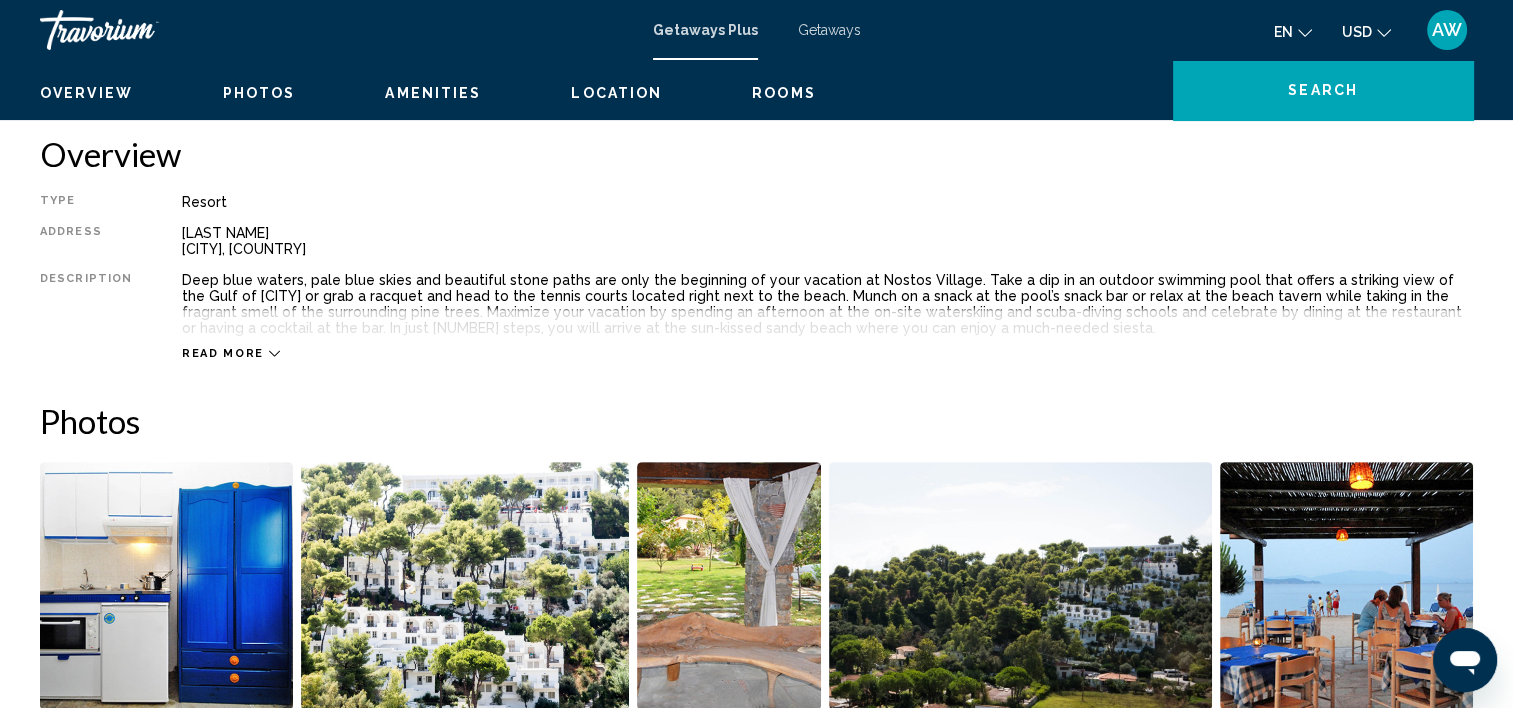 scroll, scrollTop: 6, scrollLeft: 0, axis: vertical 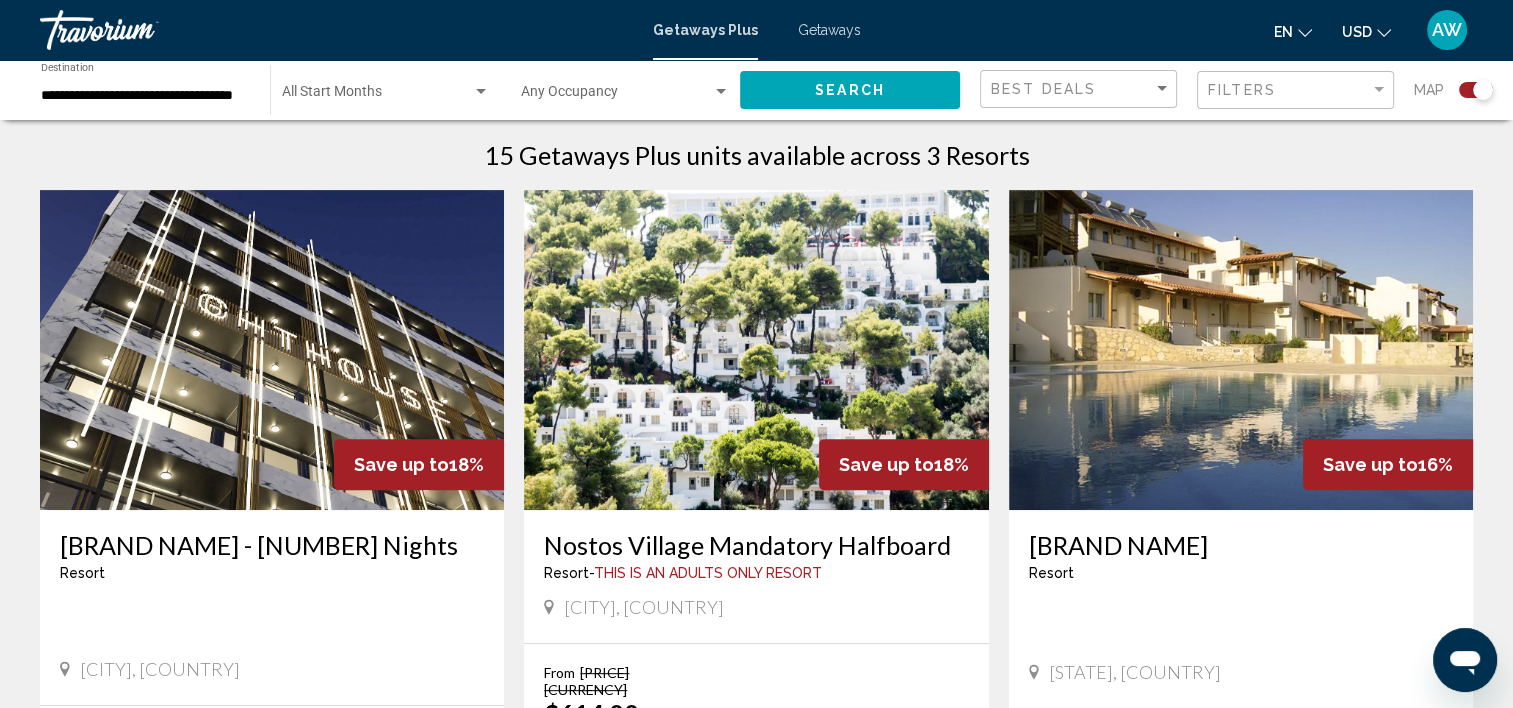 click at bounding box center (1241, 350) 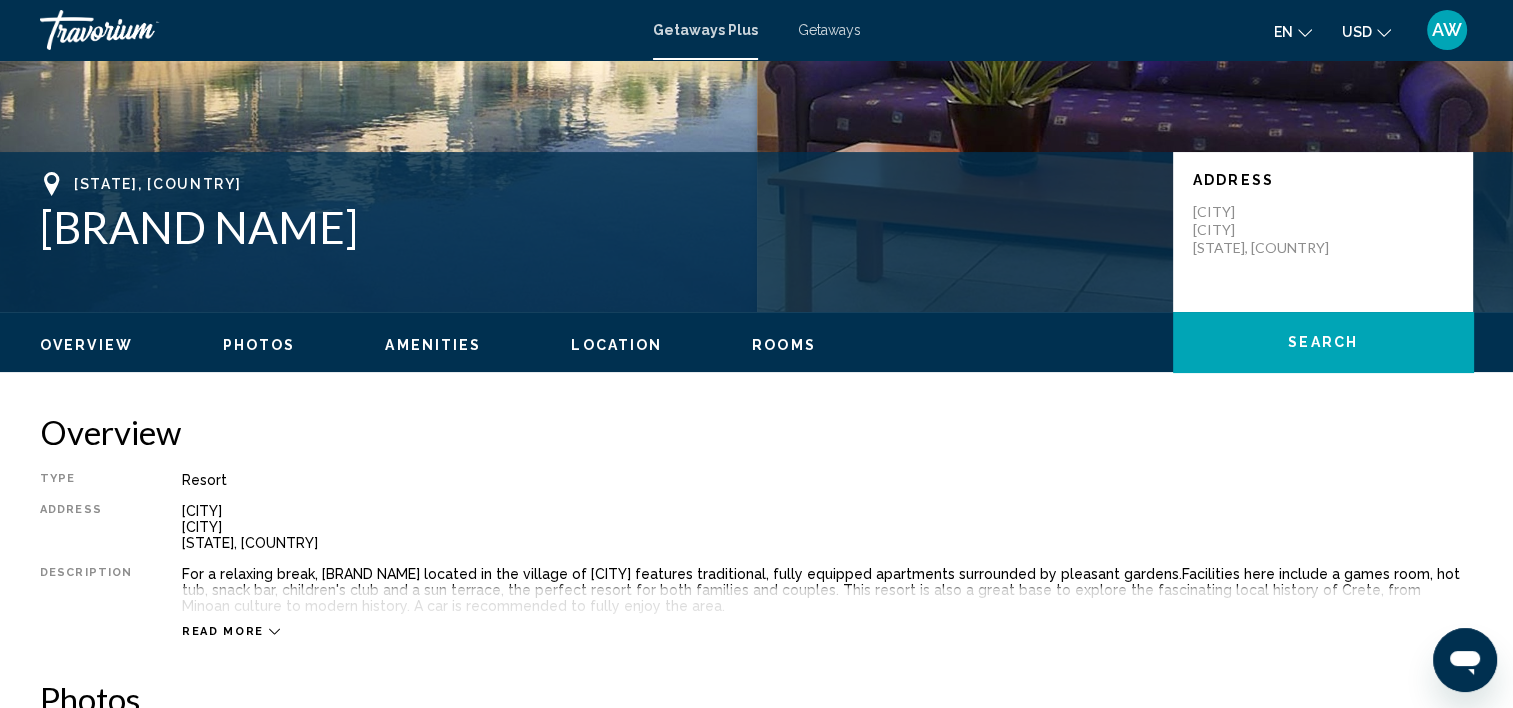 scroll, scrollTop: 328, scrollLeft: 0, axis: vertical 